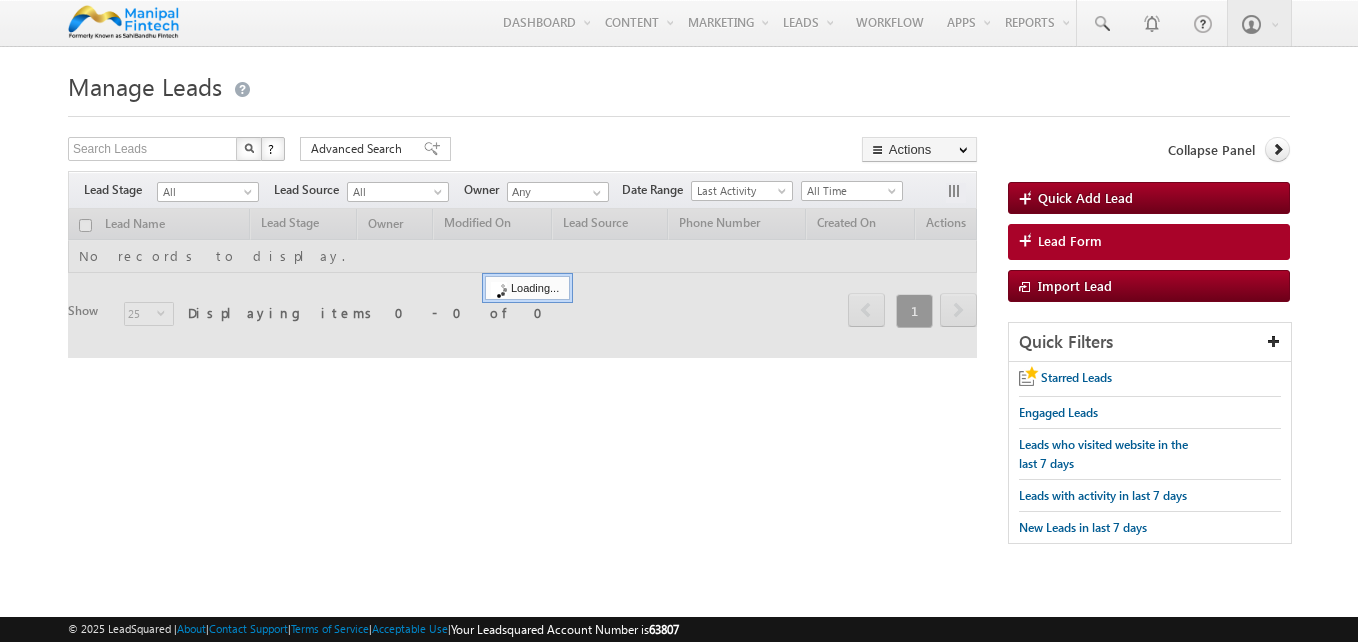 scroll, scrollTop: 0, scrollLeft: 0, axis: both 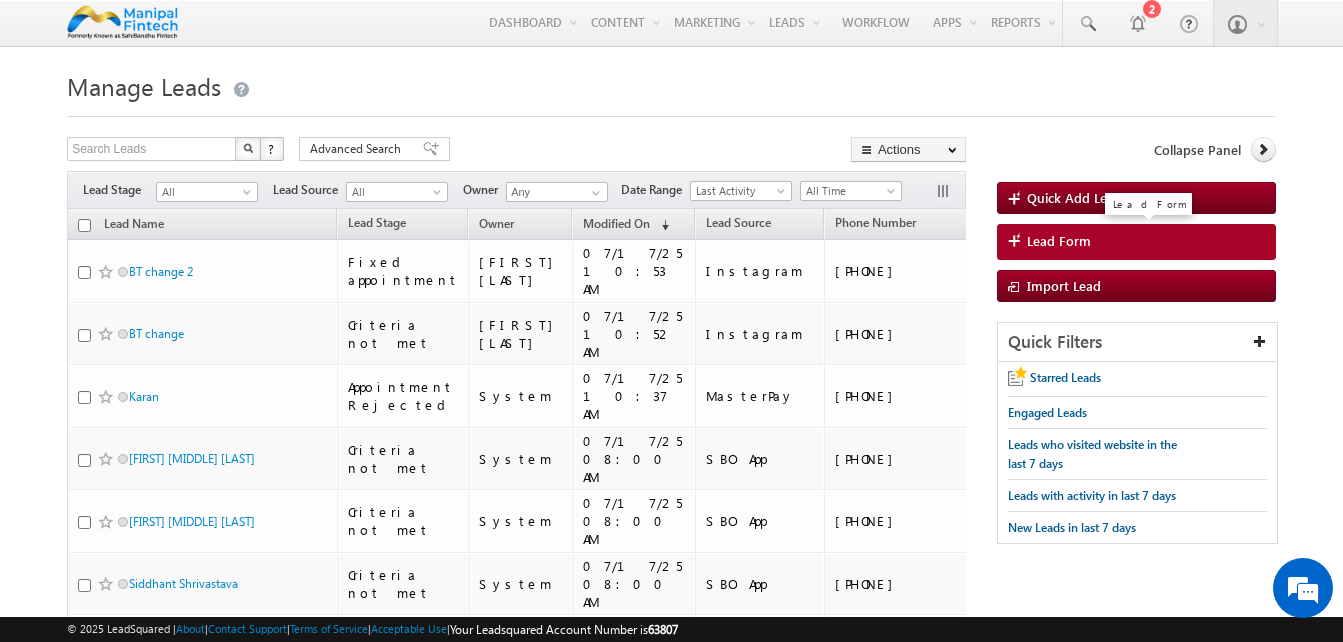 click on "Lead Form" at bounding box center (1059, 241) 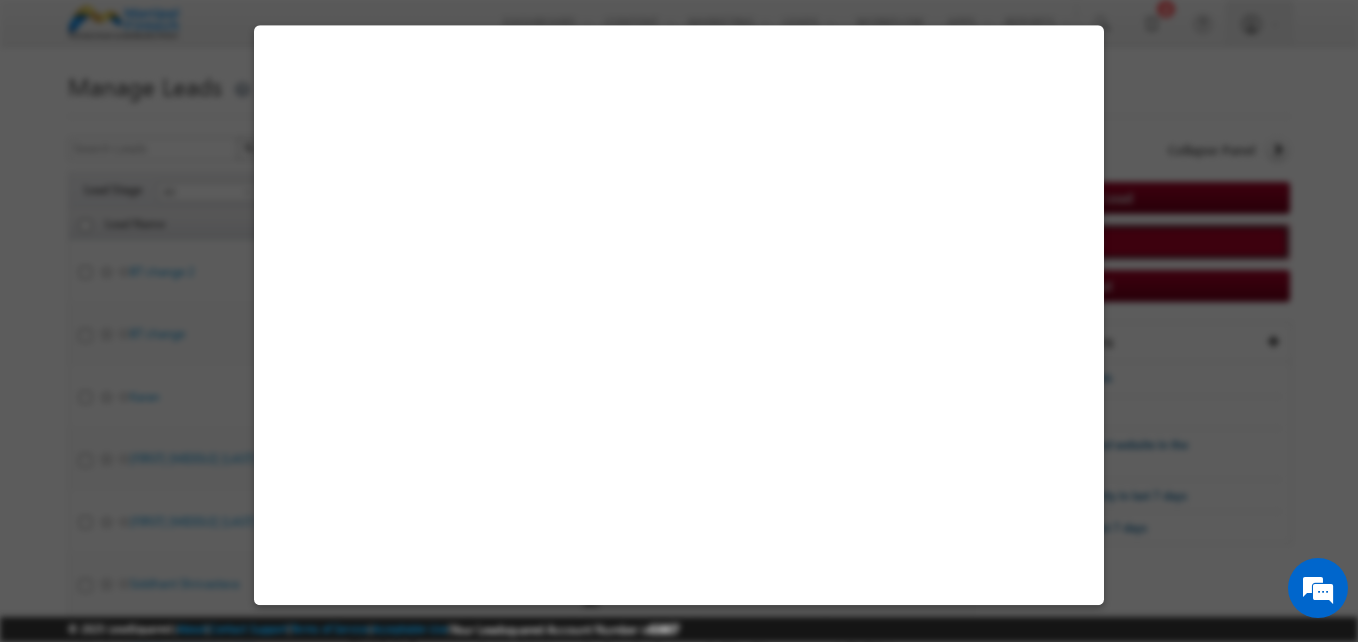 select on "Open" 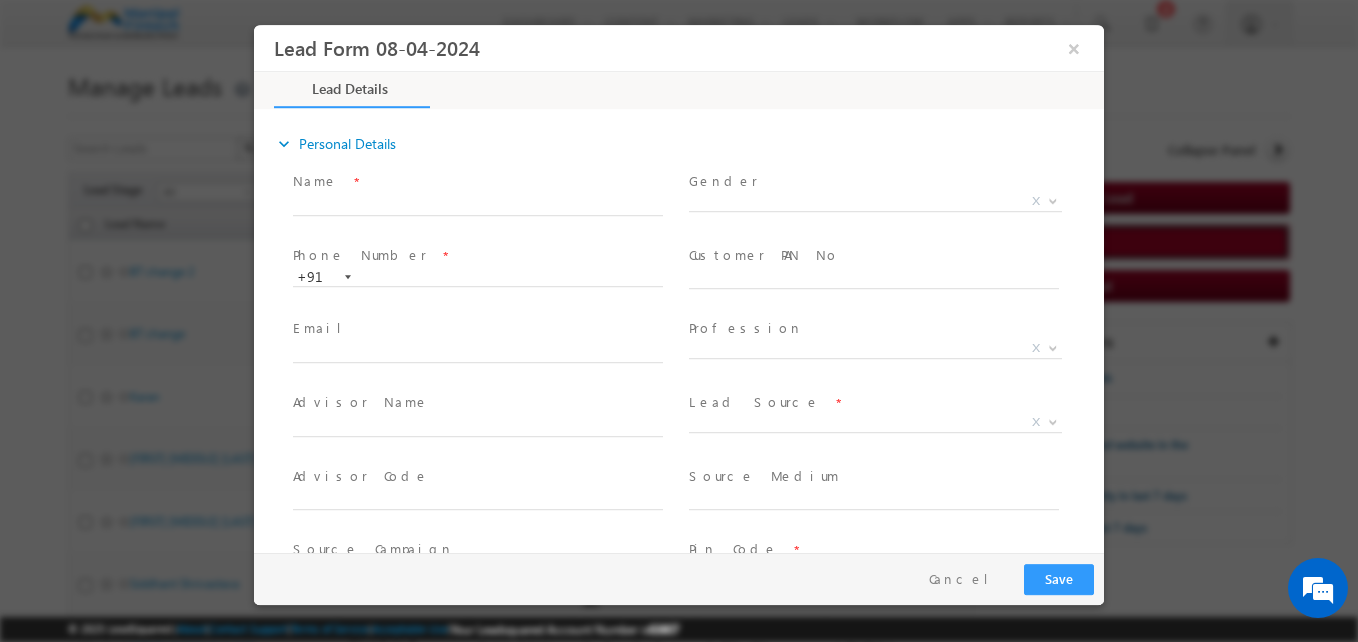 scroll, scrollTop: 0, scrollLeft: 0, axis: both 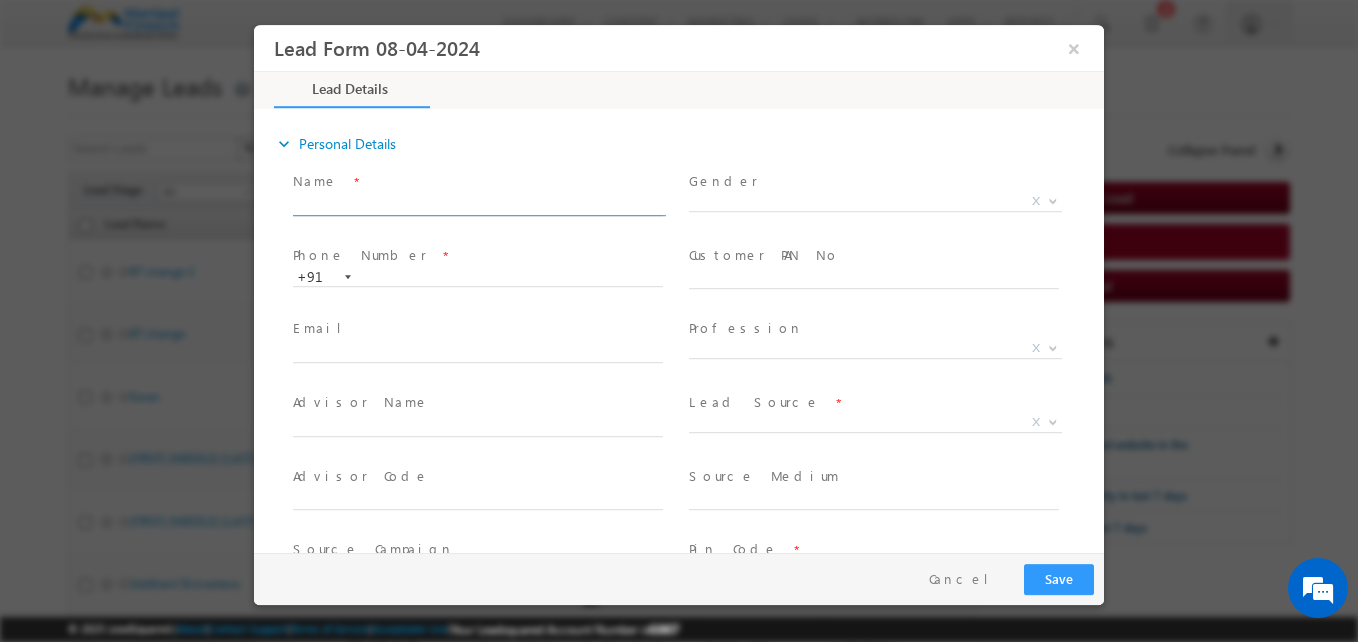 click at bounding box center [478, 206] 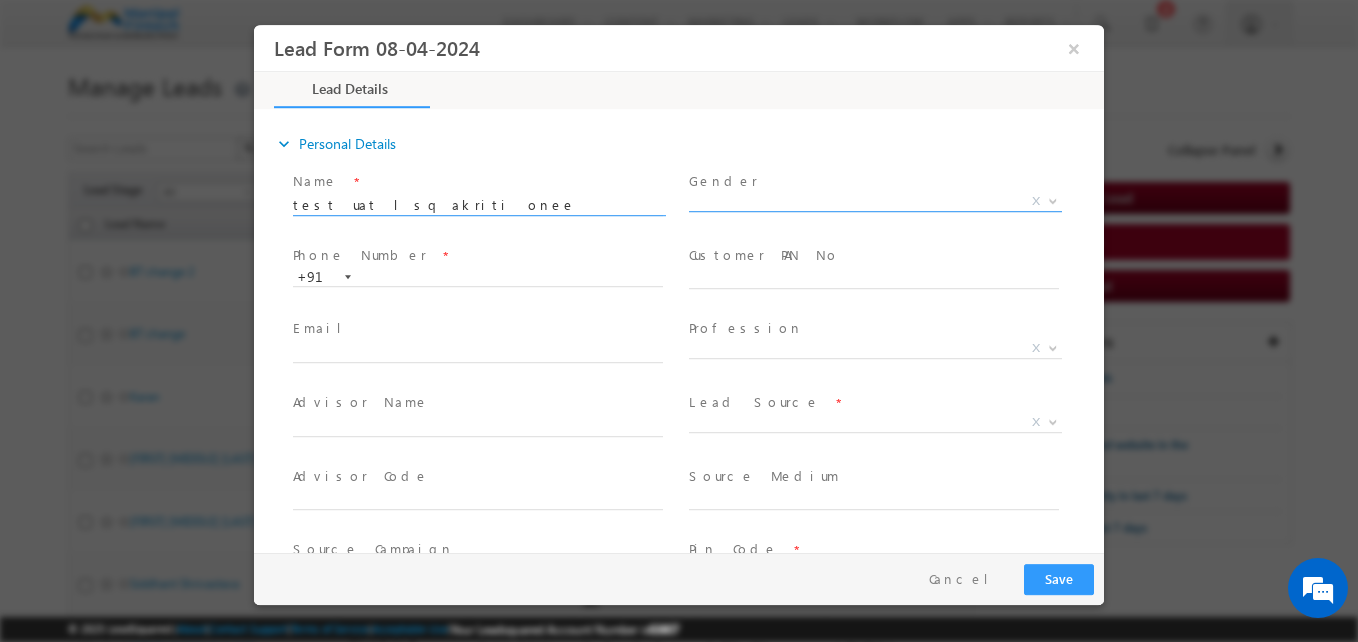type on "test uat lsq akriti onee" 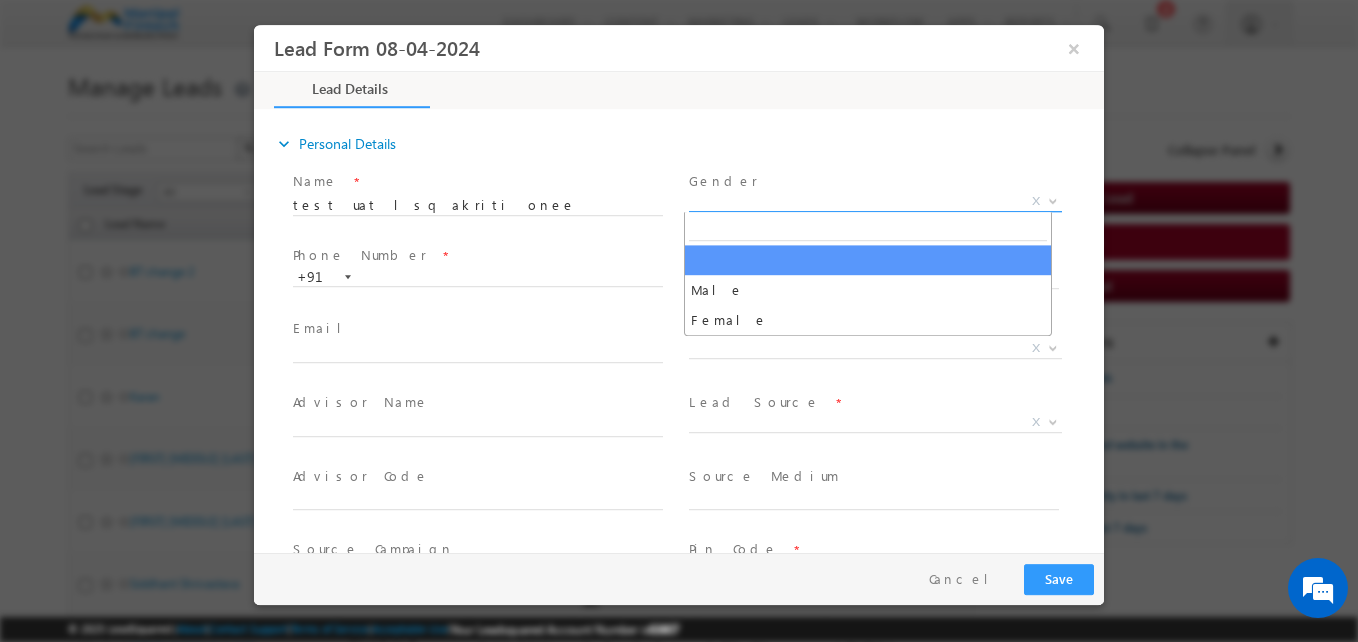 click on "X" at bounding box center (875, 202) 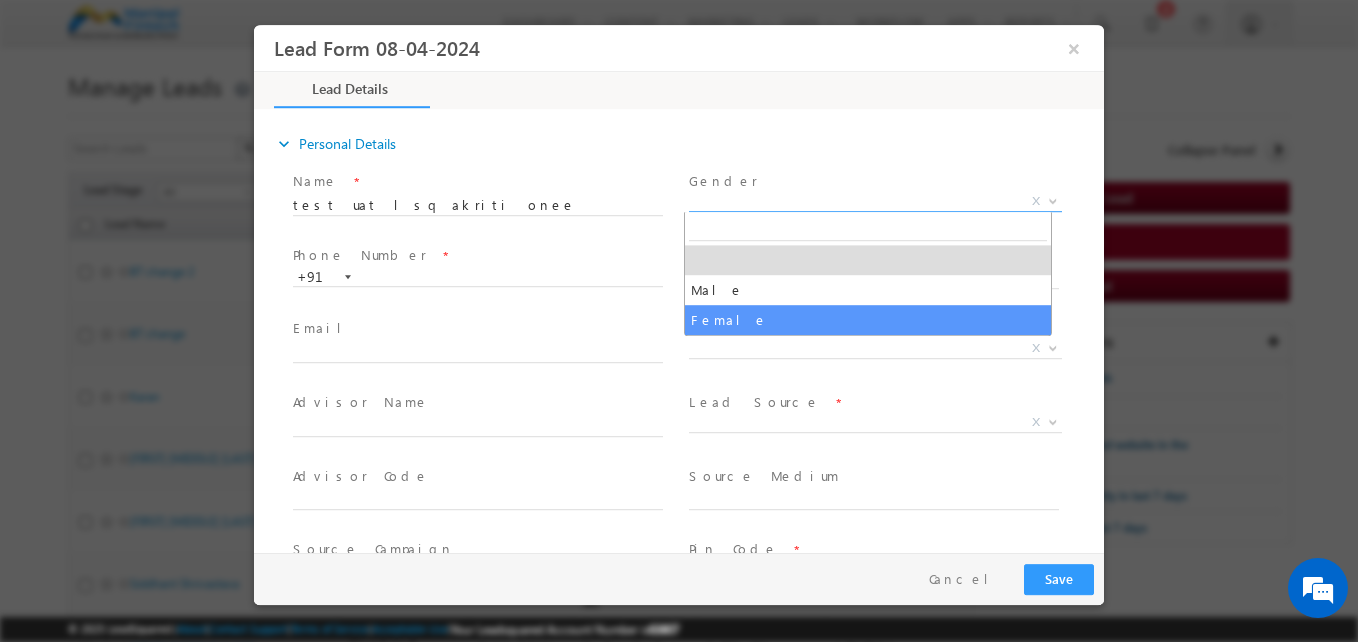 select on "Female" 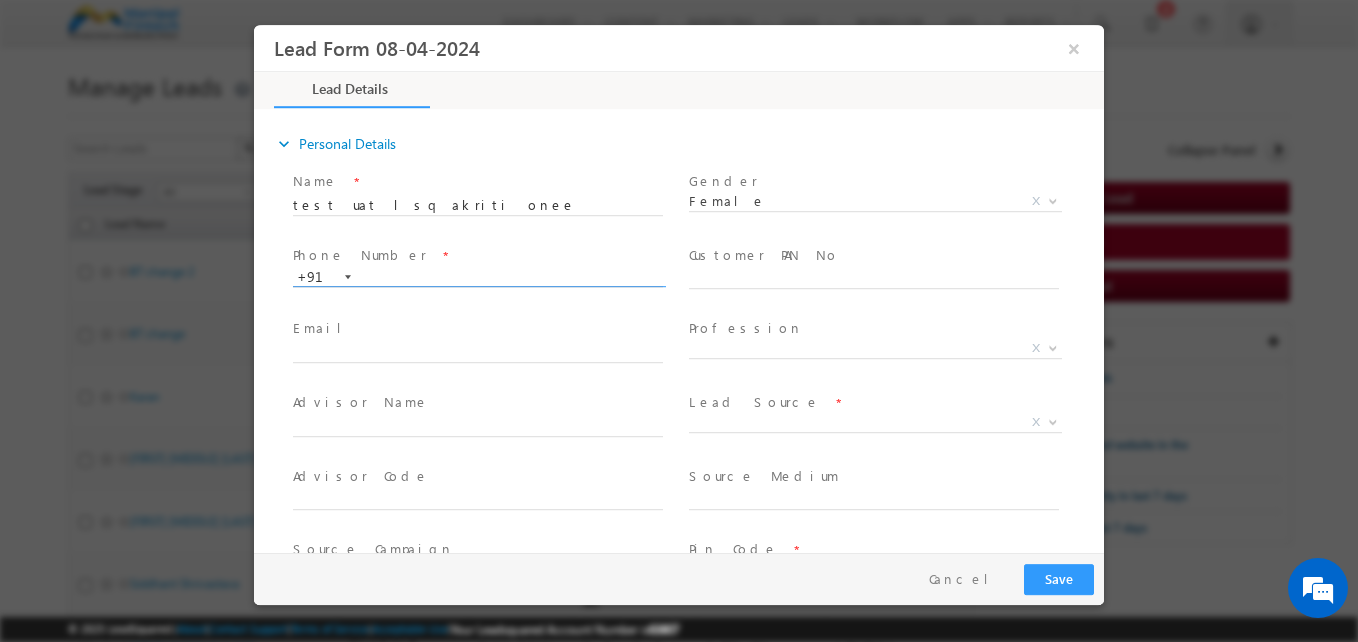 click at bounding box center [478, 278] 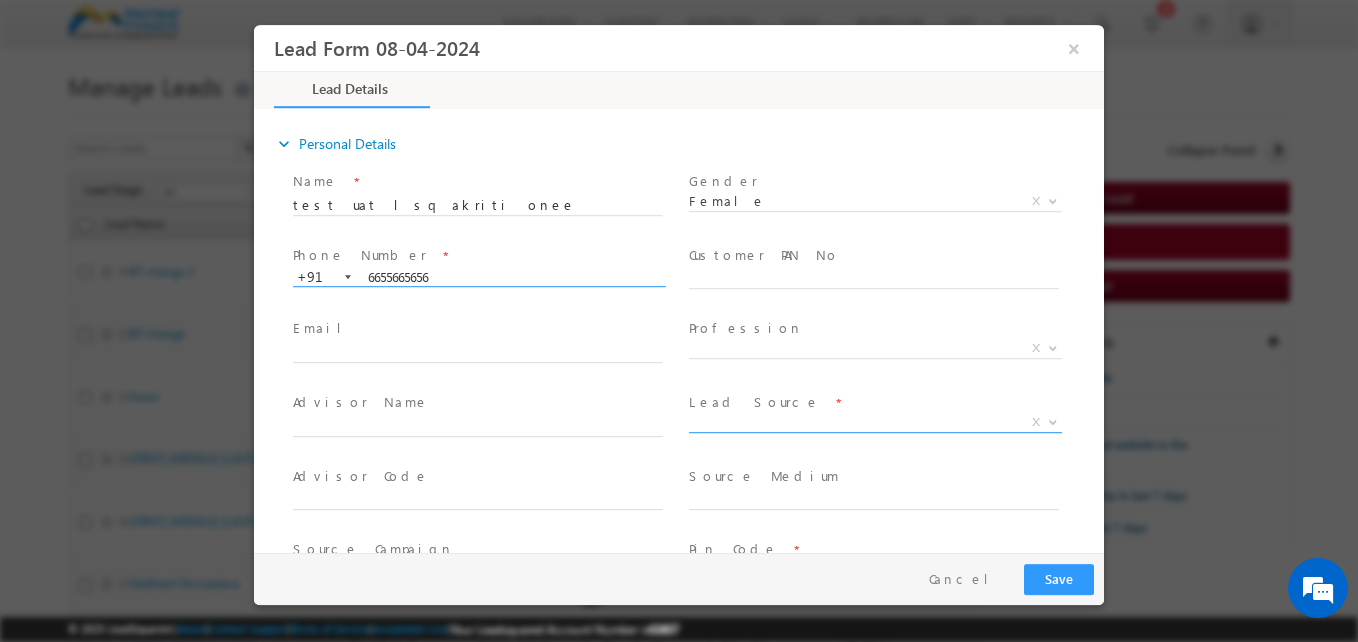 type on "6655665656" 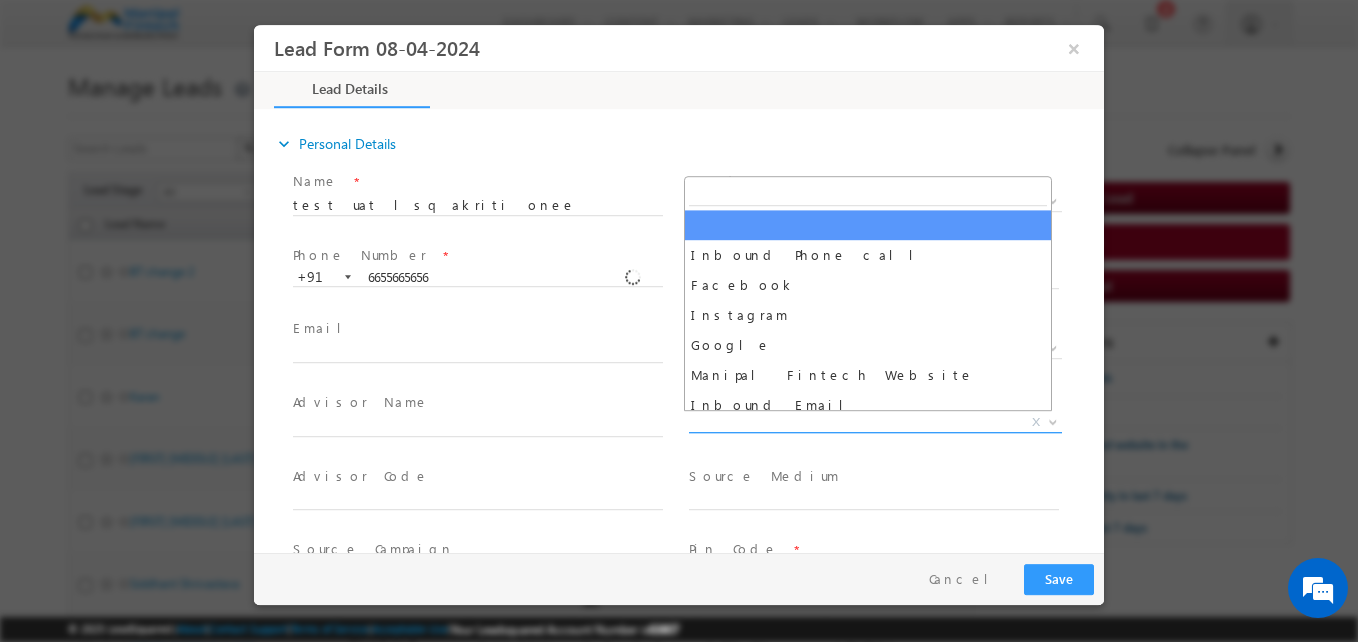 click on "X" at bounding box center [875, 423] 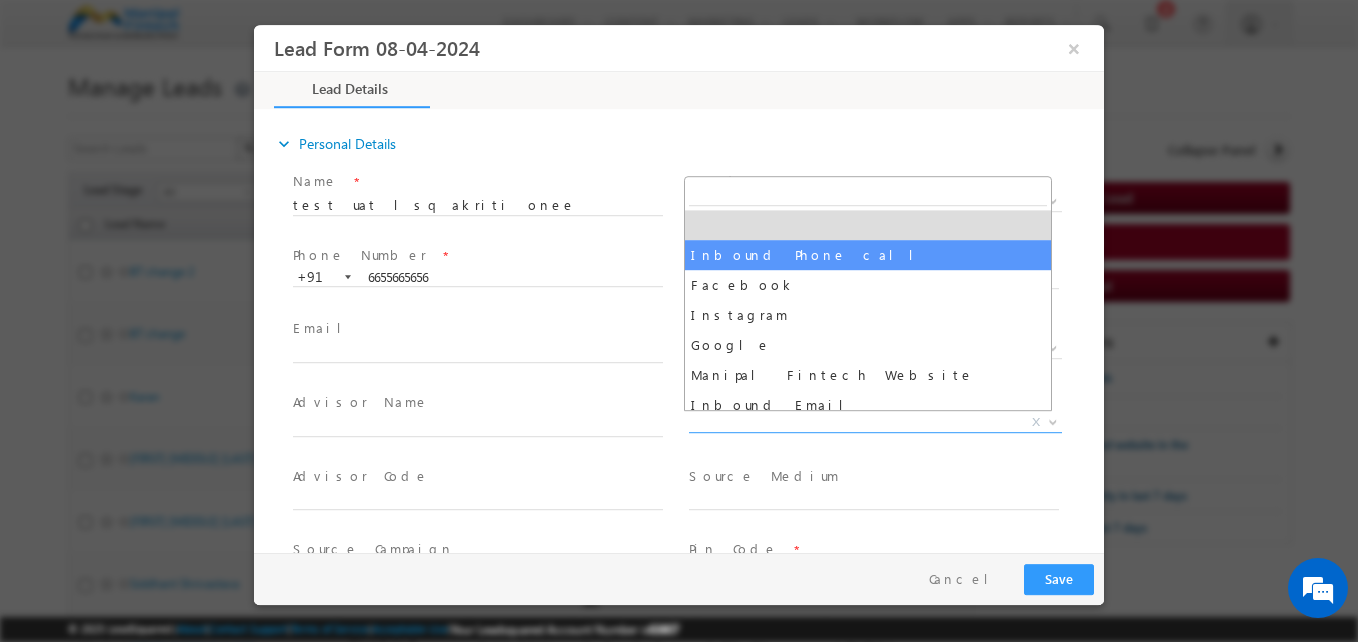 select on "Inbound Phone call" 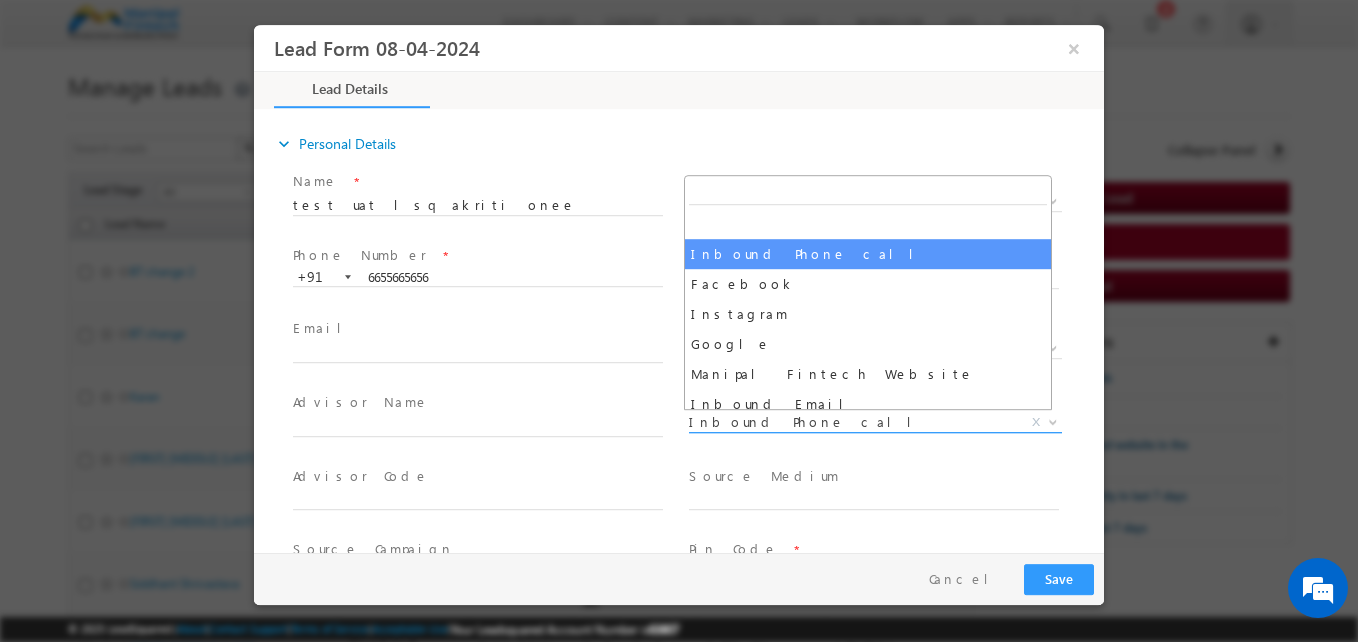 click on "Inbound Phone call" at bounding box center (851, 422) 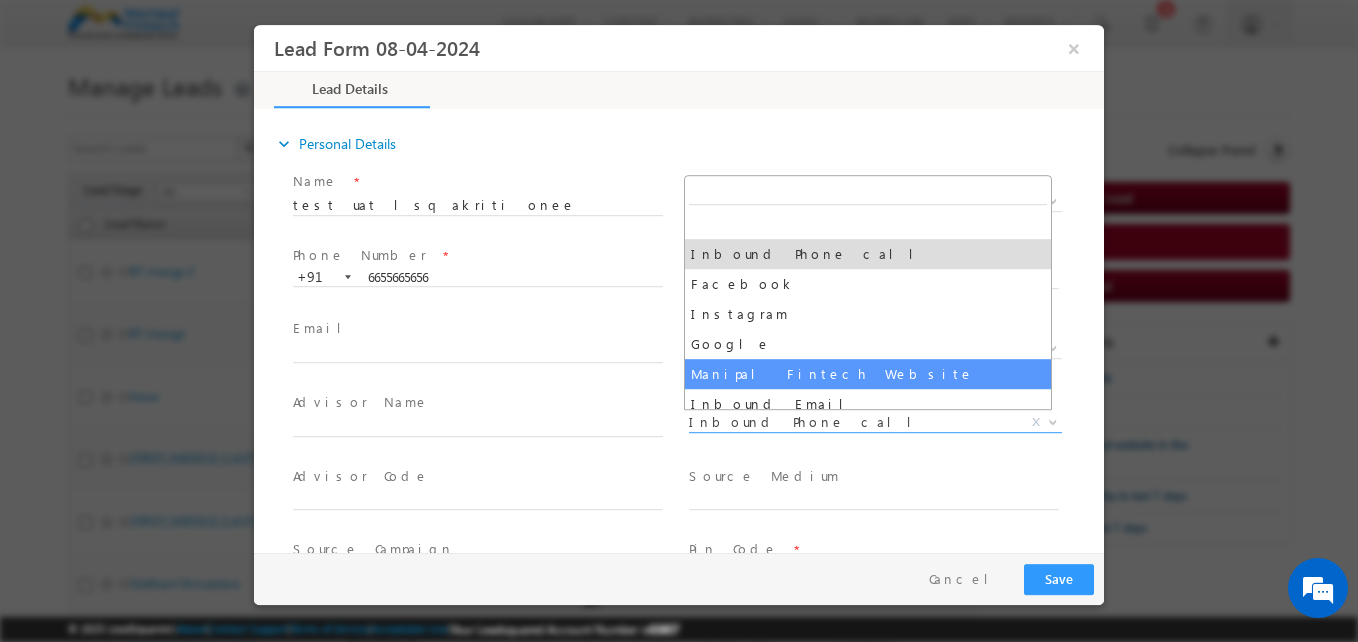 select on "Manipal Fintech Website" 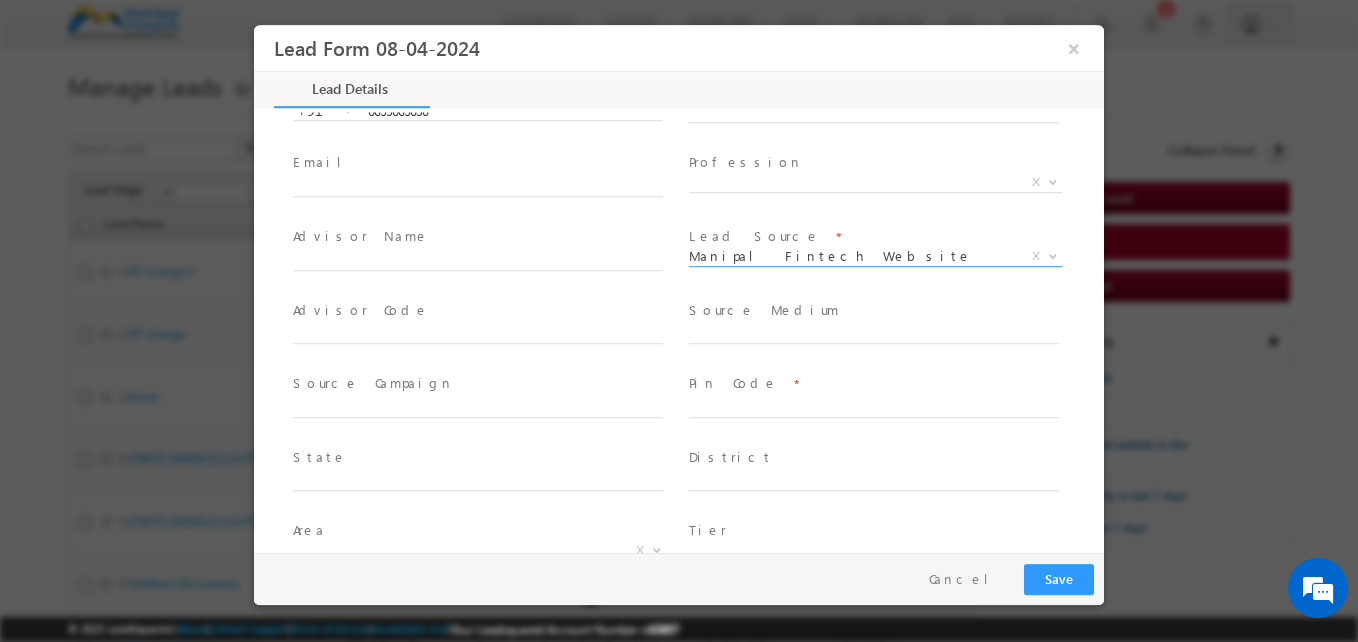 scroll, scrollTop: 167, scrollLeft: 0, axis: vertical 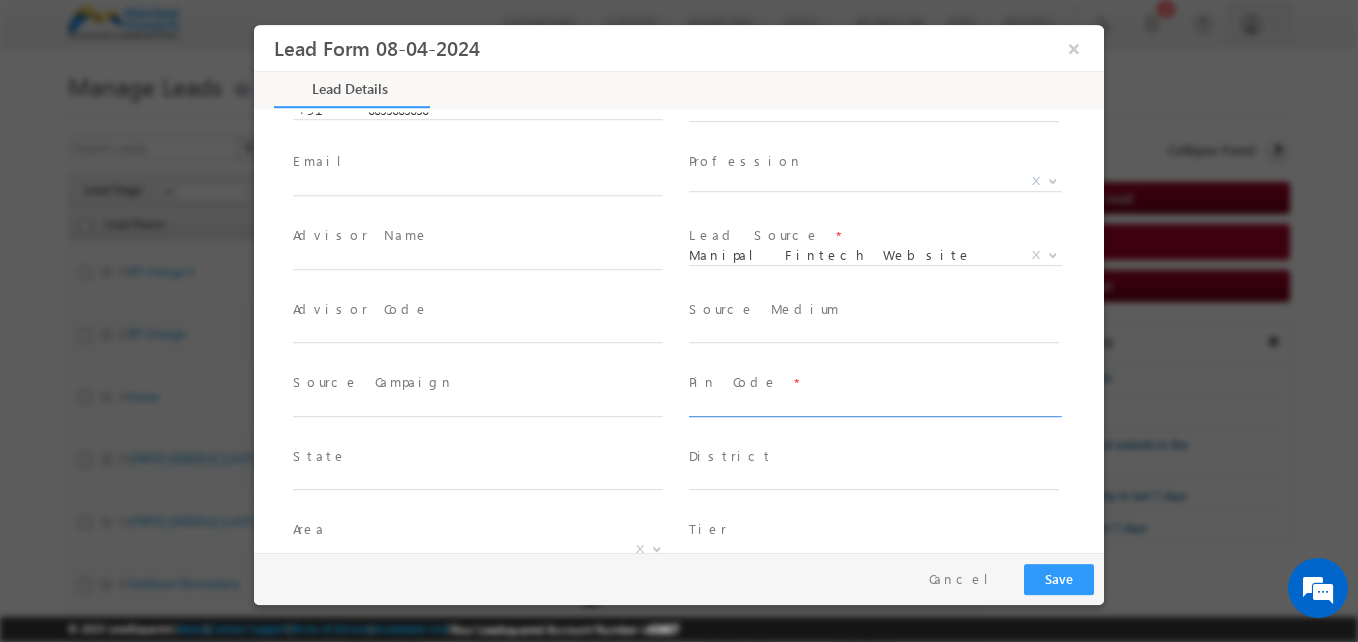 click at bounding box center (874, 407) 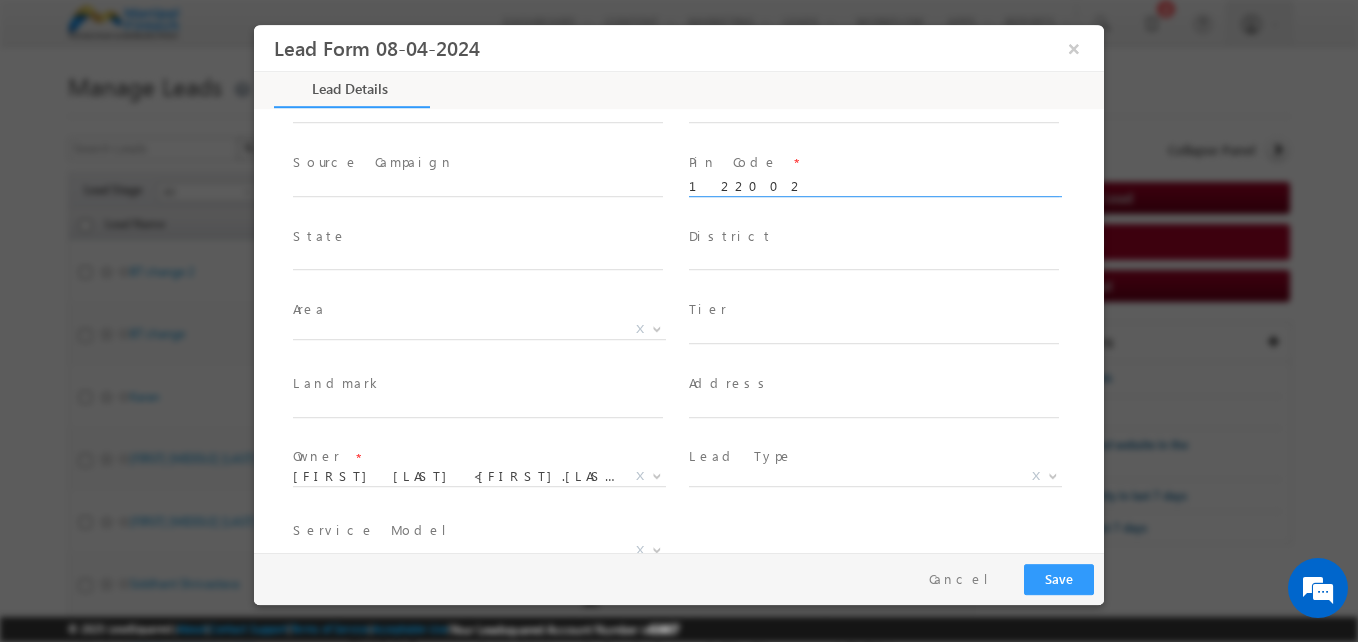 scroll, scrollTop: 407, scrollLeft: 0, axis: vertical 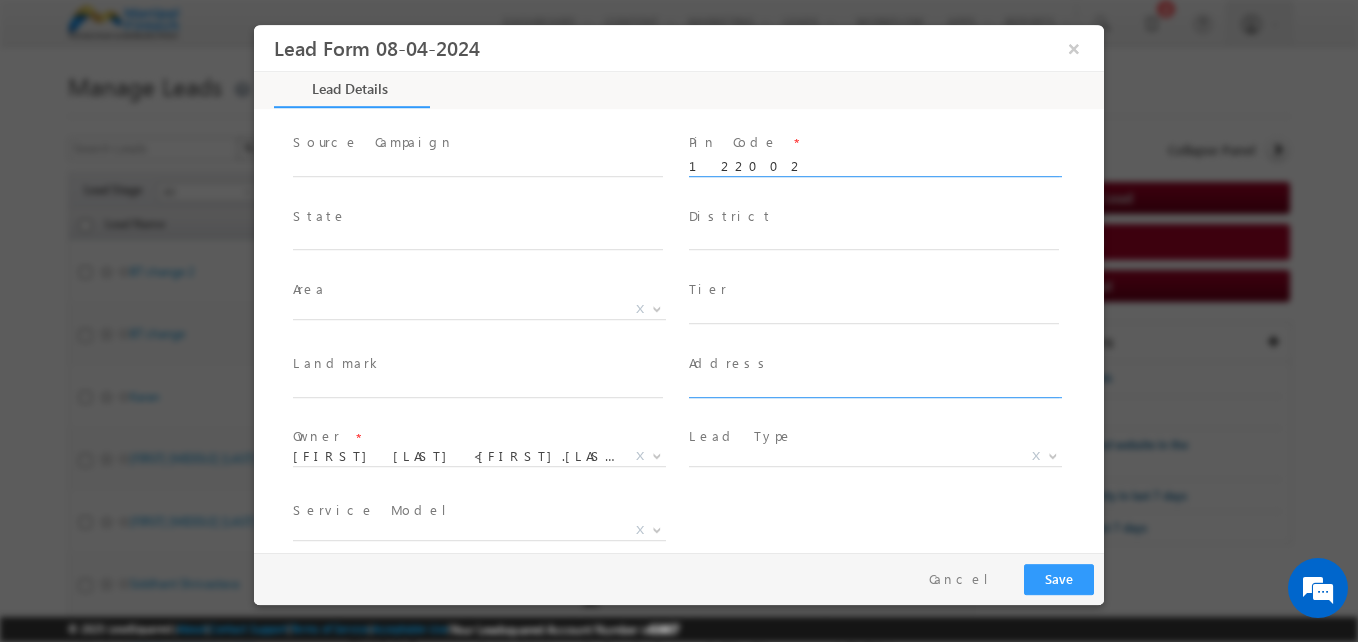 type on "122002" 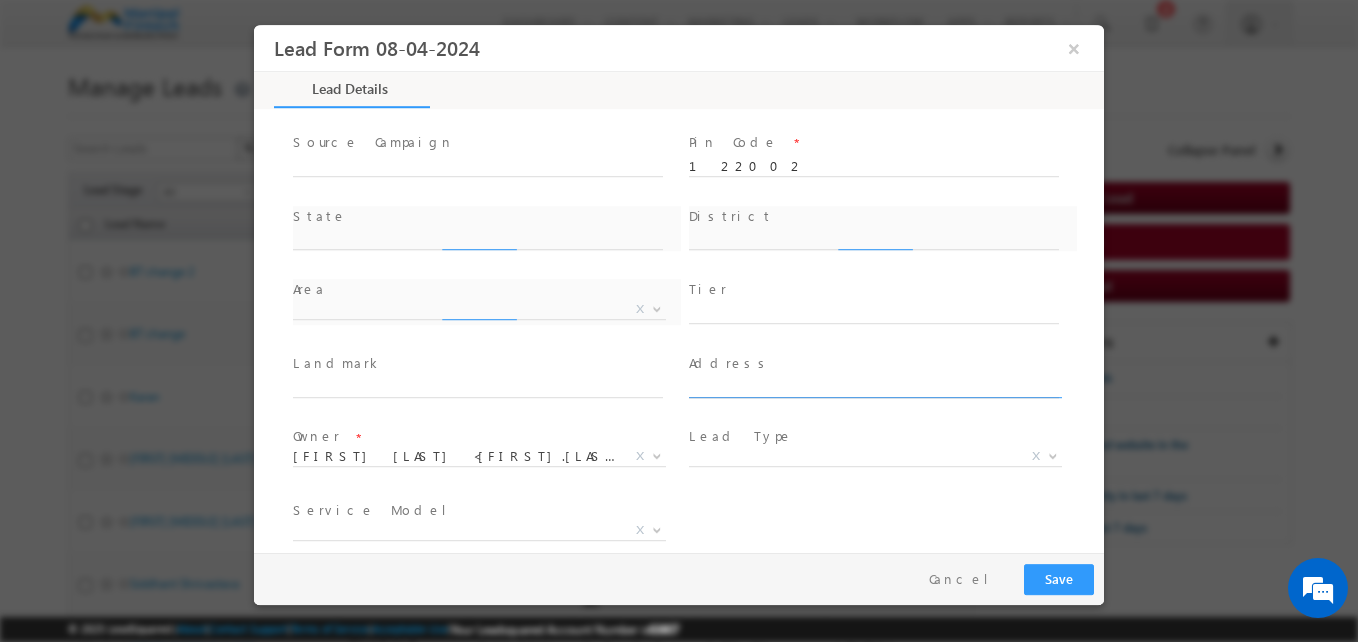 click at bounding box center [874, 388] 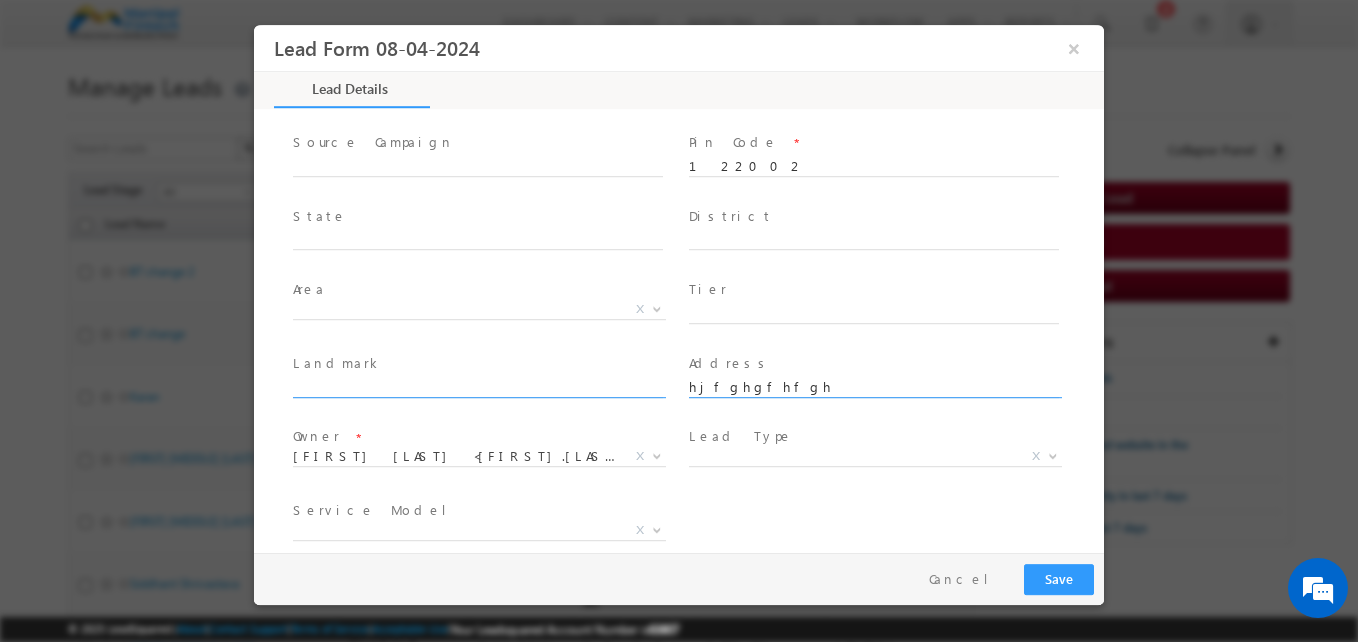 type on "hjfghgfhfgh" 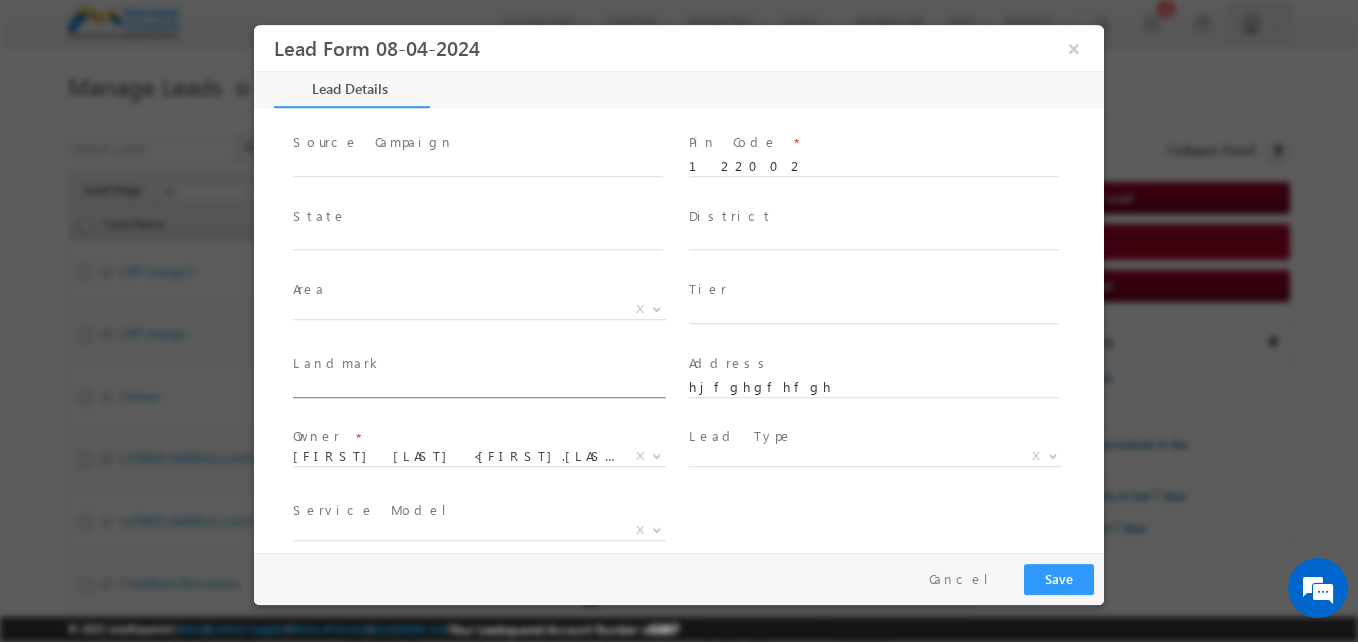 click at bounding box center [478, 388] 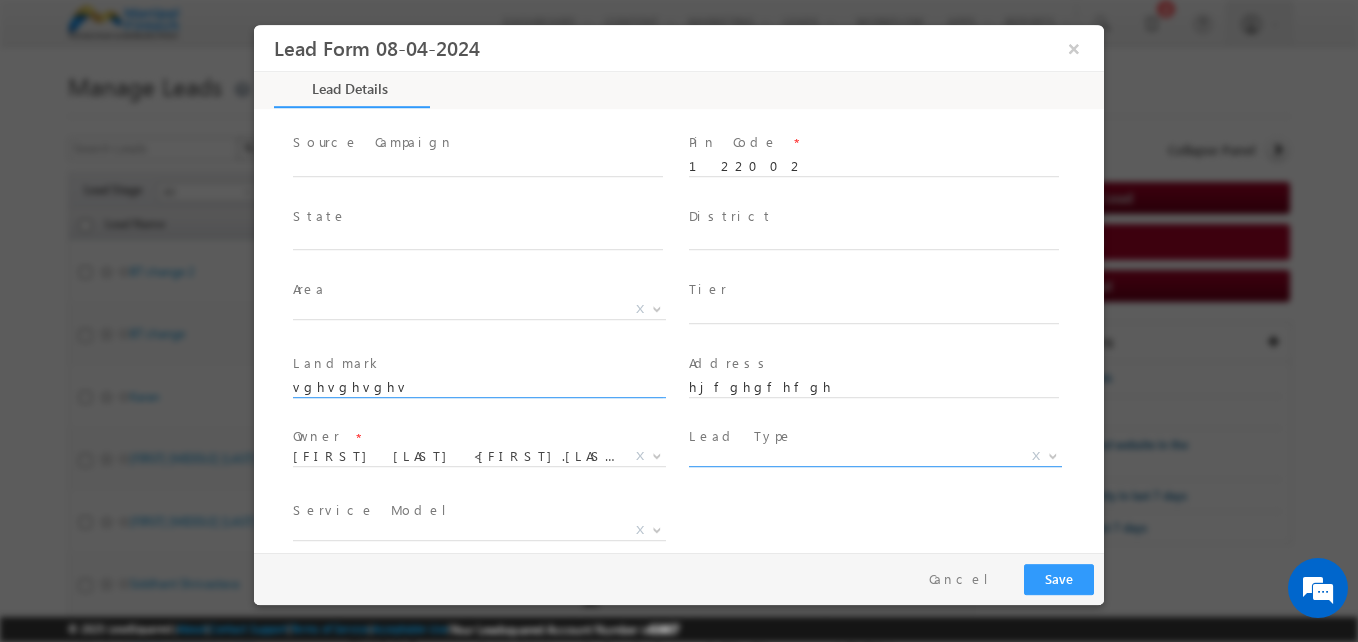 type on "vghvghvghv" 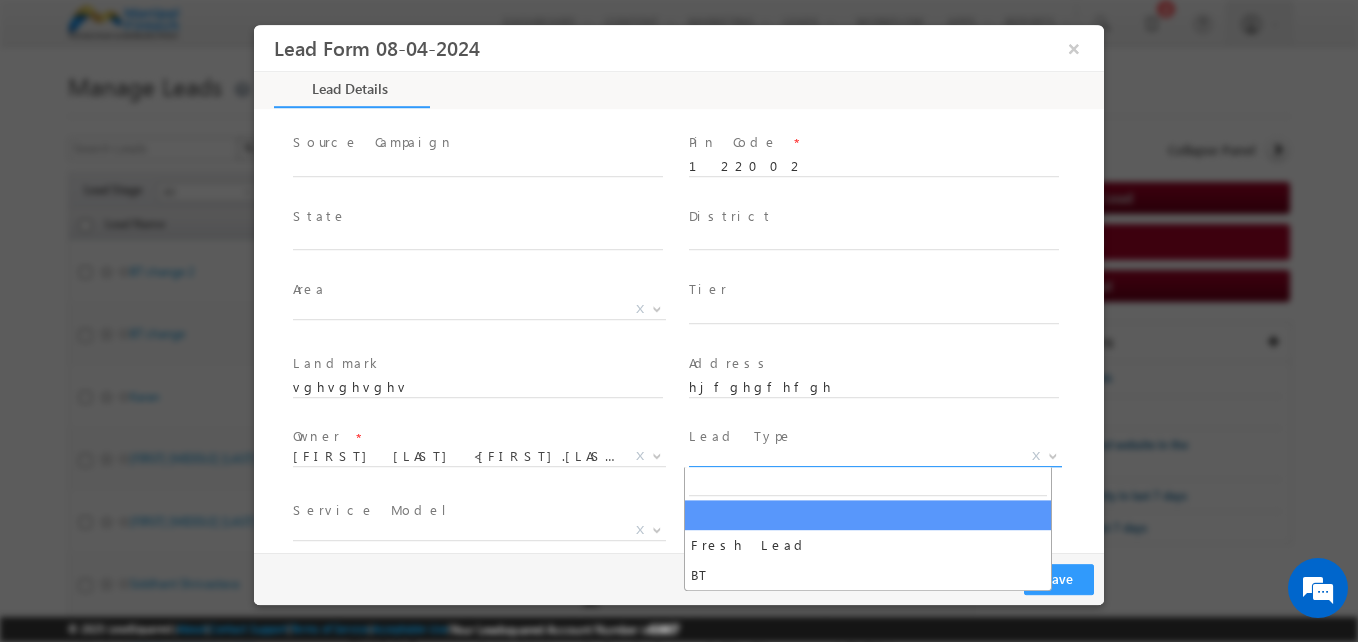 click on "X" at bounding box center (875, 457) 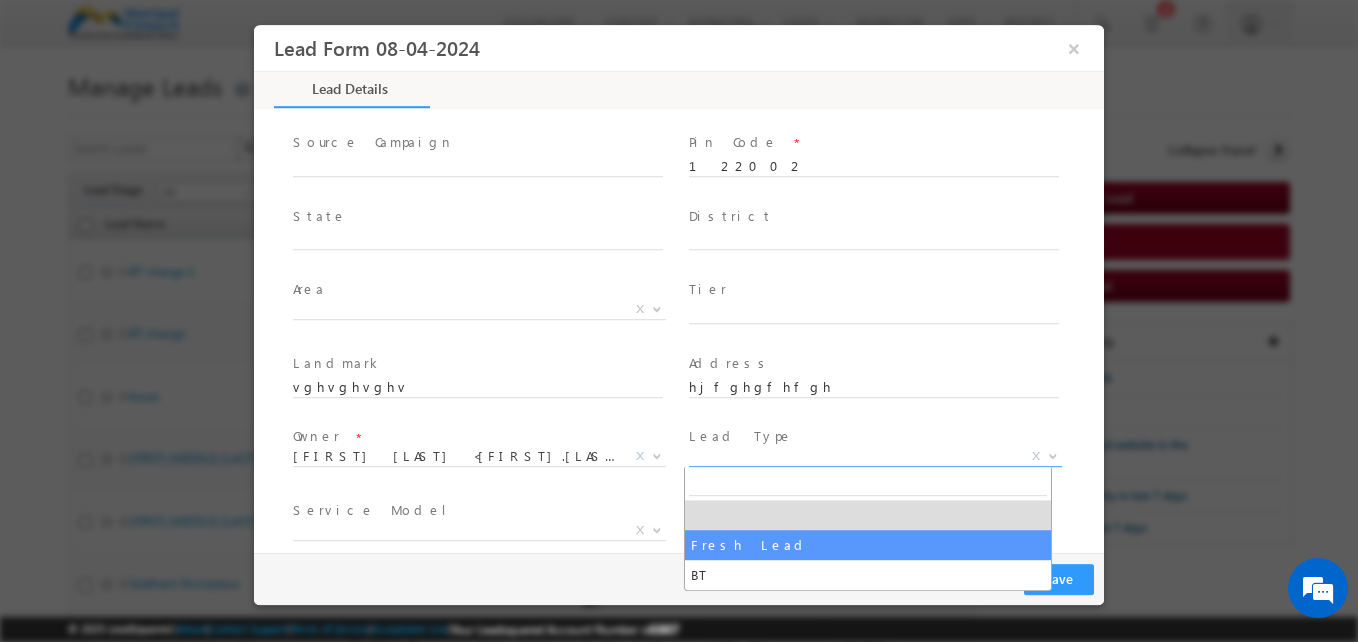 select on "Fresh Lead" 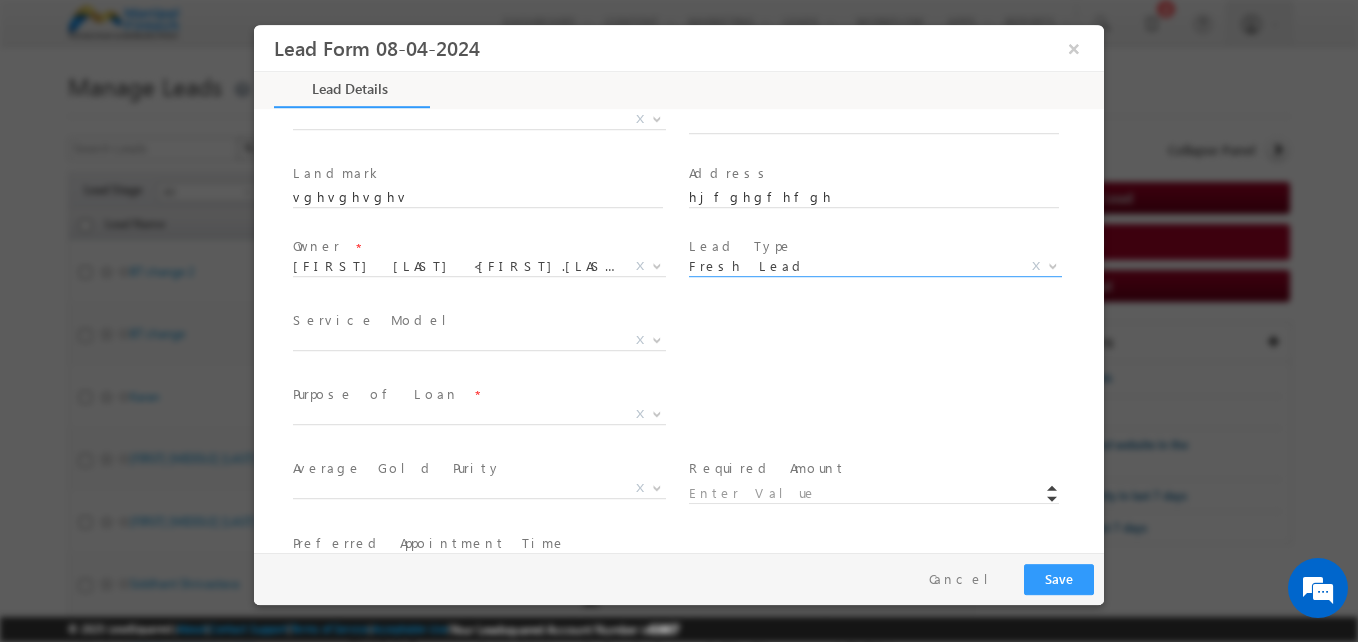 scroll, scrollTop: 600, scrollLeft: 0, axis: vertical 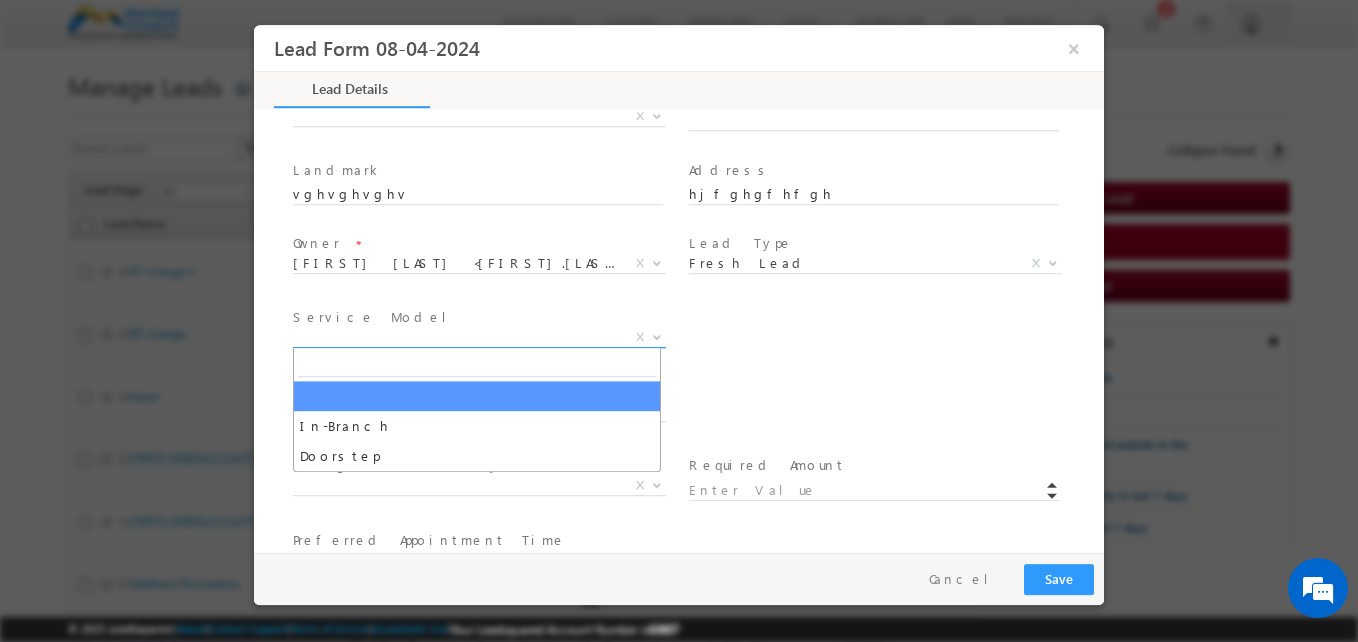 click on "X" at bounding box center (479, 338) 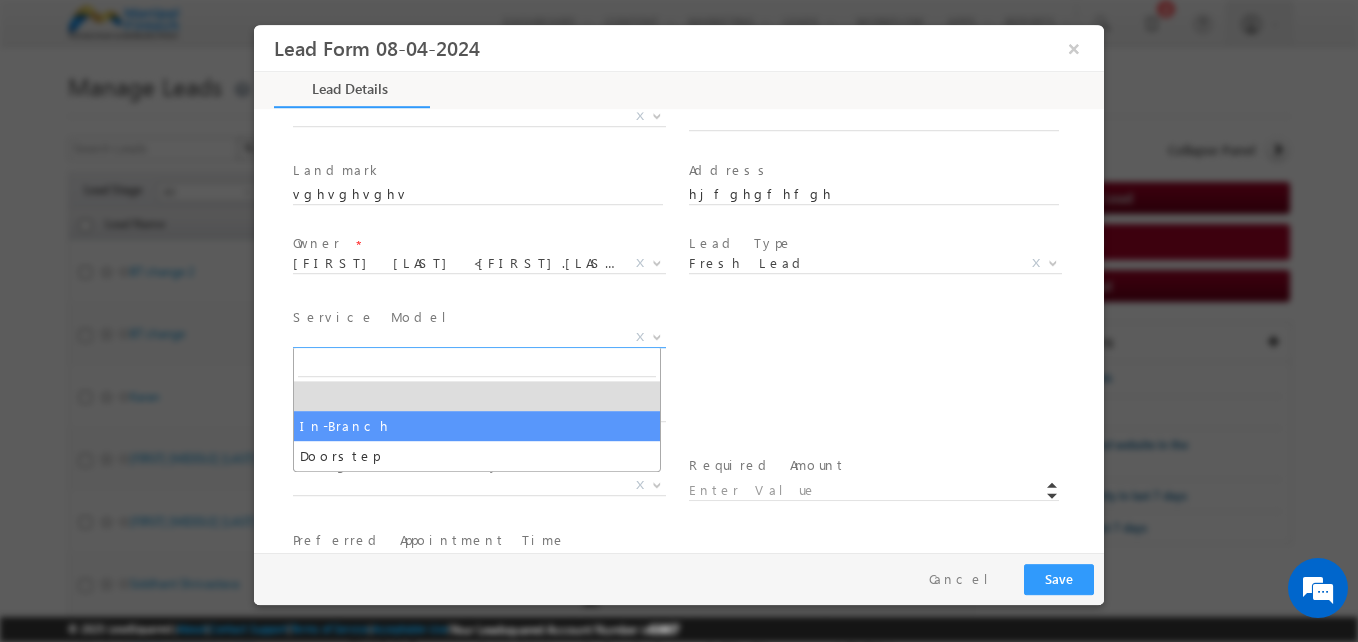 select on "In-Branch" 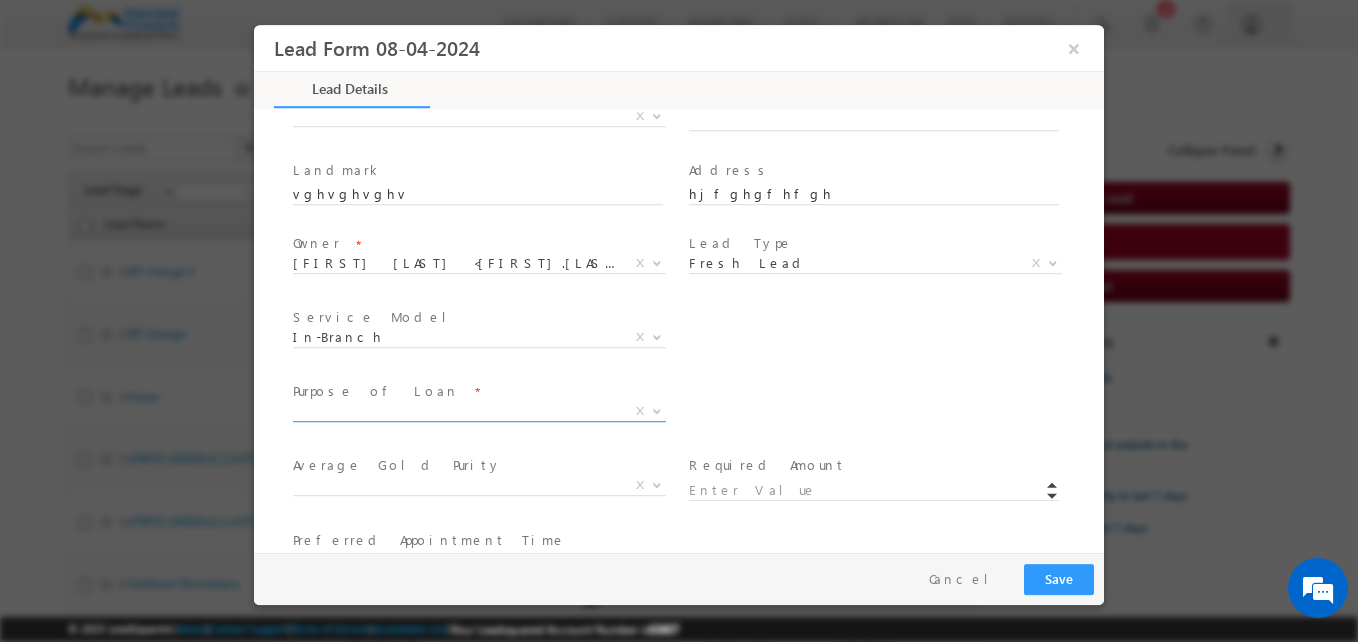 drag, startPoint x: 364, startPoint y: 420, endPoint x: 340, endPoint y: 420, distance: 24 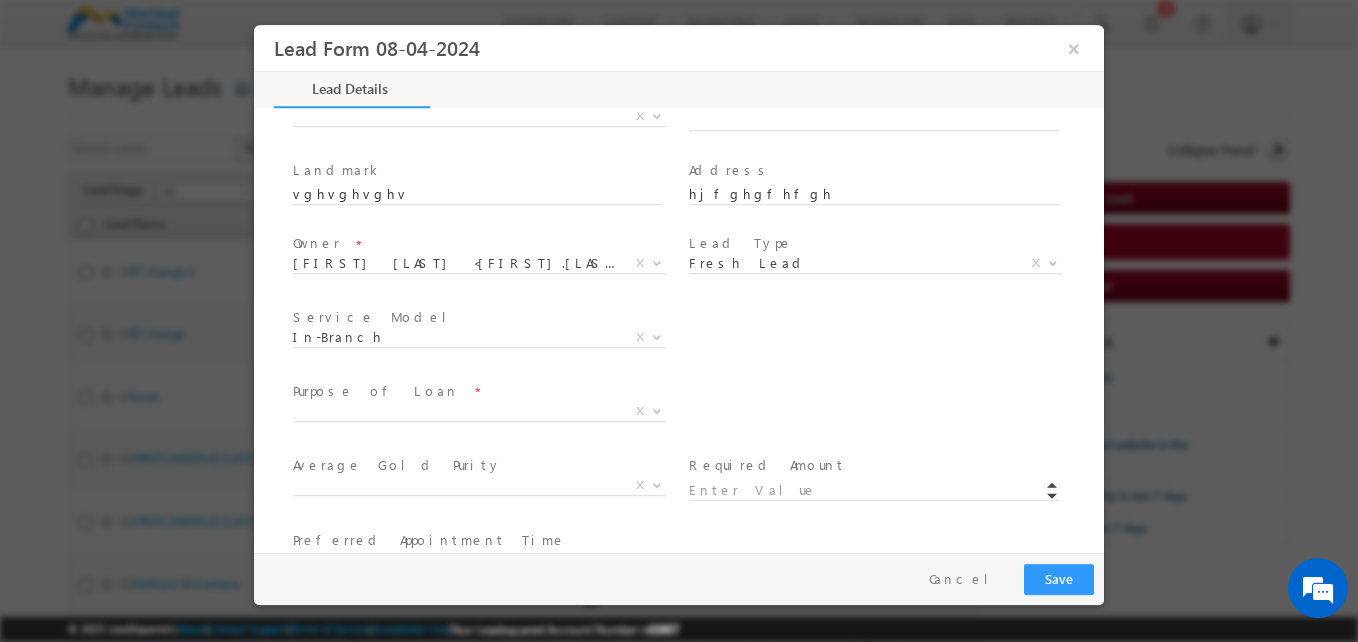 click on "Medical Treatment
Business Needs
Education
Travel
Agriculture Needs
Vehicle Purchase
Buying or Renovating Home
Personal Needs
NA
X" at bounding box center (487, 415) 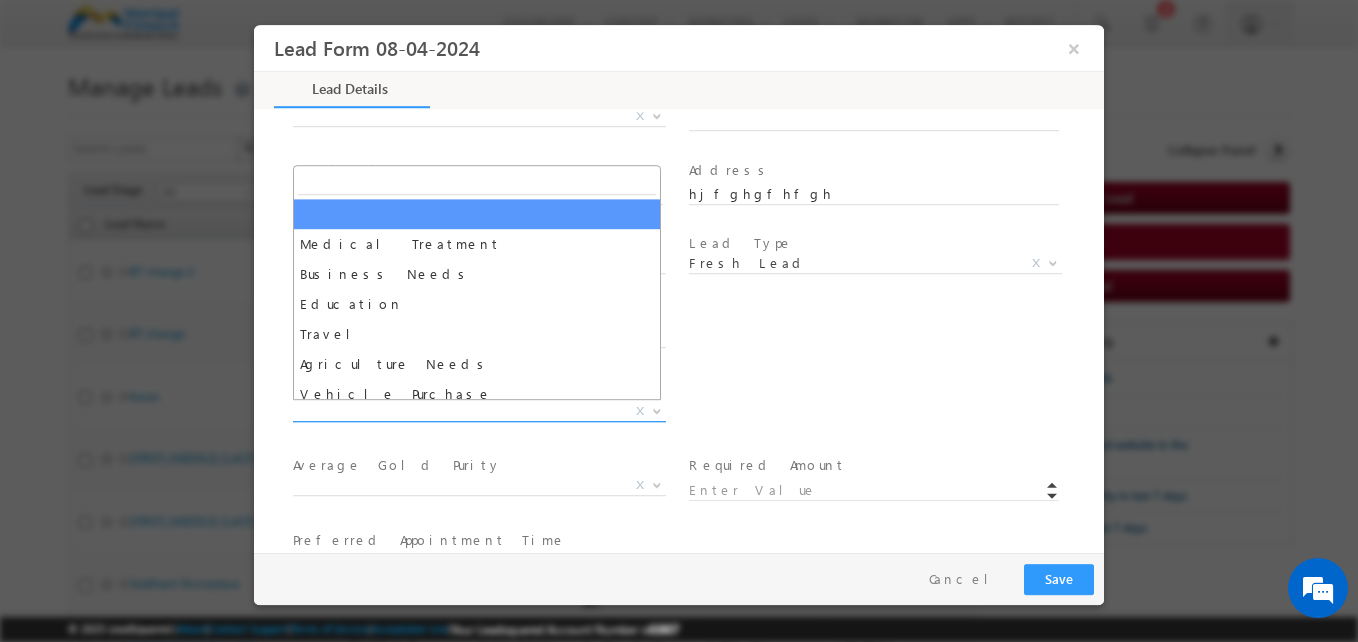 click on "X" at bounding box center (479, 412) 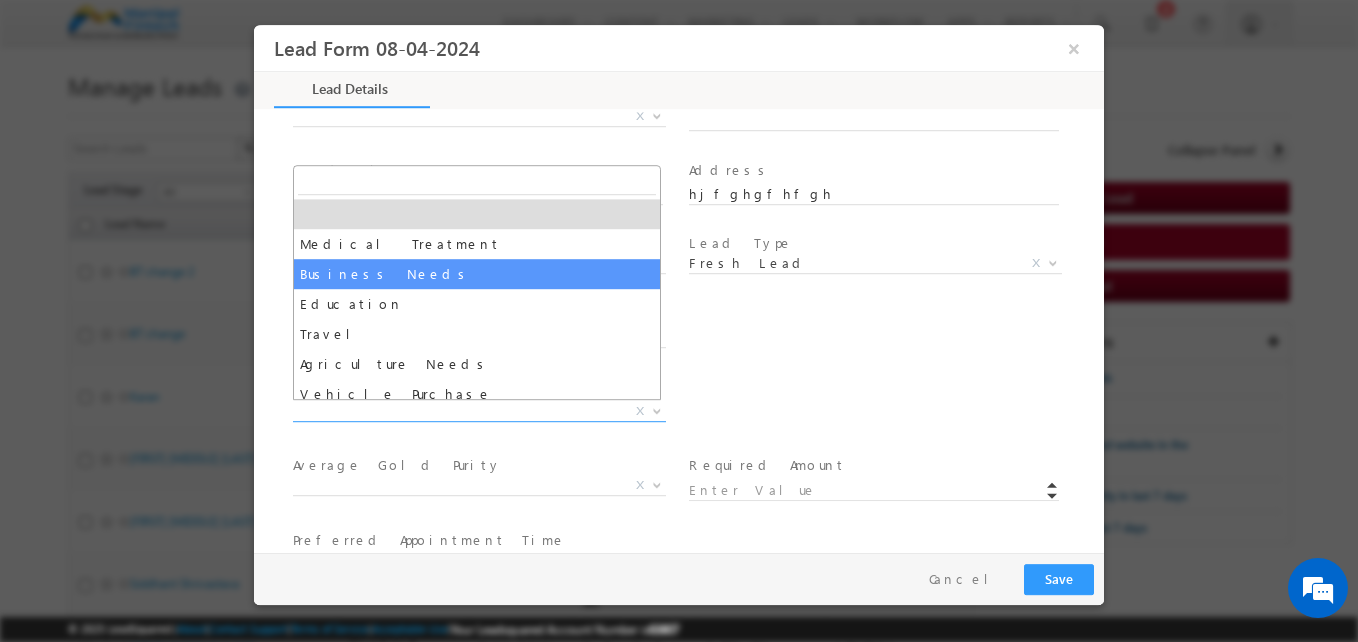 select on "Business Needs" 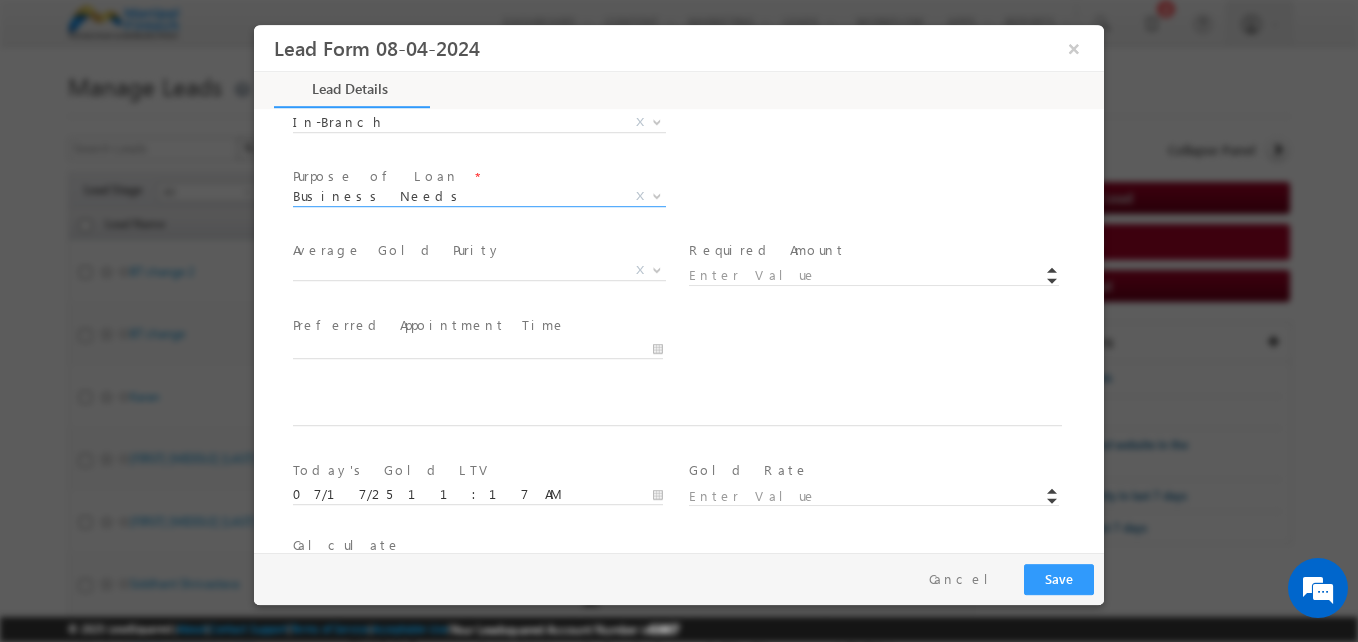 scroll, scrollTop: 816, scrollLeft: 0, axis: vertical 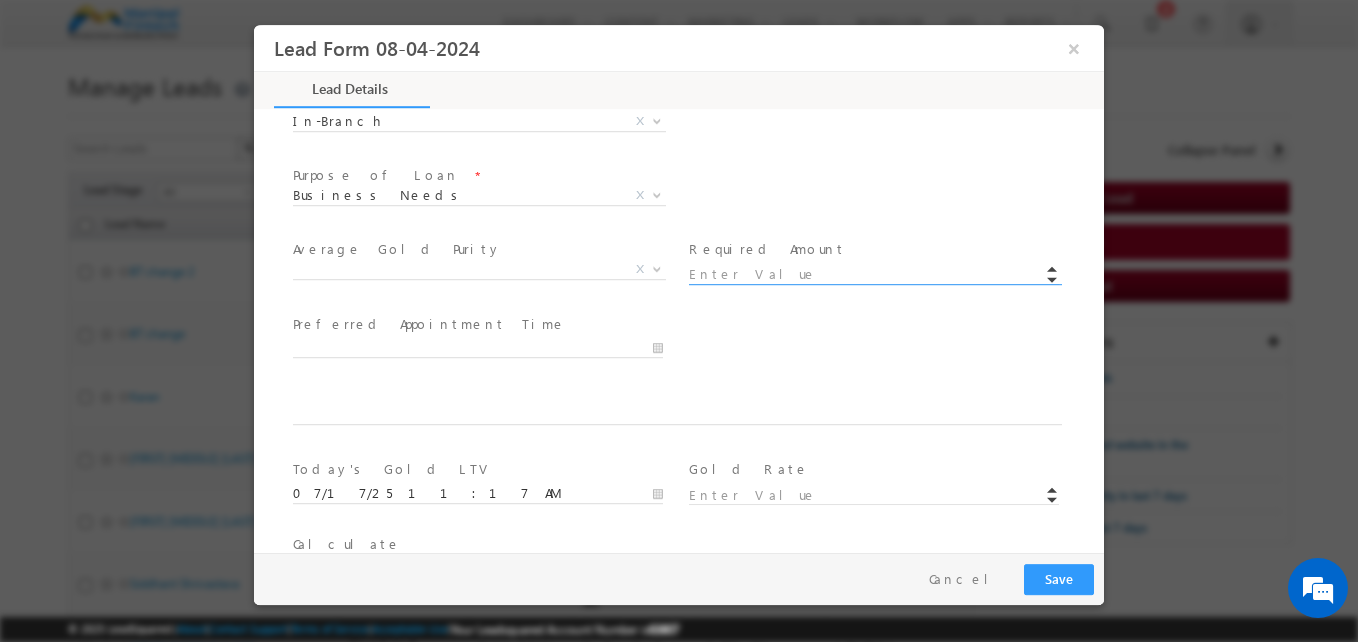 click at bounding box center [874, 275] 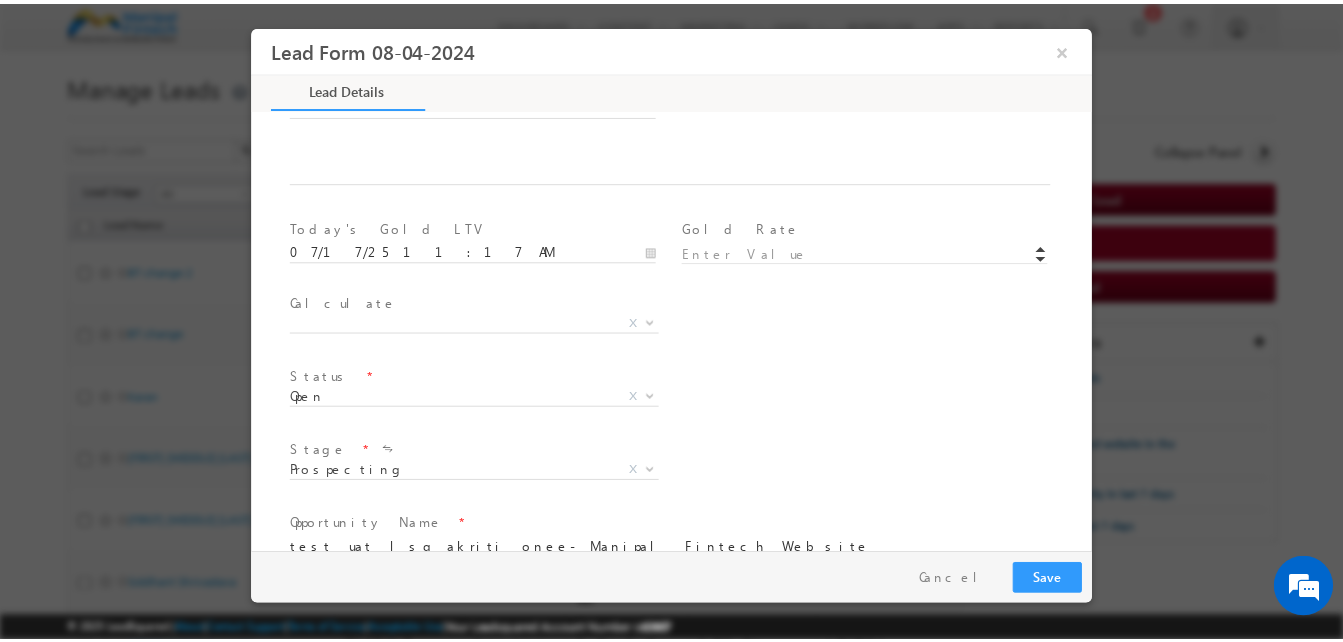 scroll, scrollTop: 1169, scrollLeft: 0, axis: vertical 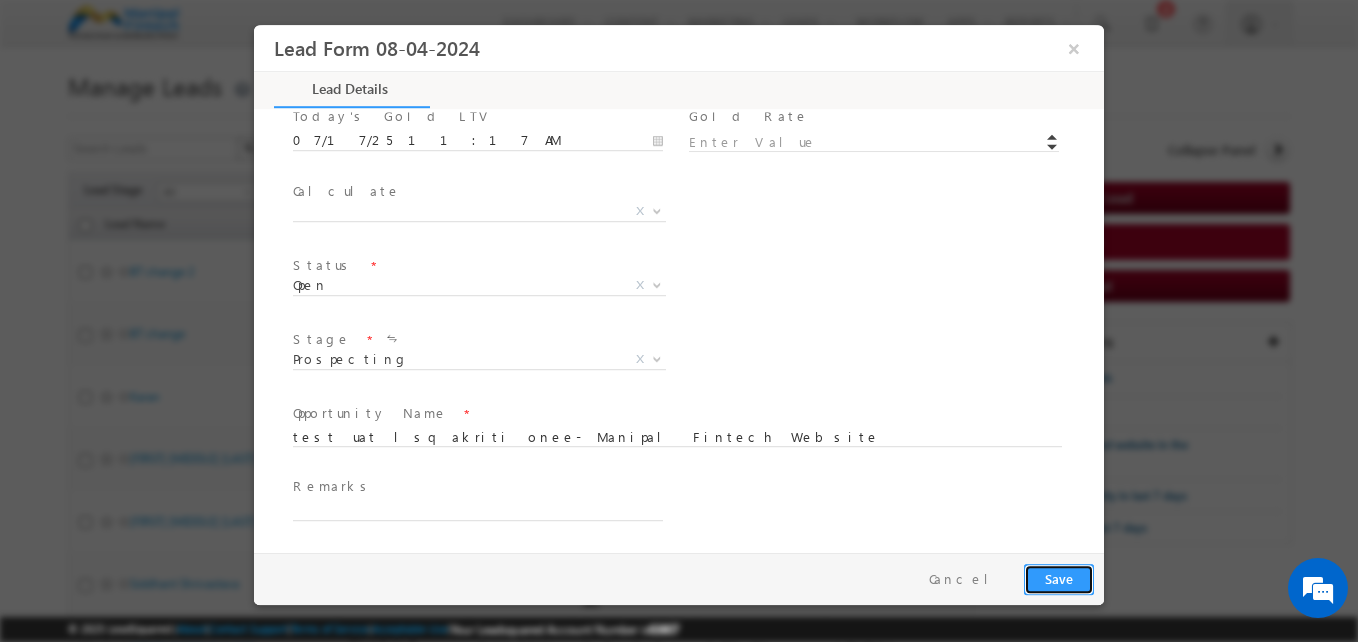 type on "300000.00" 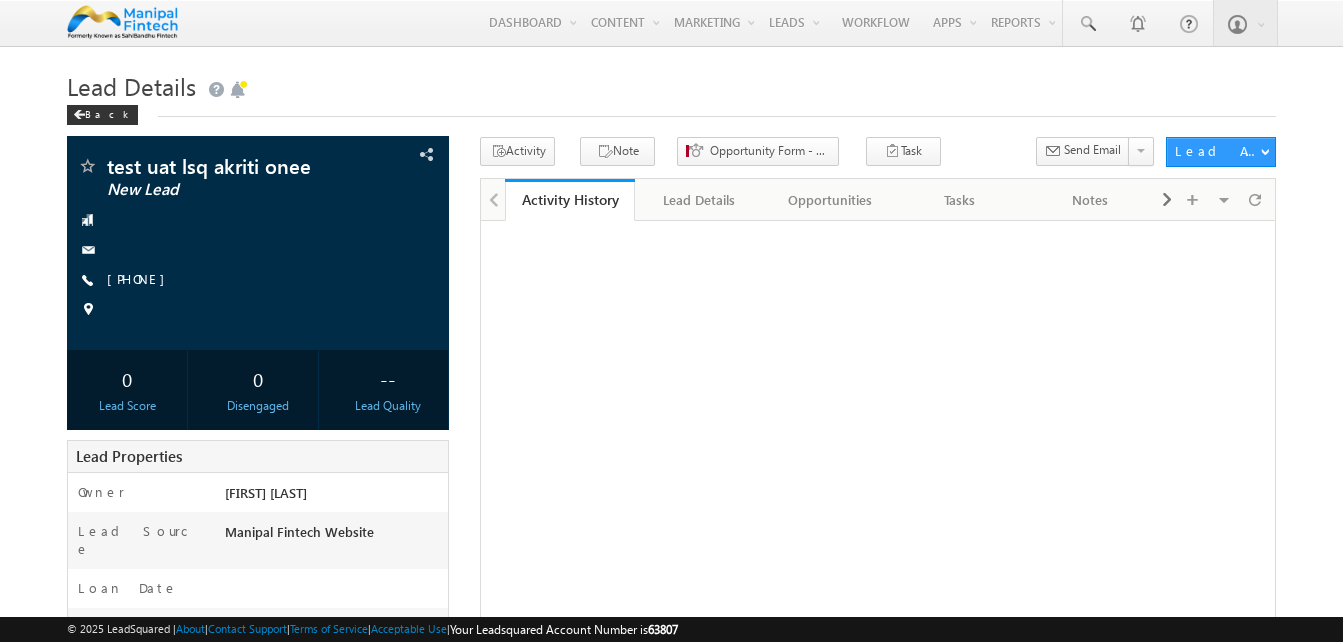 scroll, scrollTop: 0, scrollLeft: 0, axis: both 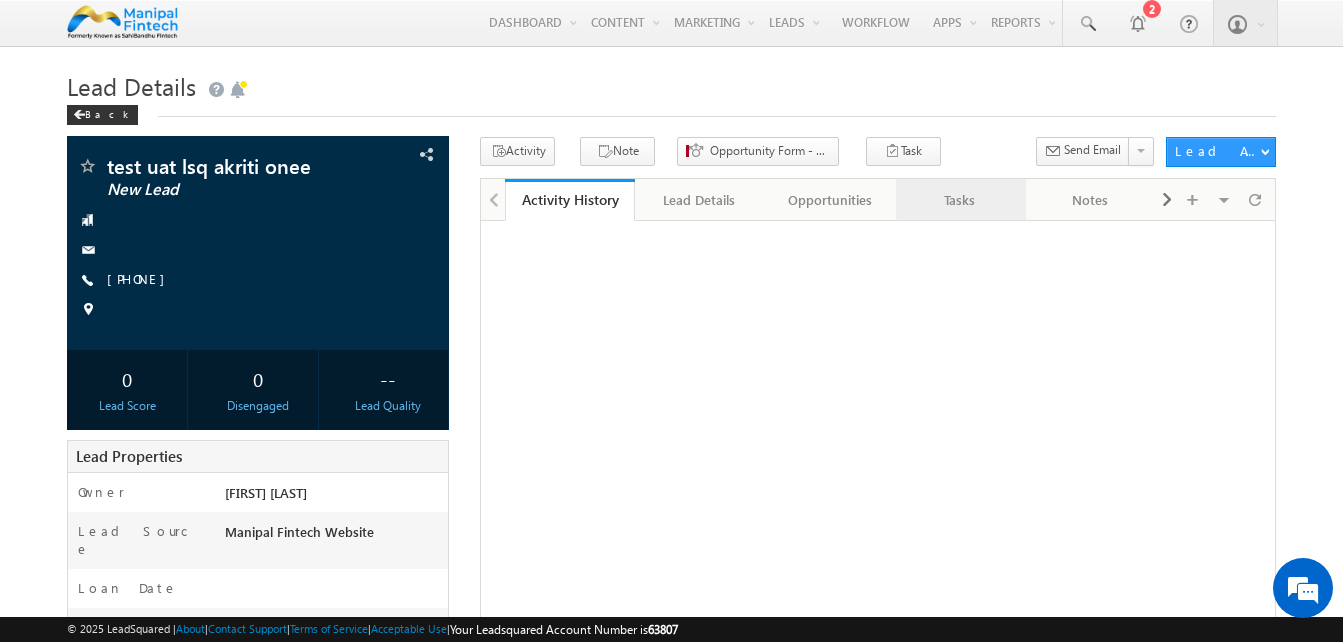click on "Tasks" at bounding box center [960, 200] 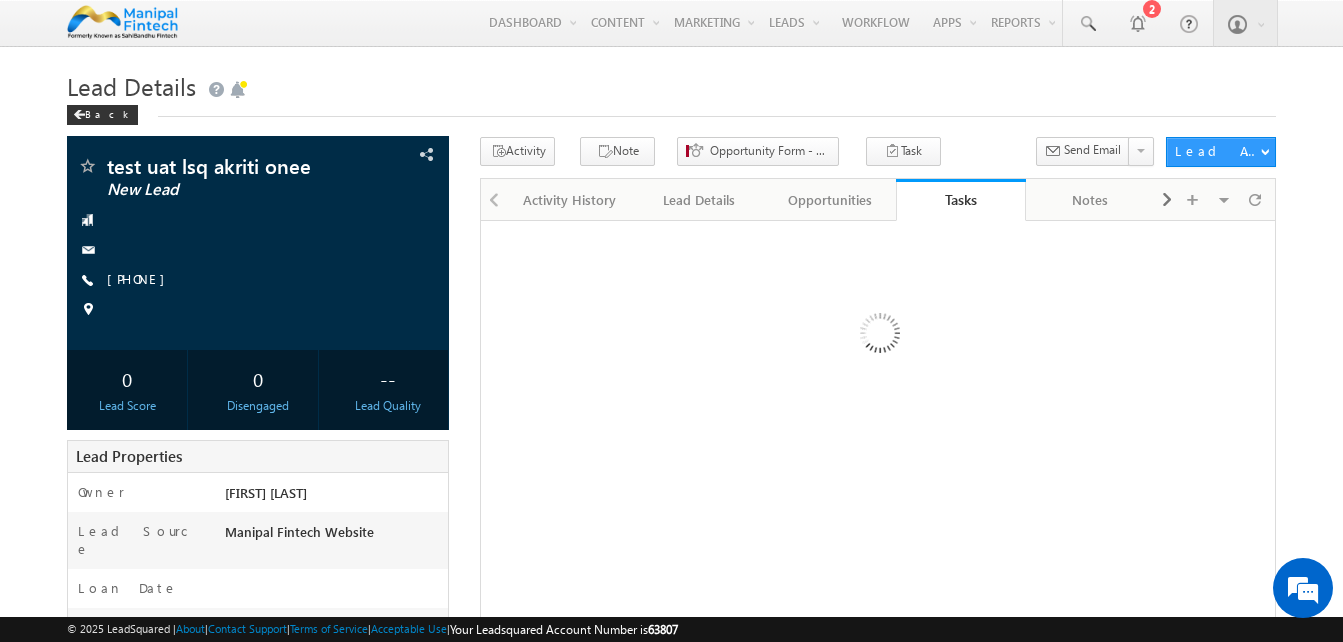 scroll, scrollTop: 0, scrollLeft: 0, axis: both 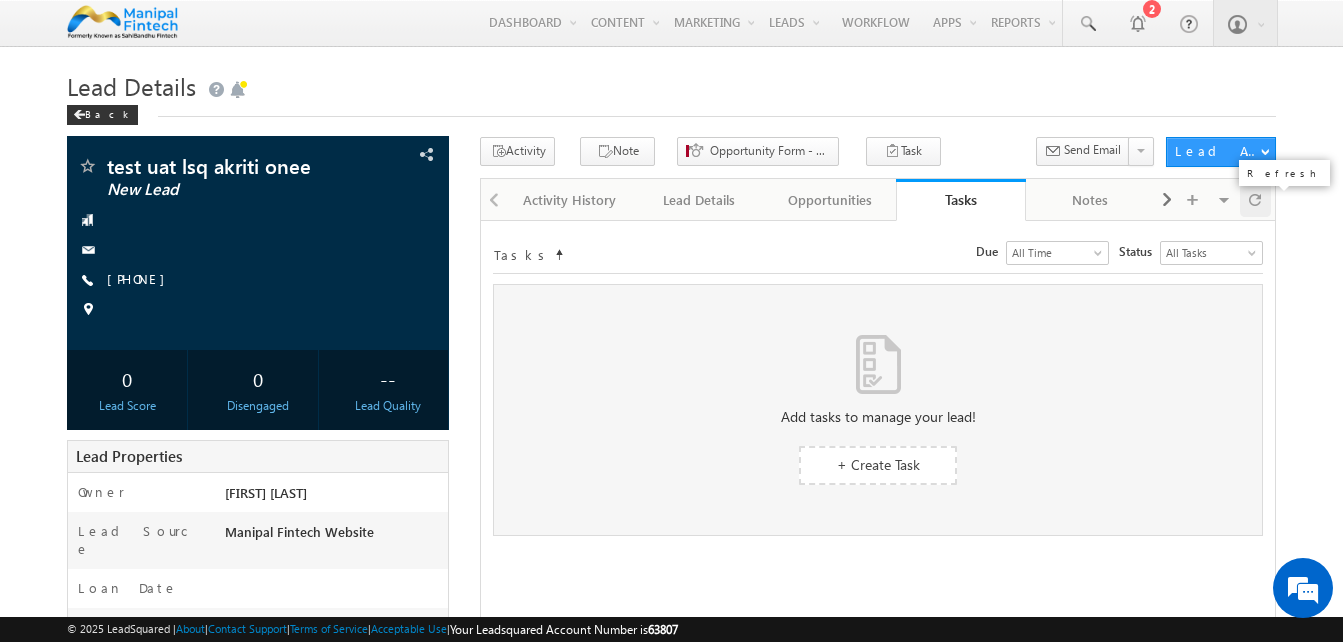 click at bounding box center [1255, 199] 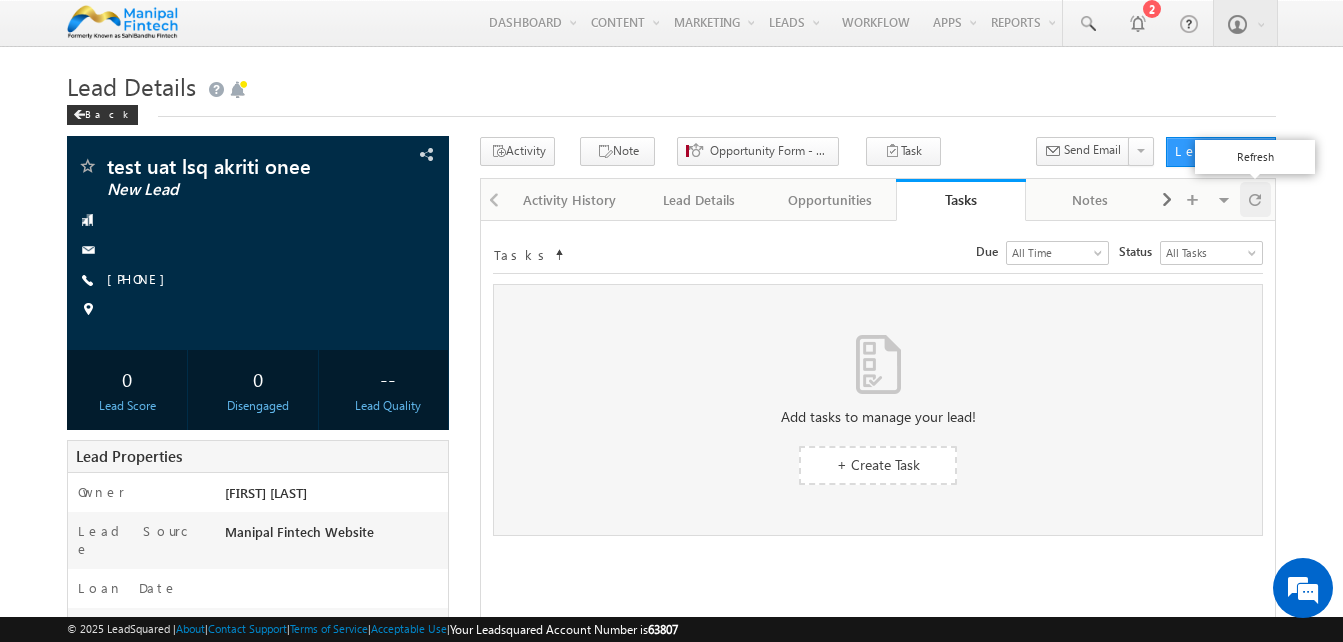 click at bounding box center [1255, 199] 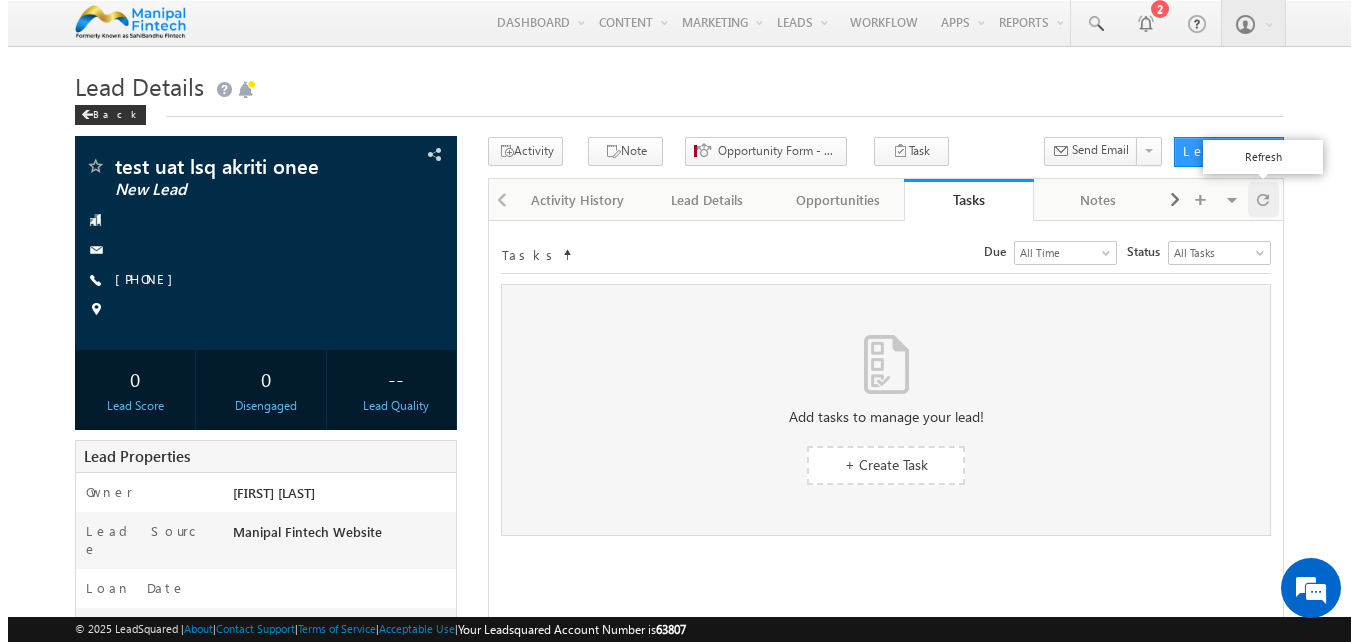 scroll, scrollTop: 0, scrollLeft: 0, axis: both 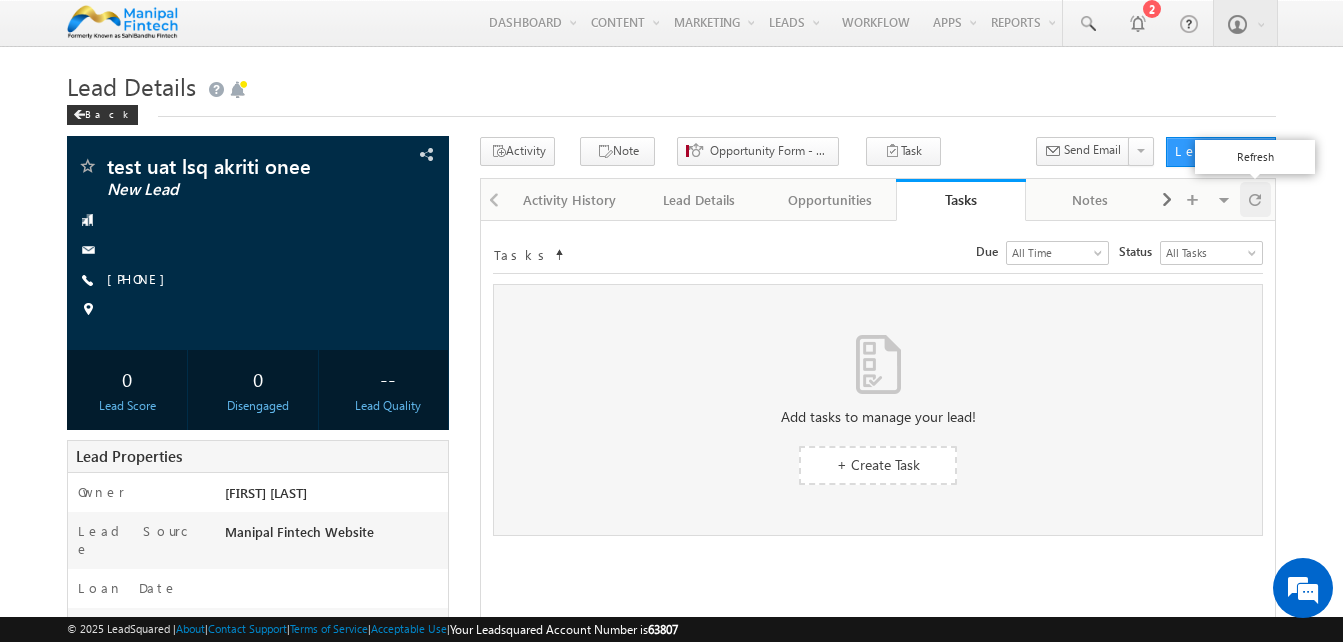 click at bounding box center (1255, 199) 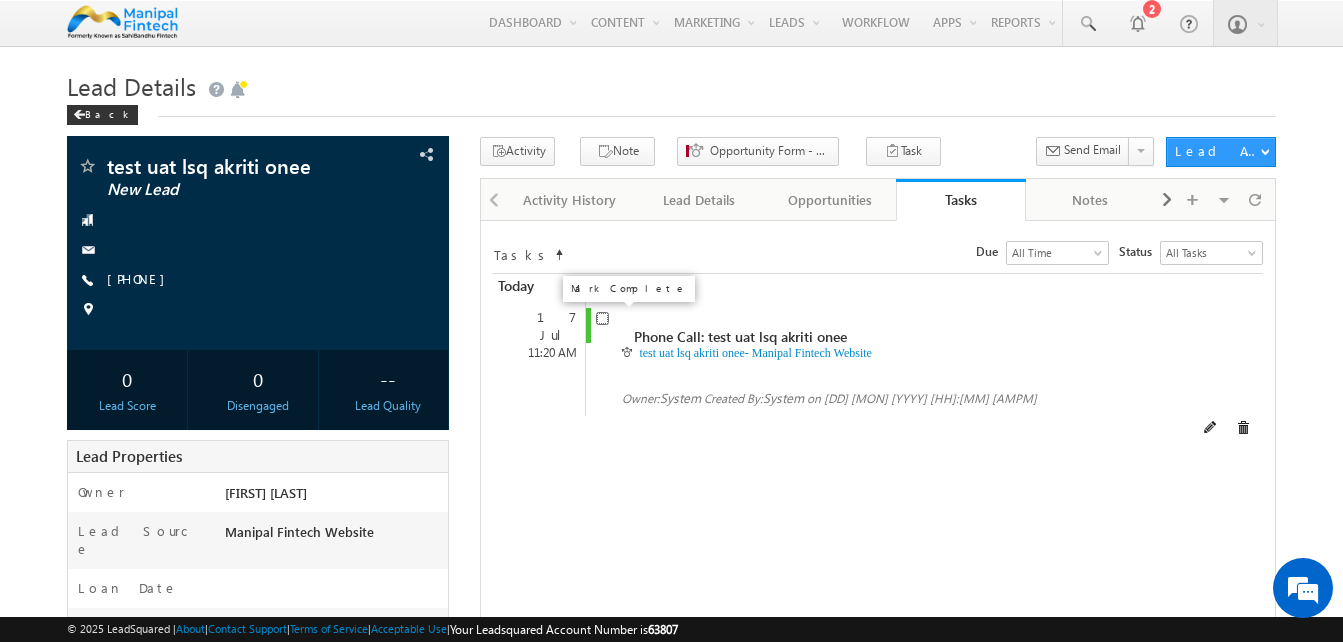 click at bounding box center (602, 318) 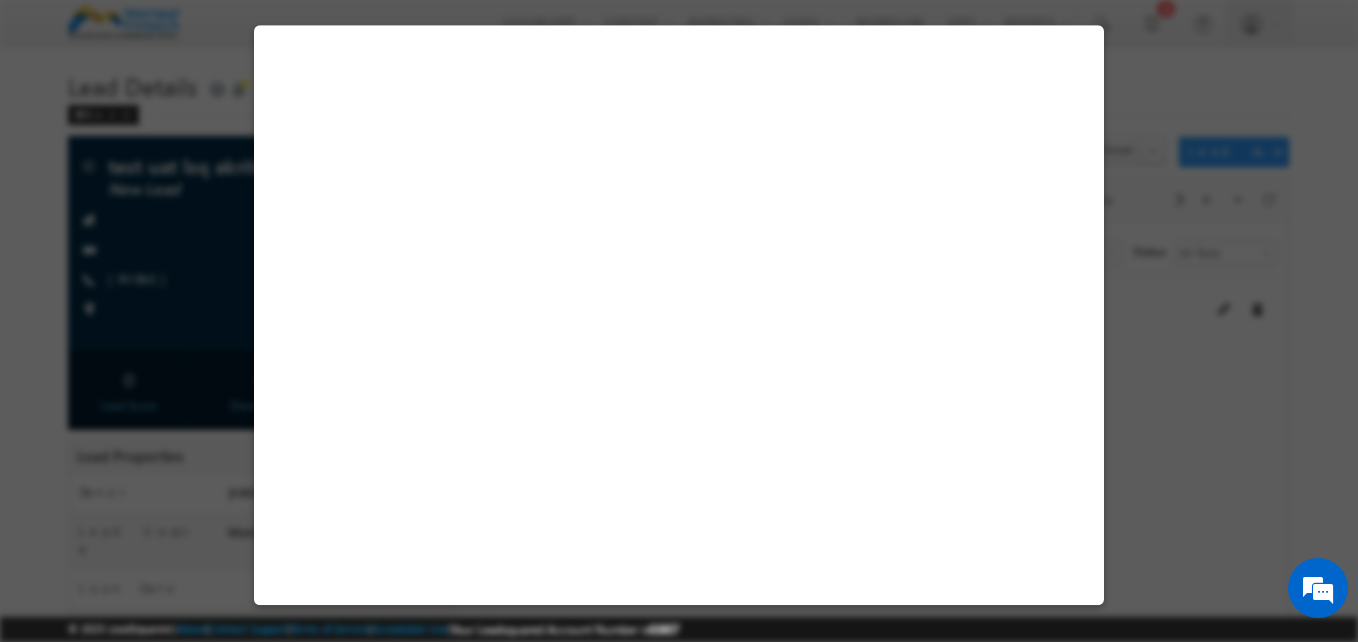 select on "Female" 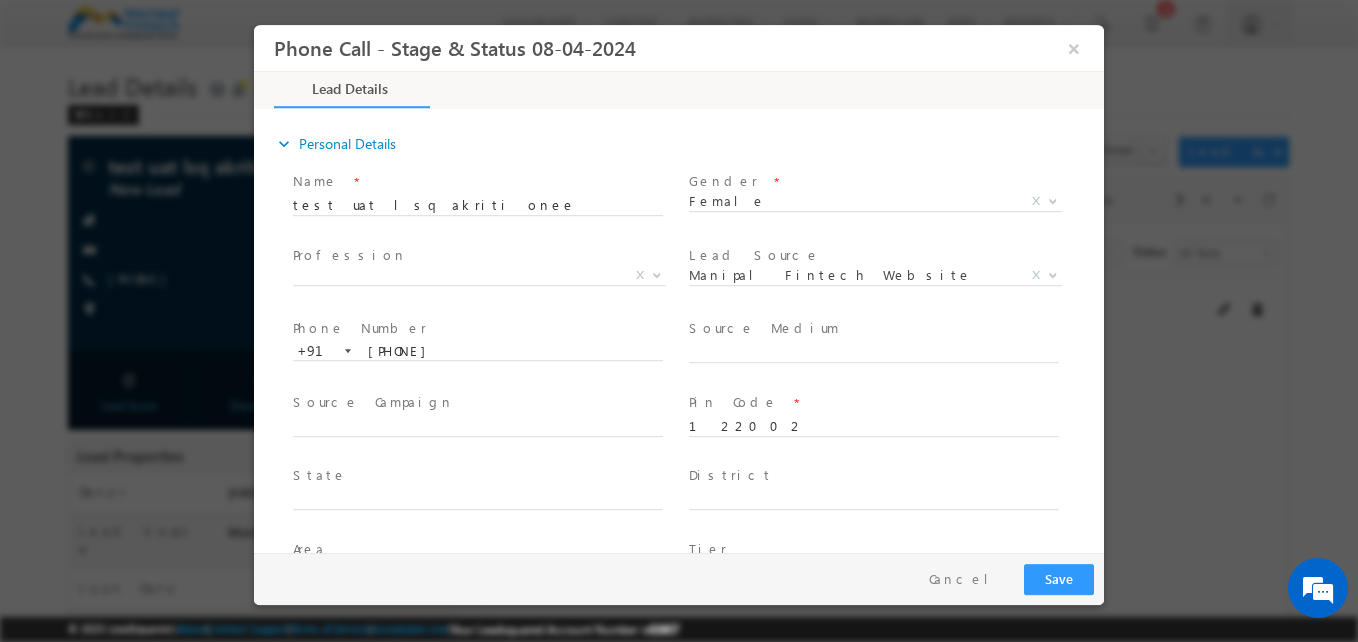 scroll, scrollTop: 0, scrollLeft: 0, axis: both 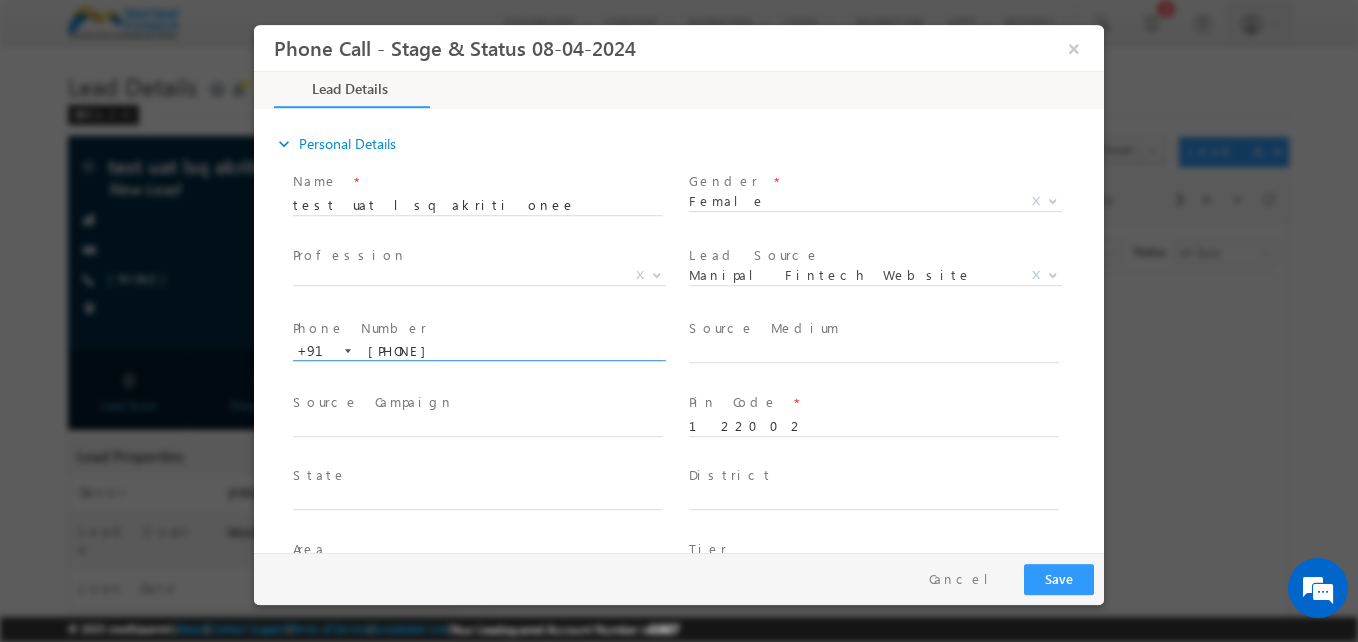 click on "6655665656" at bounding box center [478, 352] 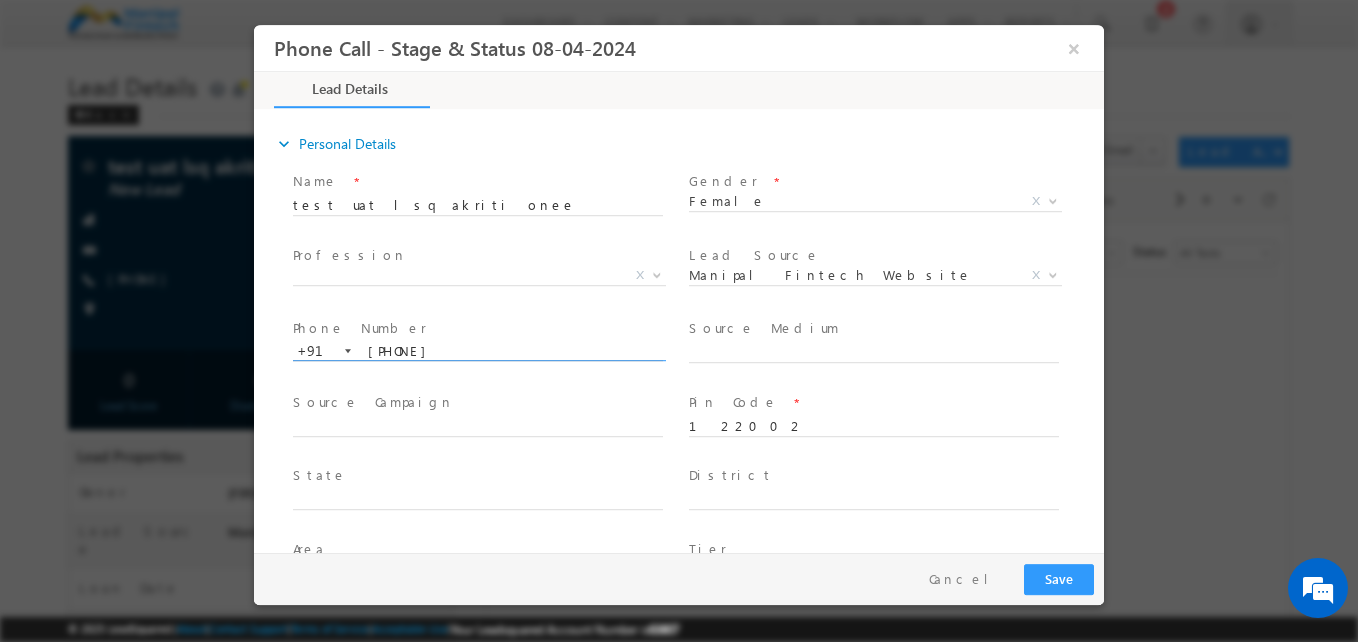 drag, startPoint x: 445, startPoint y: 348, endPoint x: 368, endPoint y: 353, distance: 77.16217 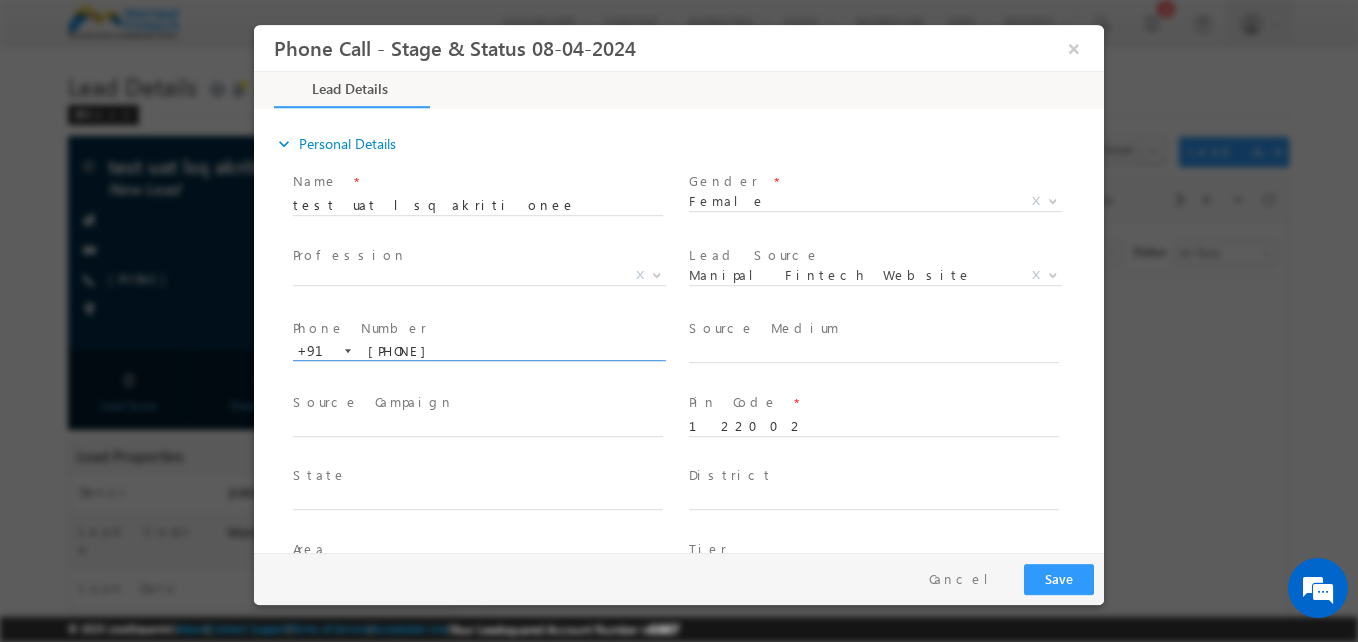 click on "6655665656" at bounding box center [478, 352] 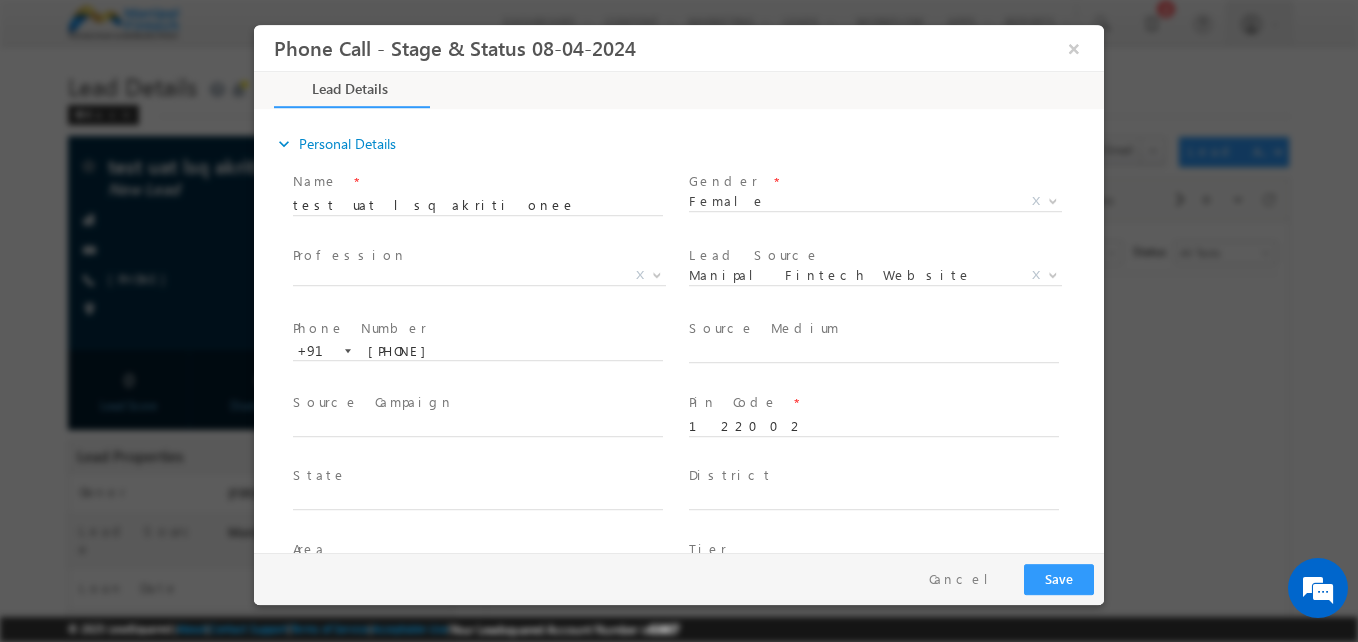 click on "Phone Number
*
+91-6655665656 6655665656 +91" at bounding box center (487, 350) 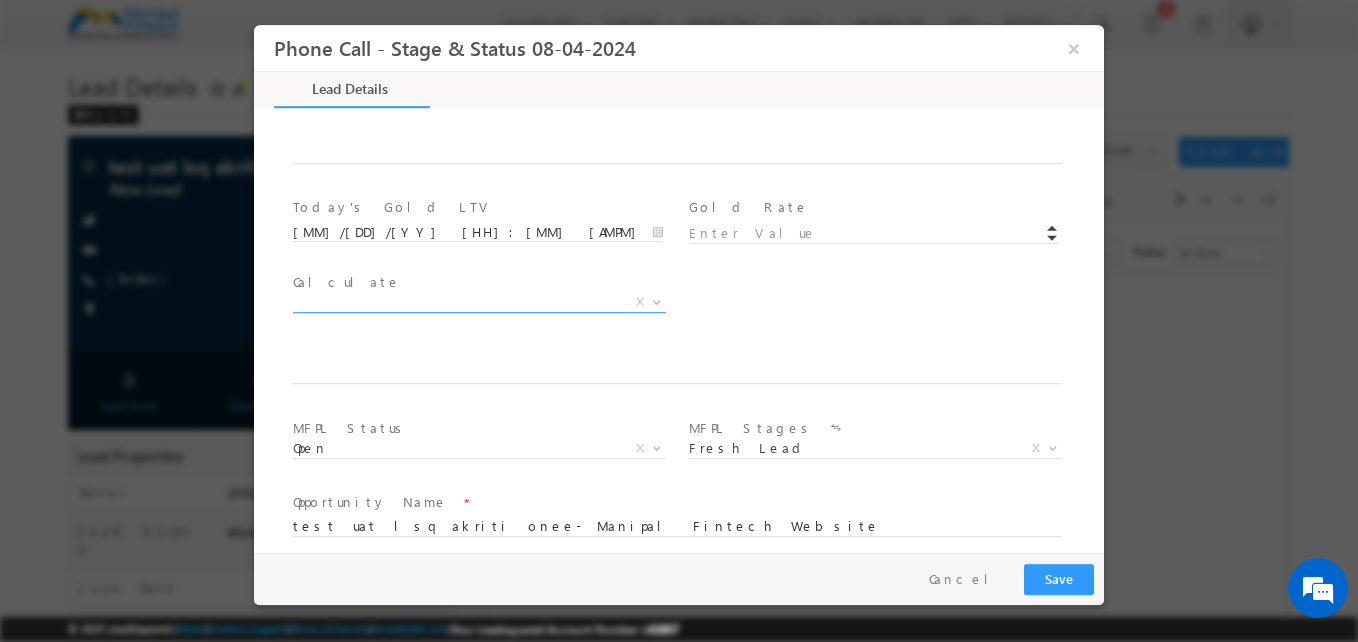 scroll, scrollTop: 1020, scrollLeft: 0, axis: vertical 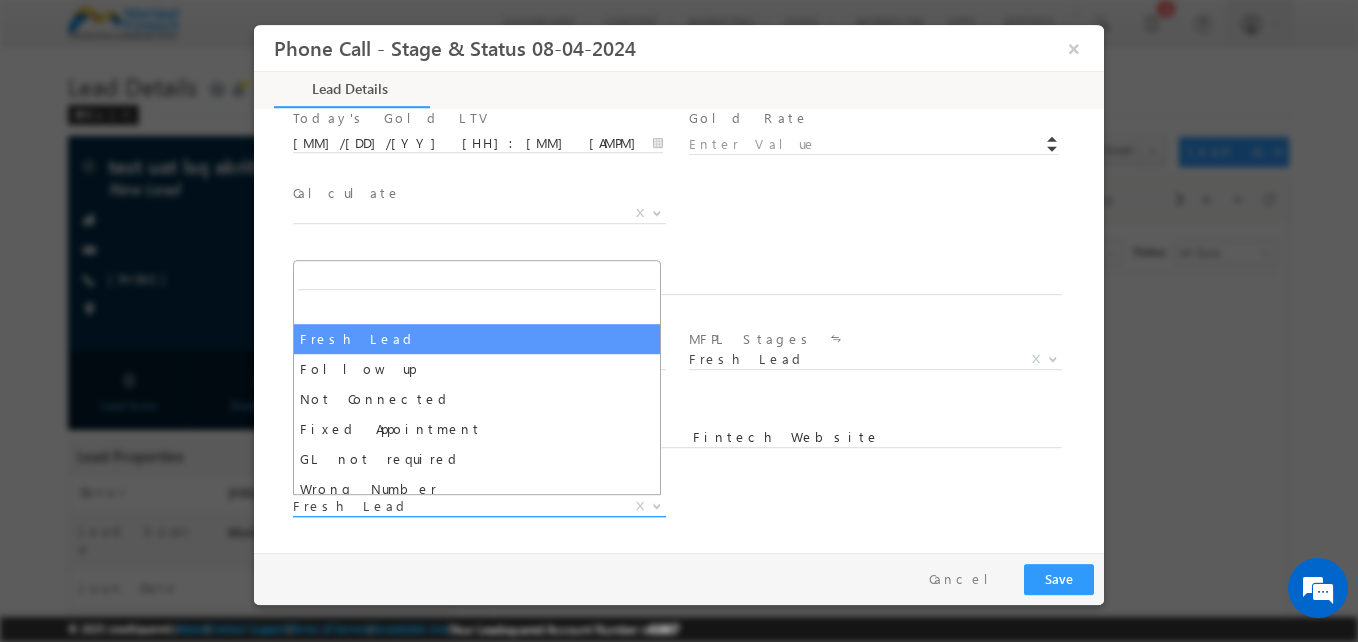 click on "Fresh Lead" at bounding box center [455, 506] 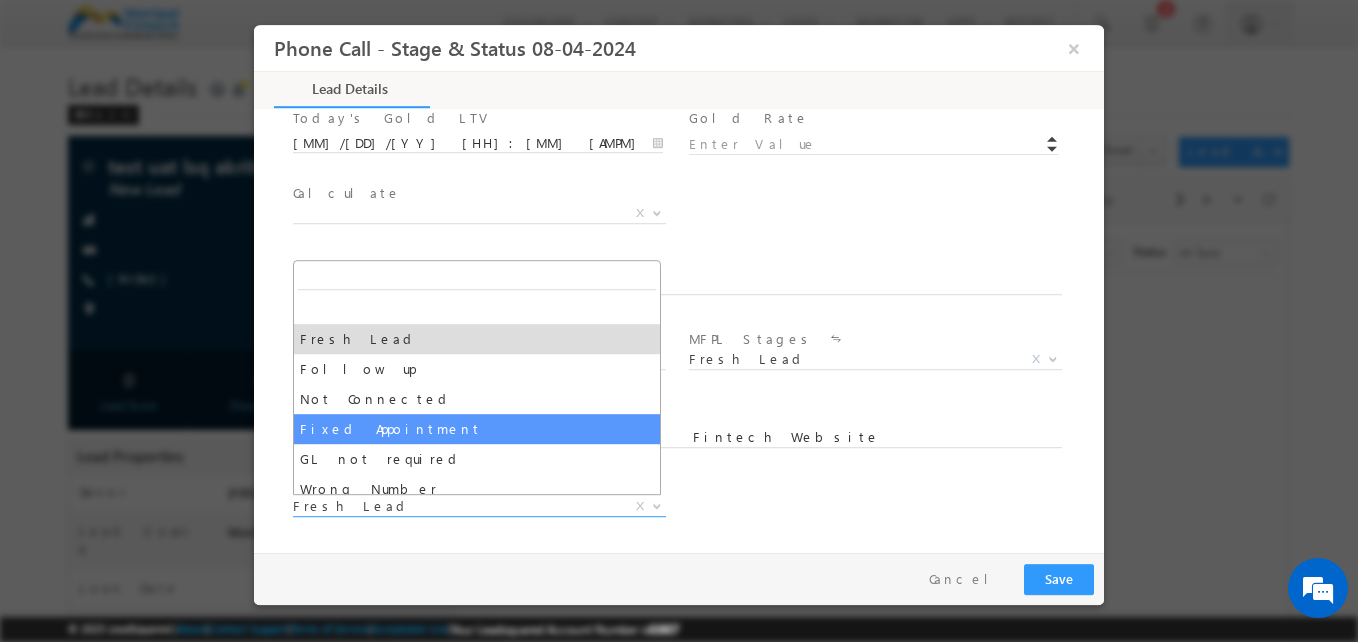 select on "Fixed Appointment" 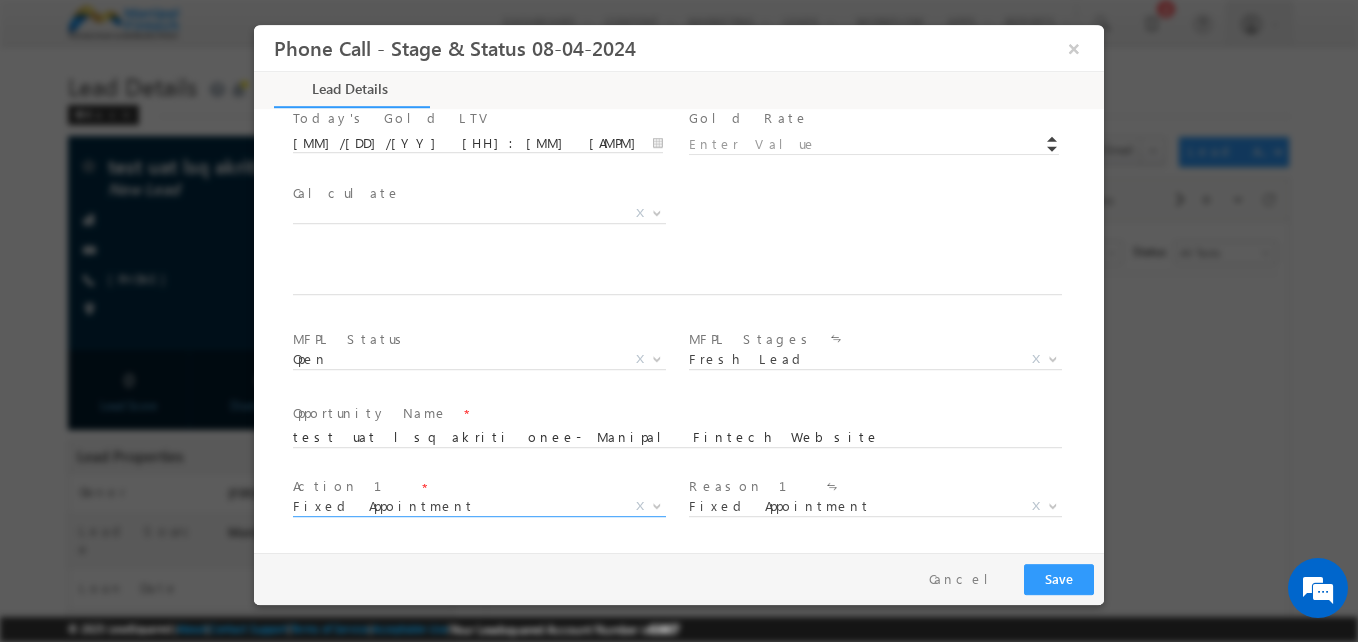 scroll, scrollTop: 1168, scrollLeft: 0, axis: vertical 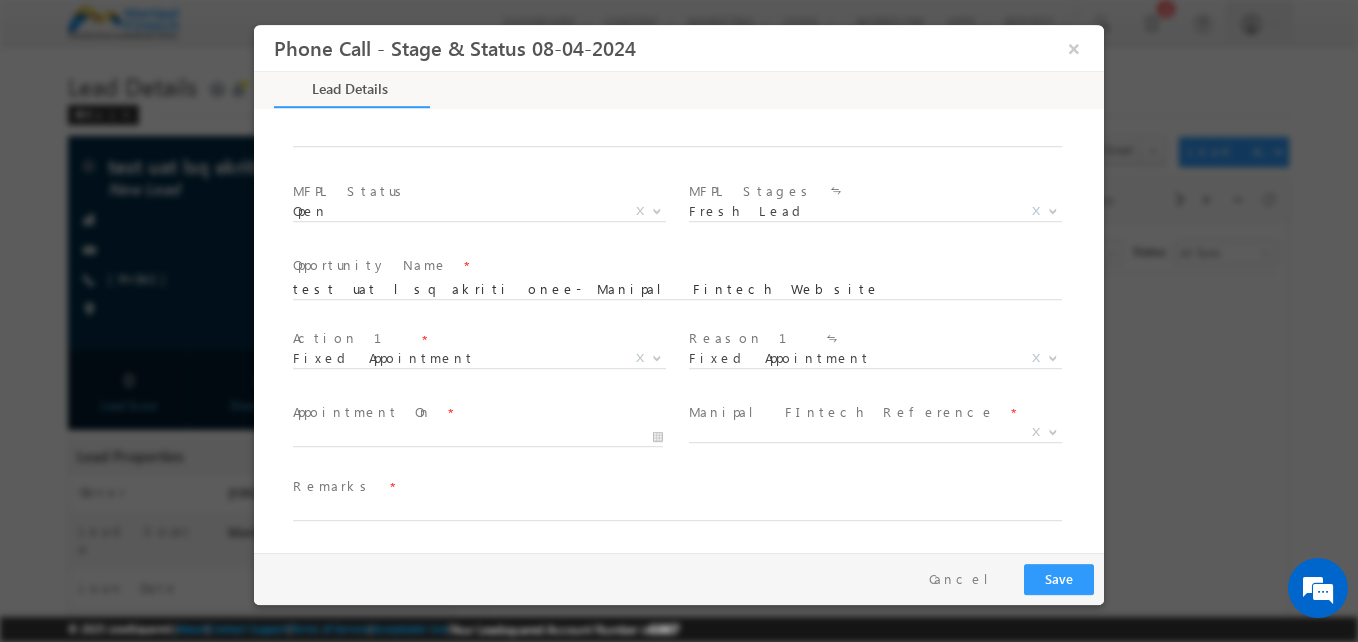 click at bounding box center (487, 437) 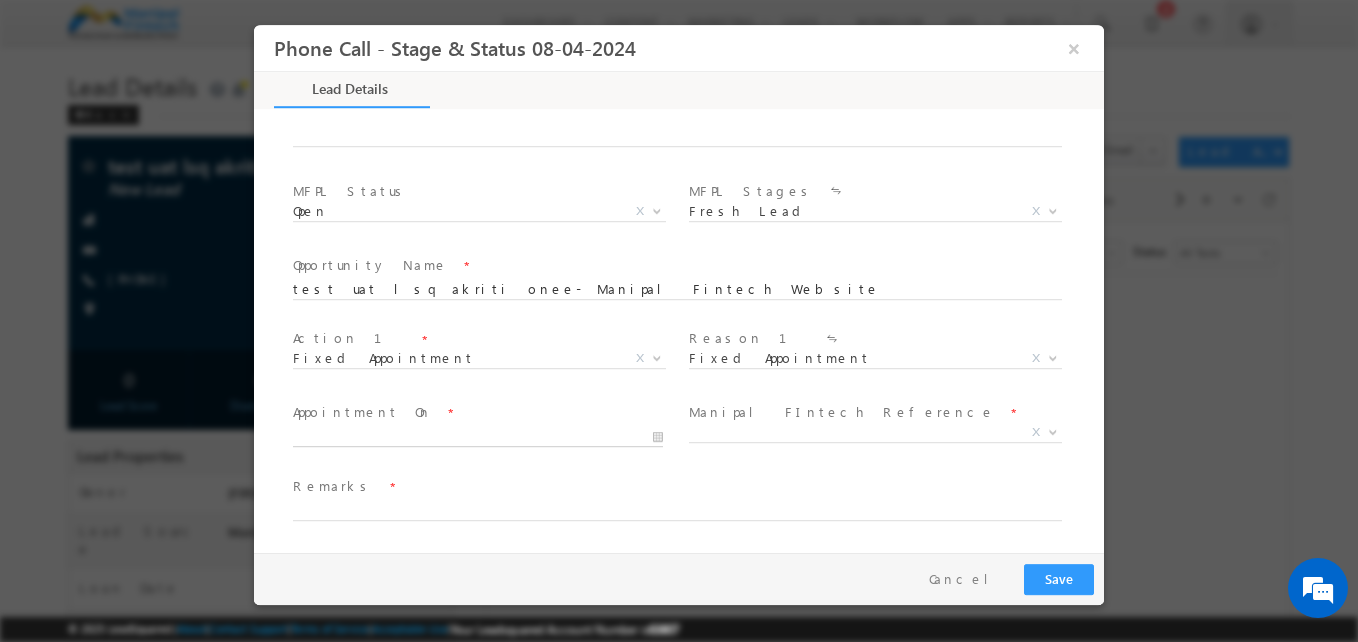 type on "07/17/25 11:25 AM" 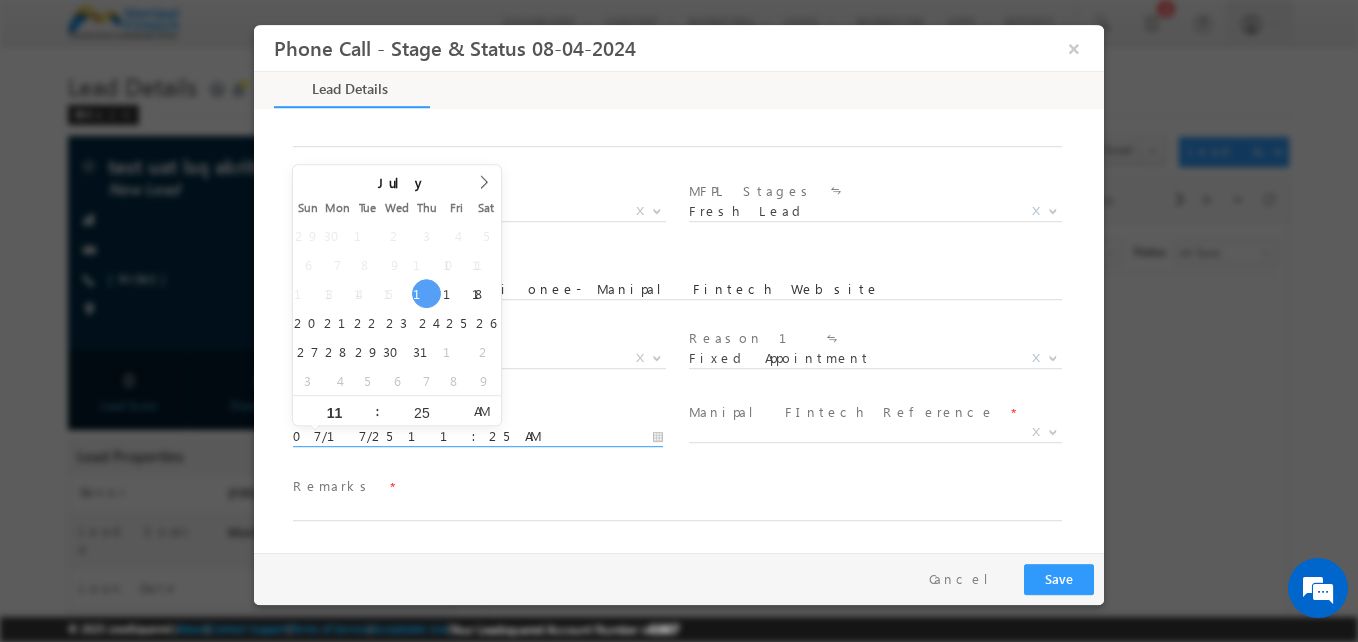 click on "07/17/25 11:25 AM" at bounding box center [478, 437] 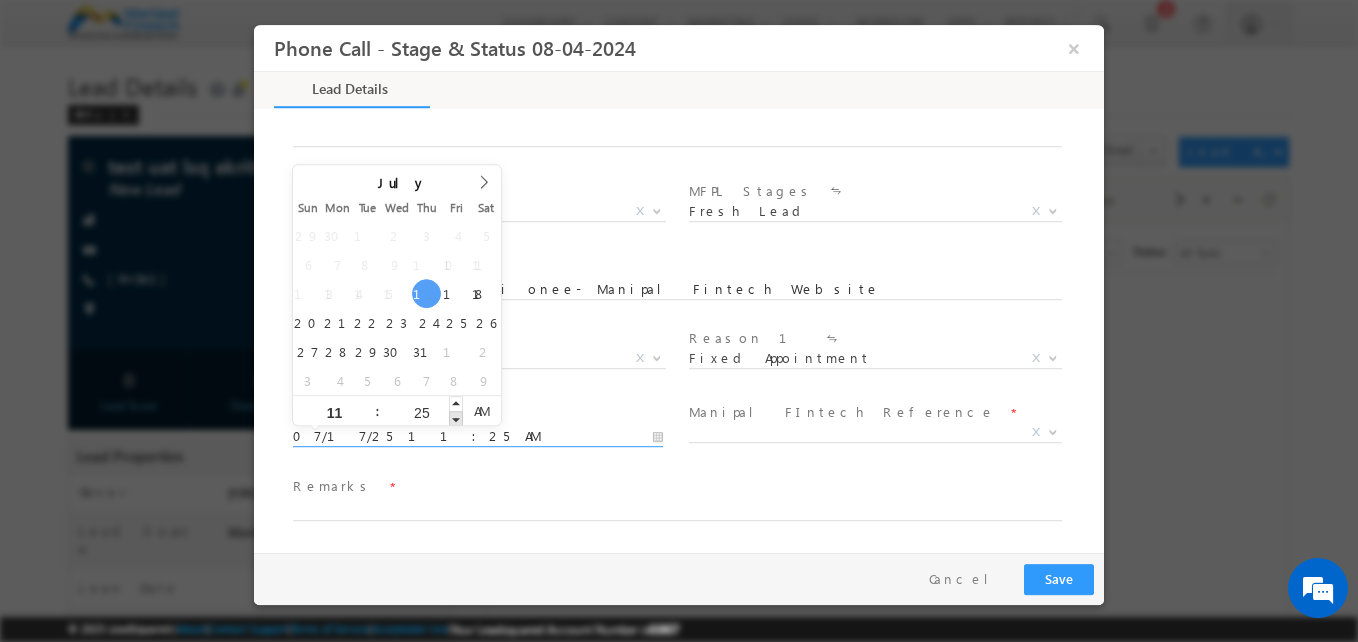 type on "07/17/25 11:24 AM" 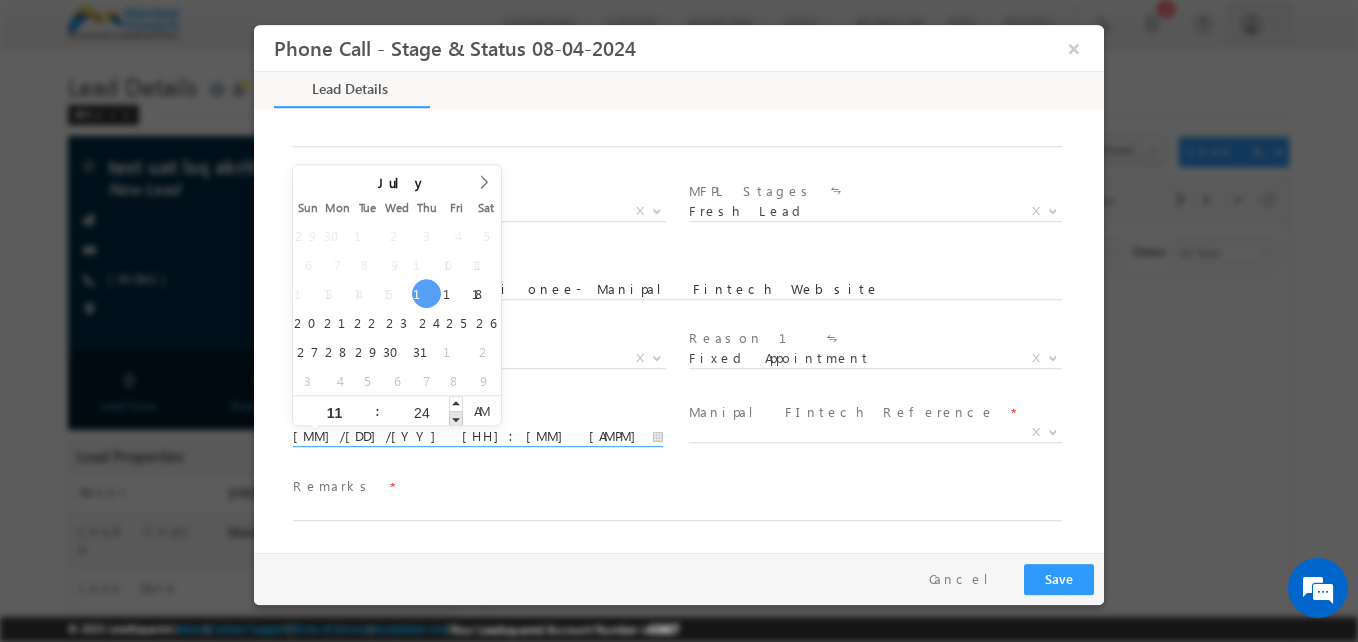 click at bounding box center [456, 418] 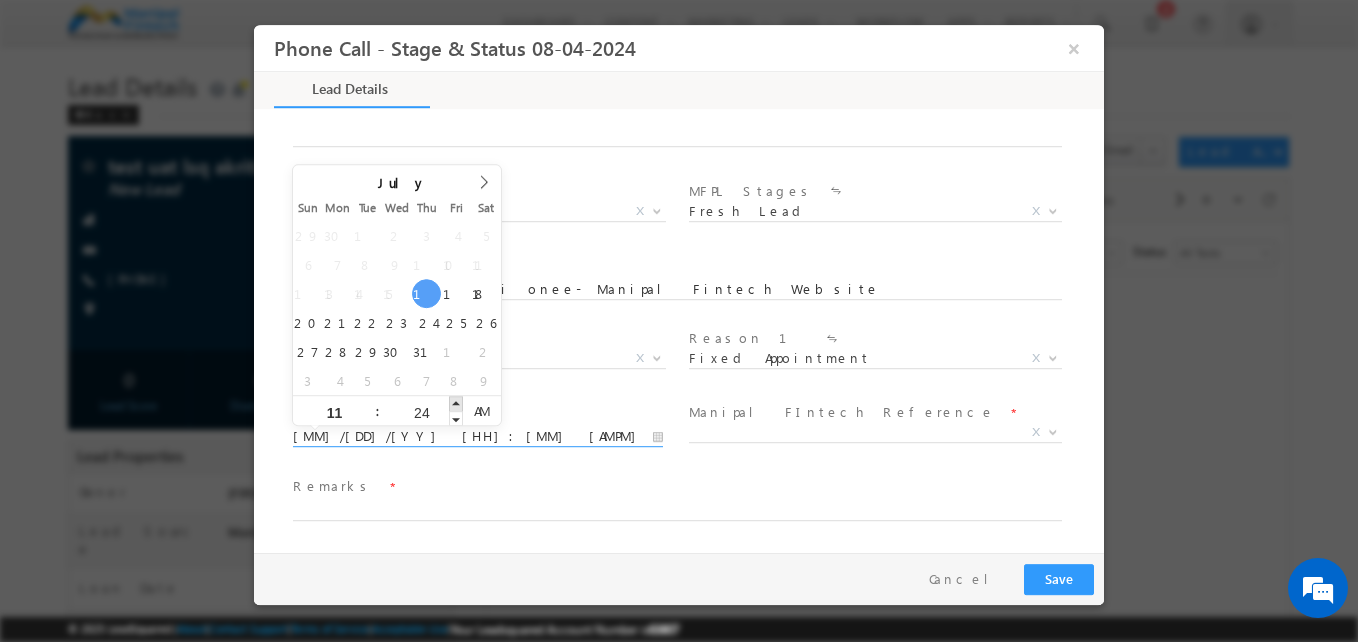 type on "07/17/25 11:25 AM" 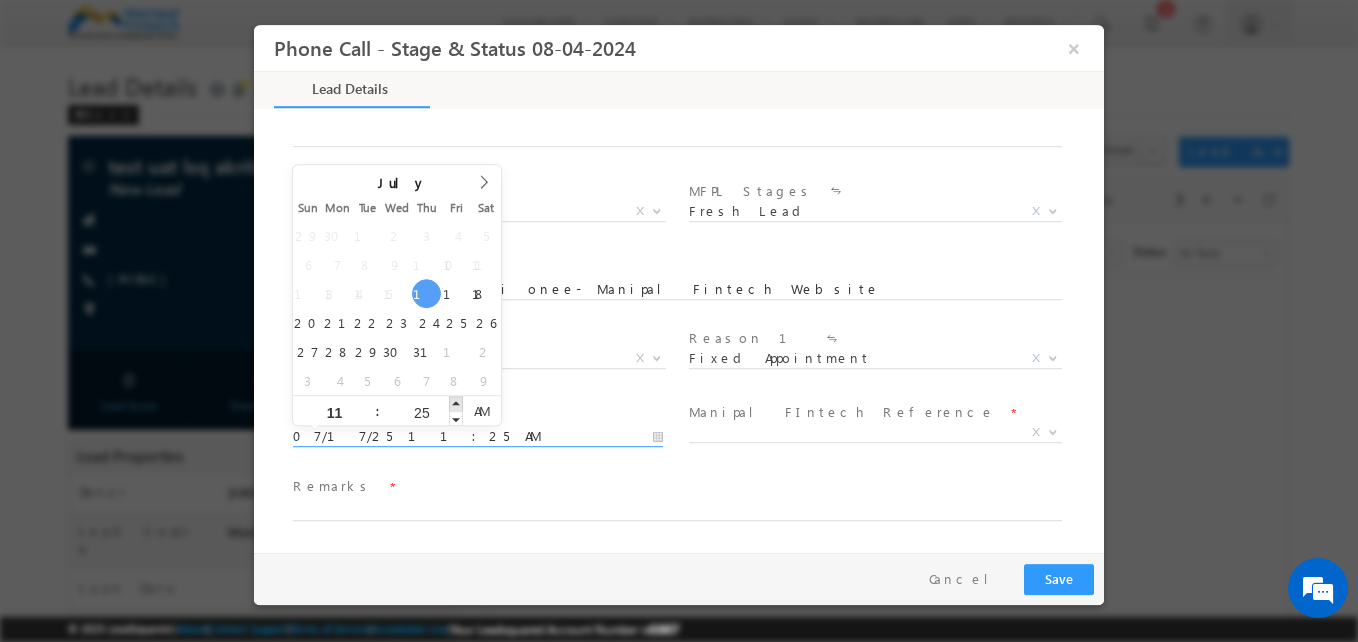 click at bounding box center [456, 403] 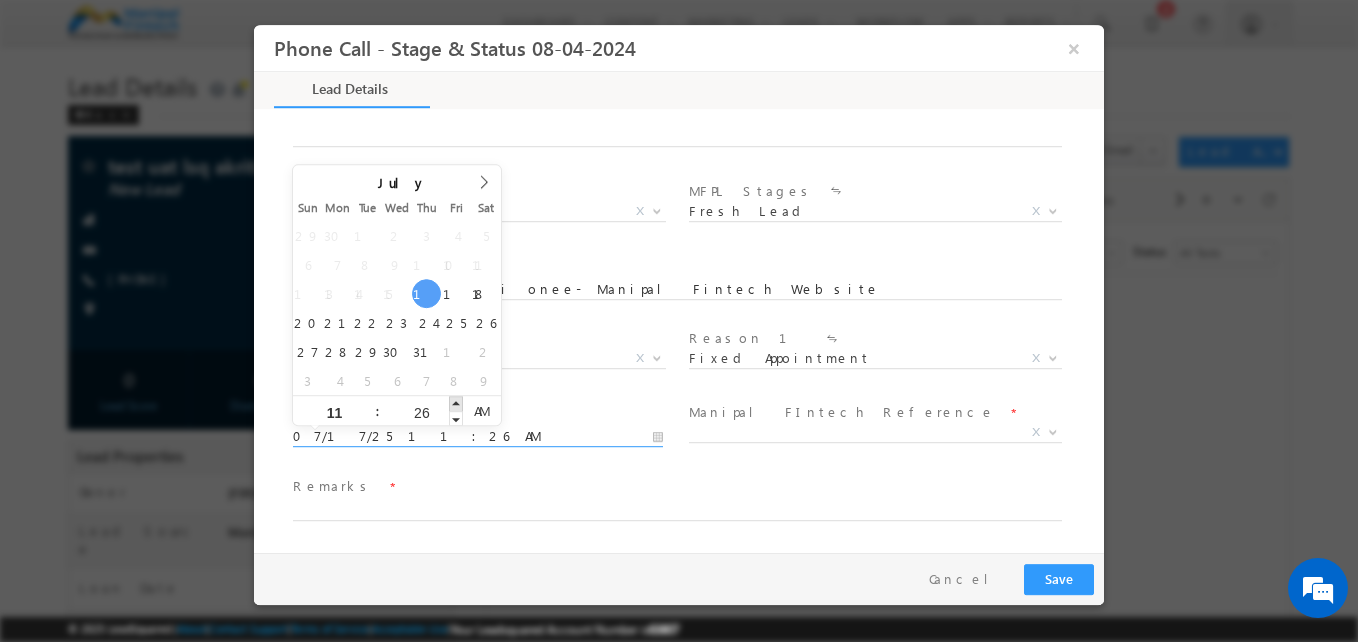 click at bounding box center (456, 403) 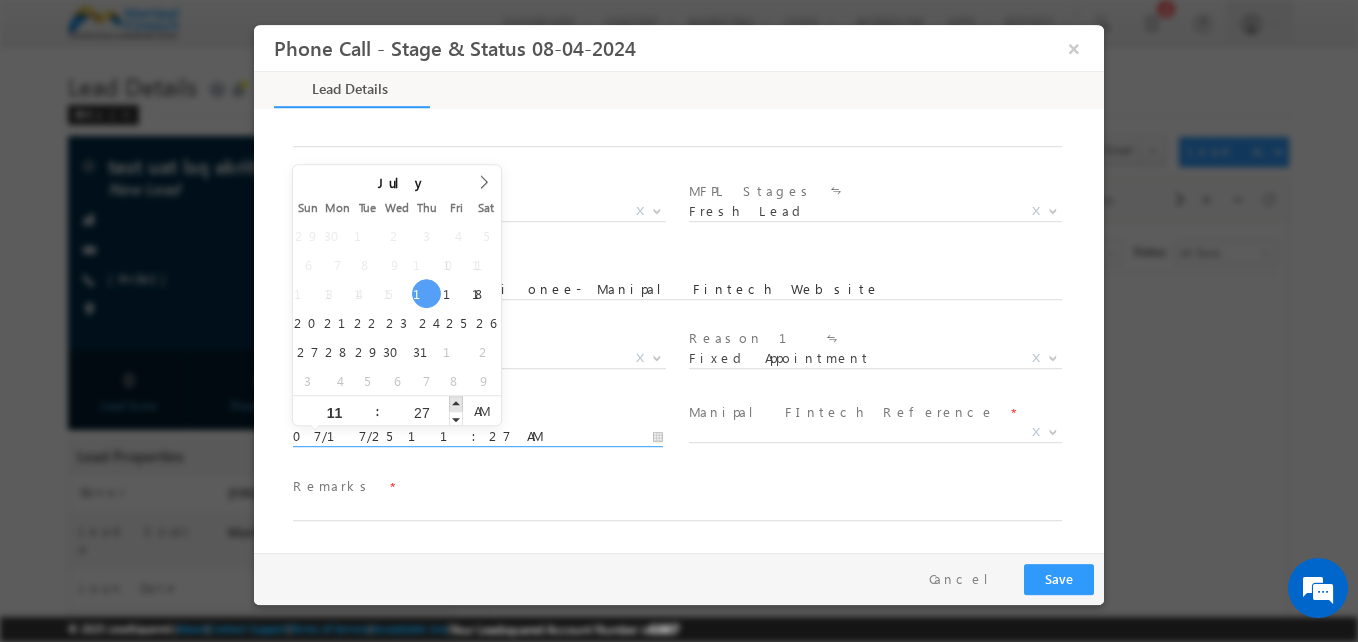 click at bounding box center [456, 403] 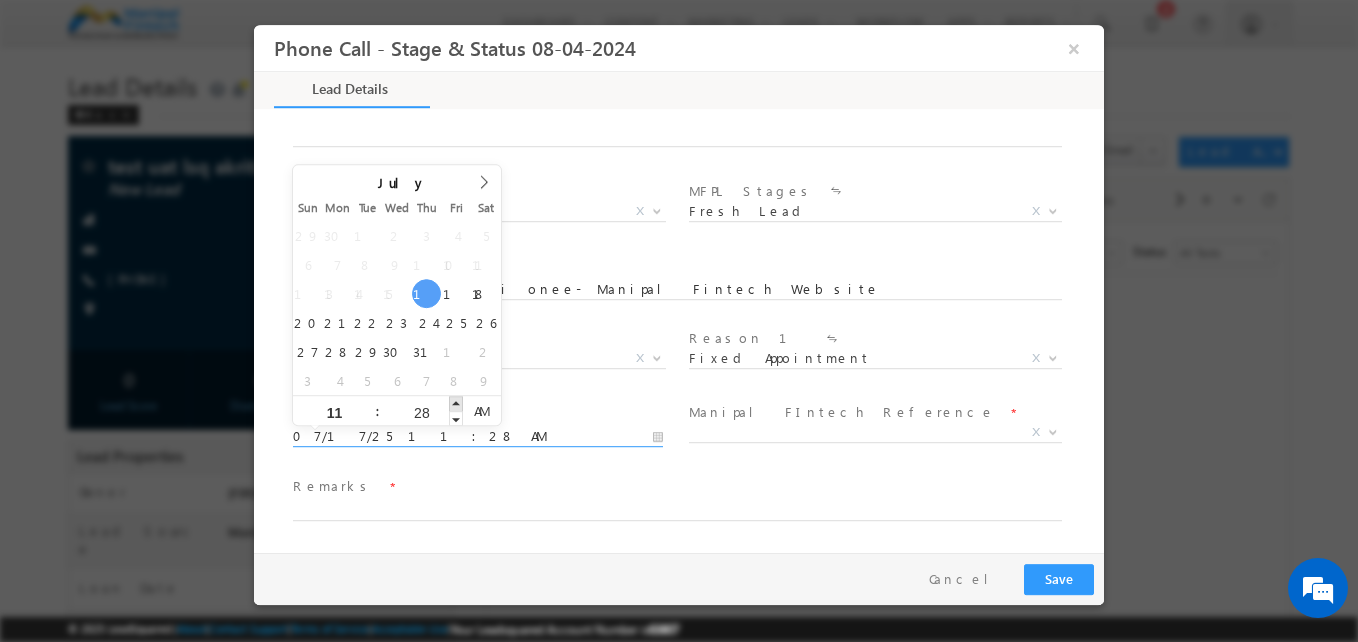 click at bounding box center [456, 403] 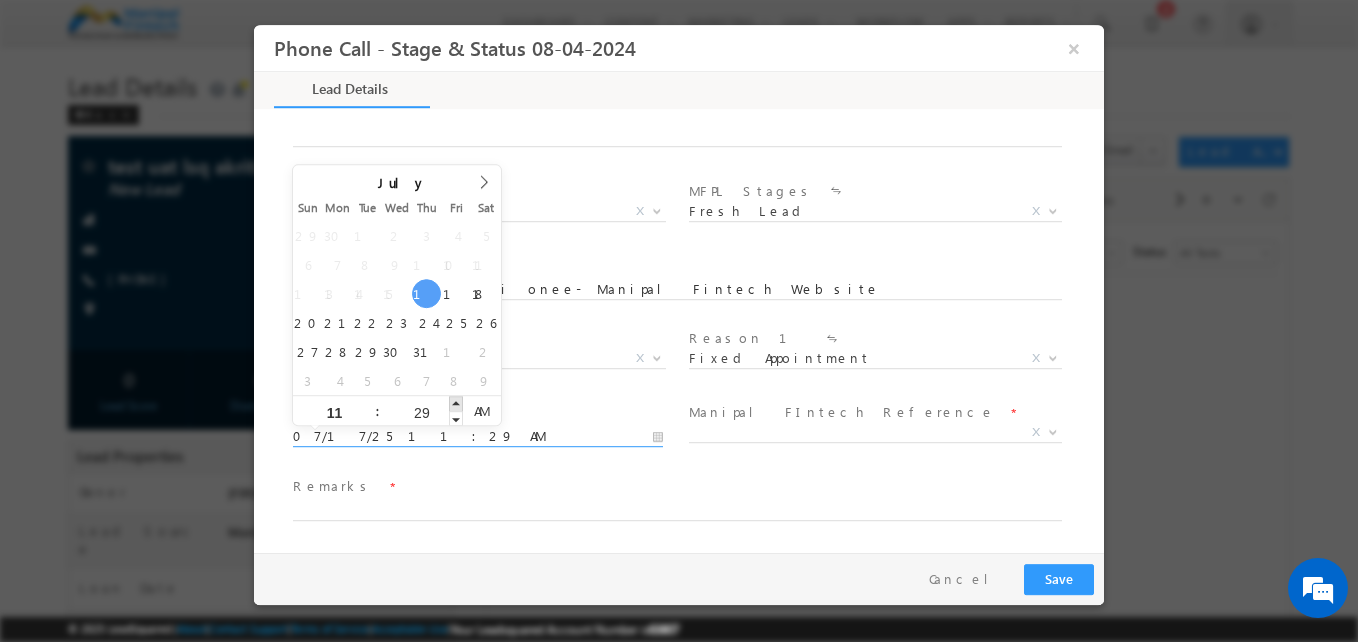 click at bounding box center (456, 403) 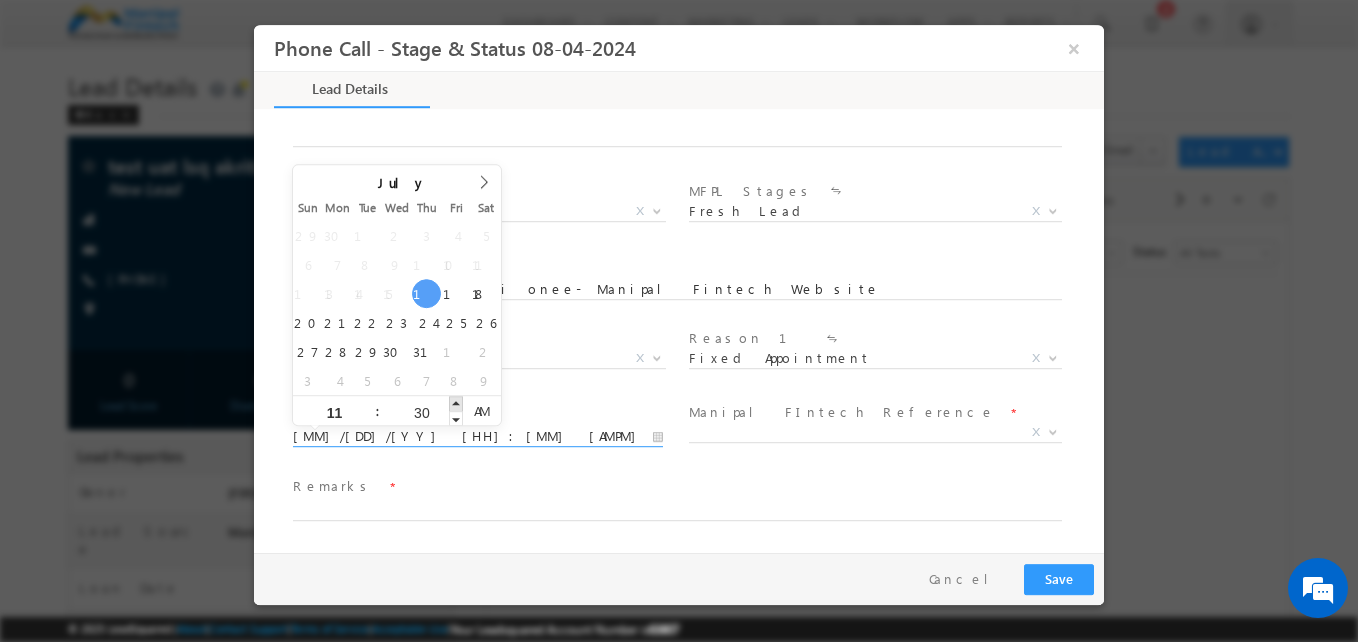 click at bounding box center [456, 403] 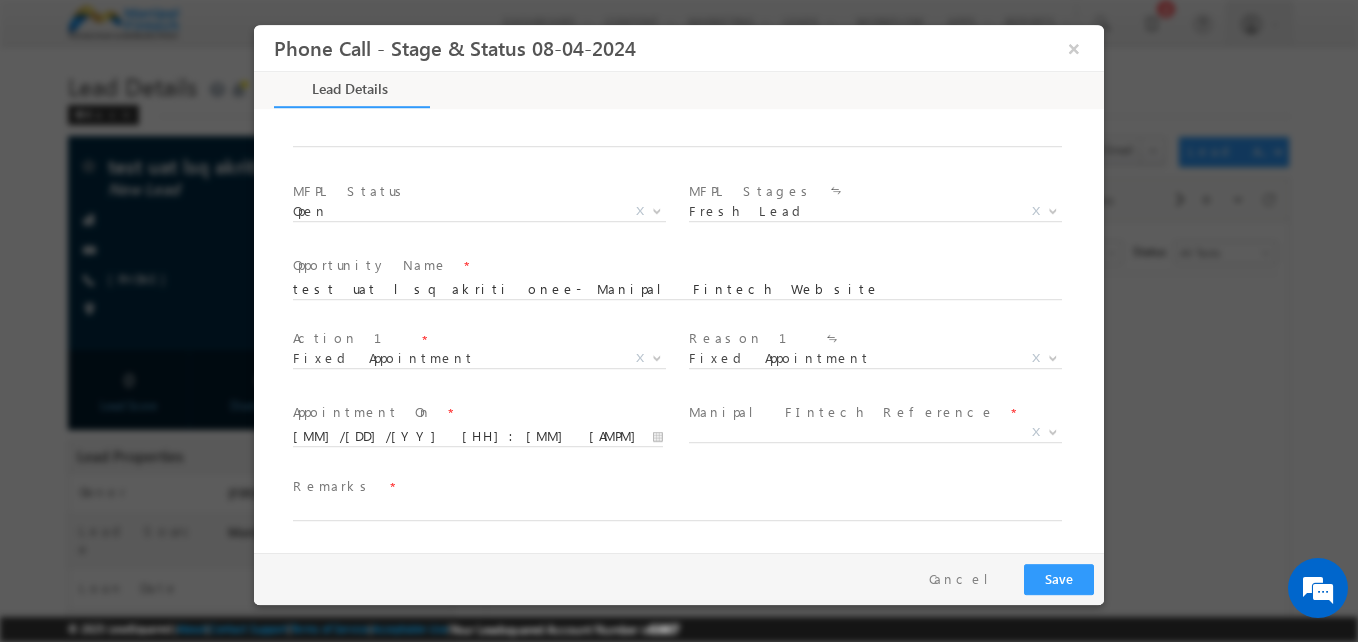 click at bounding box center (477, 457) 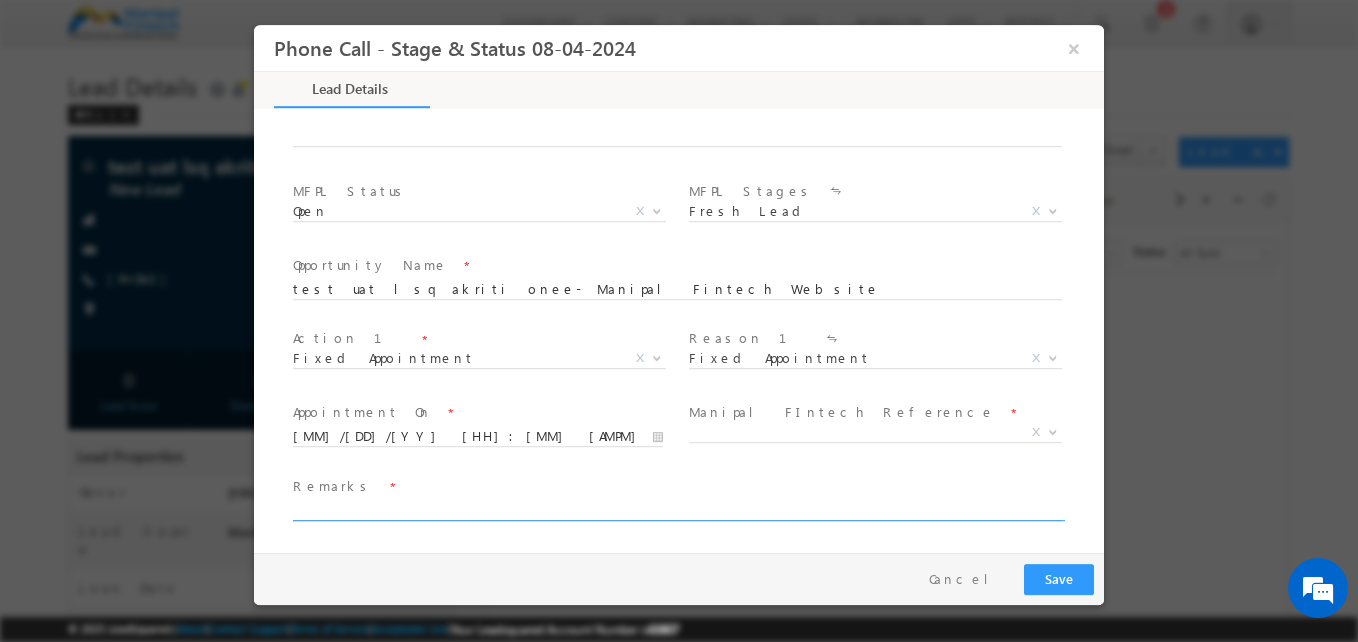 click at bounding box center (677, 511) 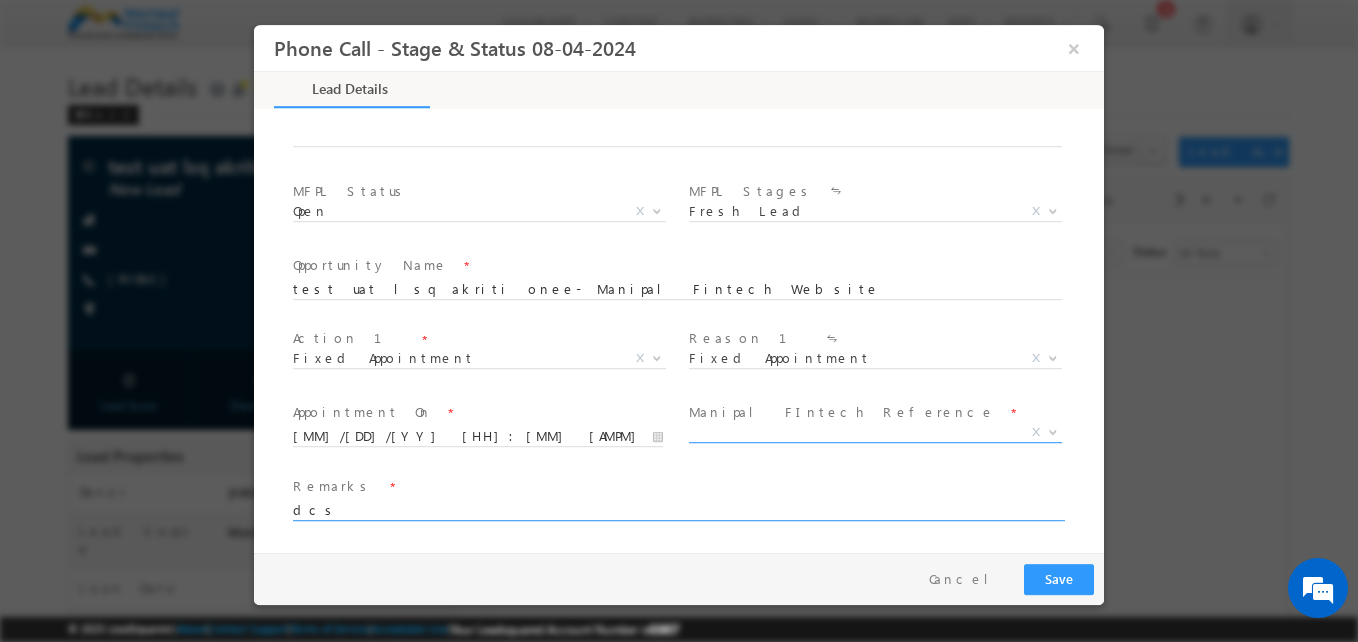 type on "dcs" 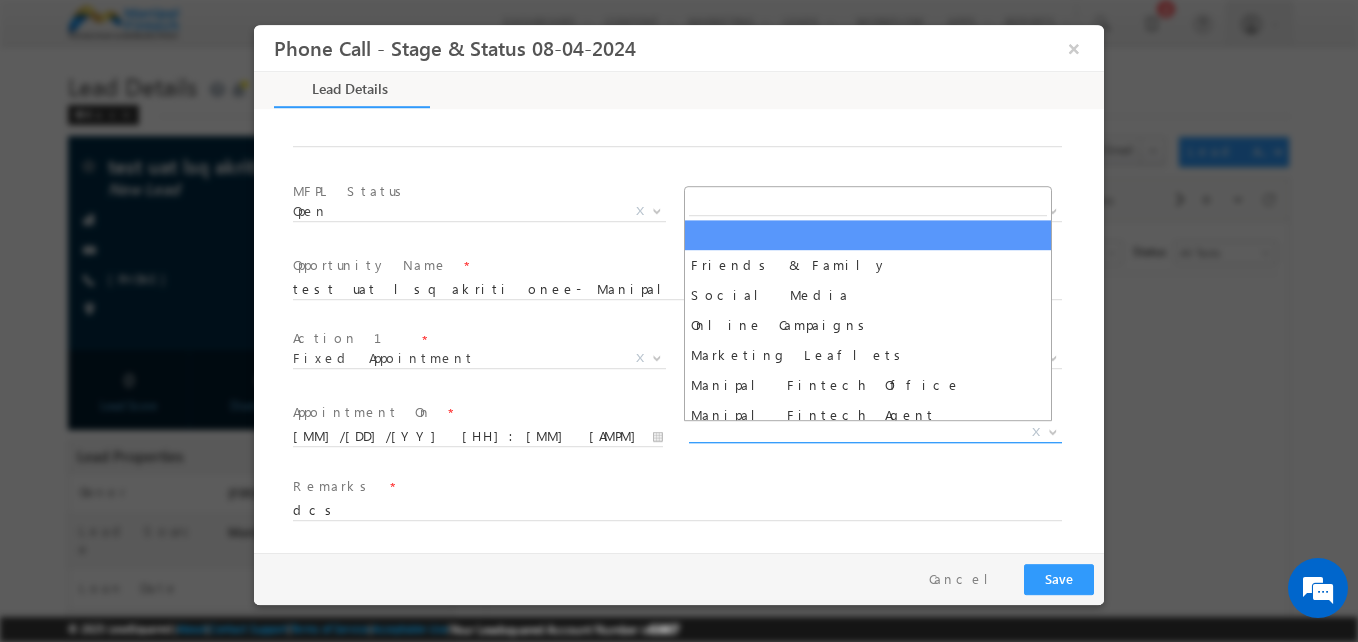 click on "X" at bounding box center [875, 433] 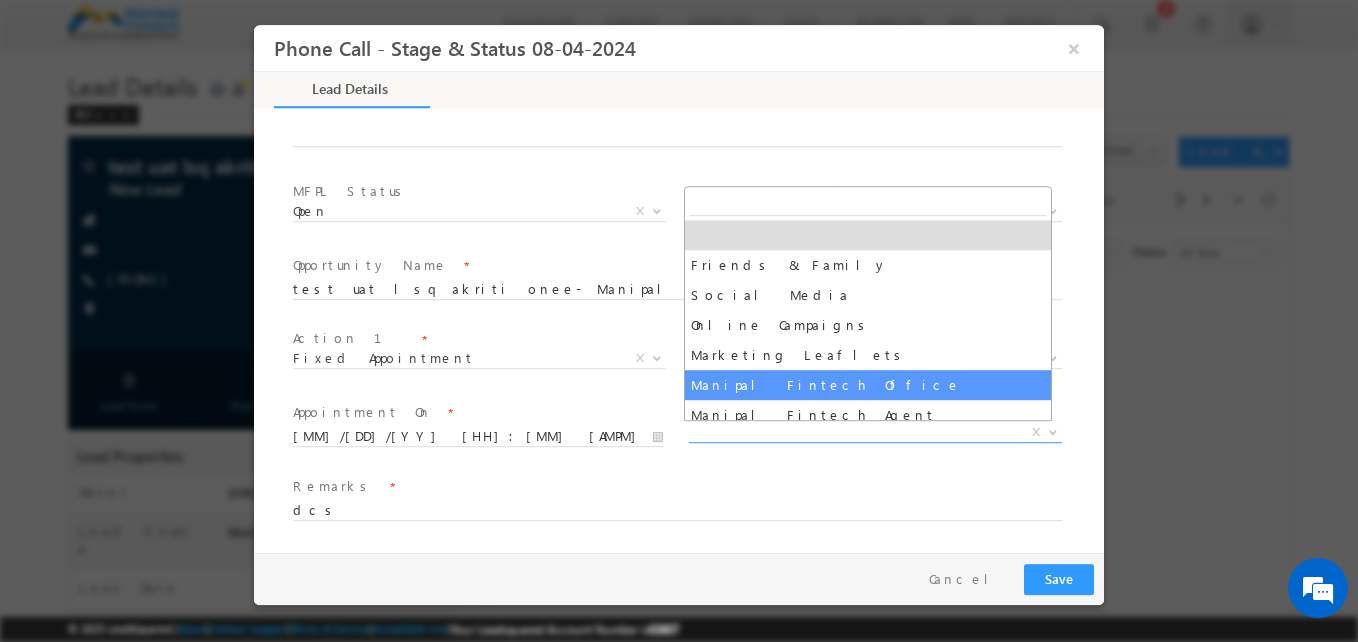 select on "Manipal Fintech Office" 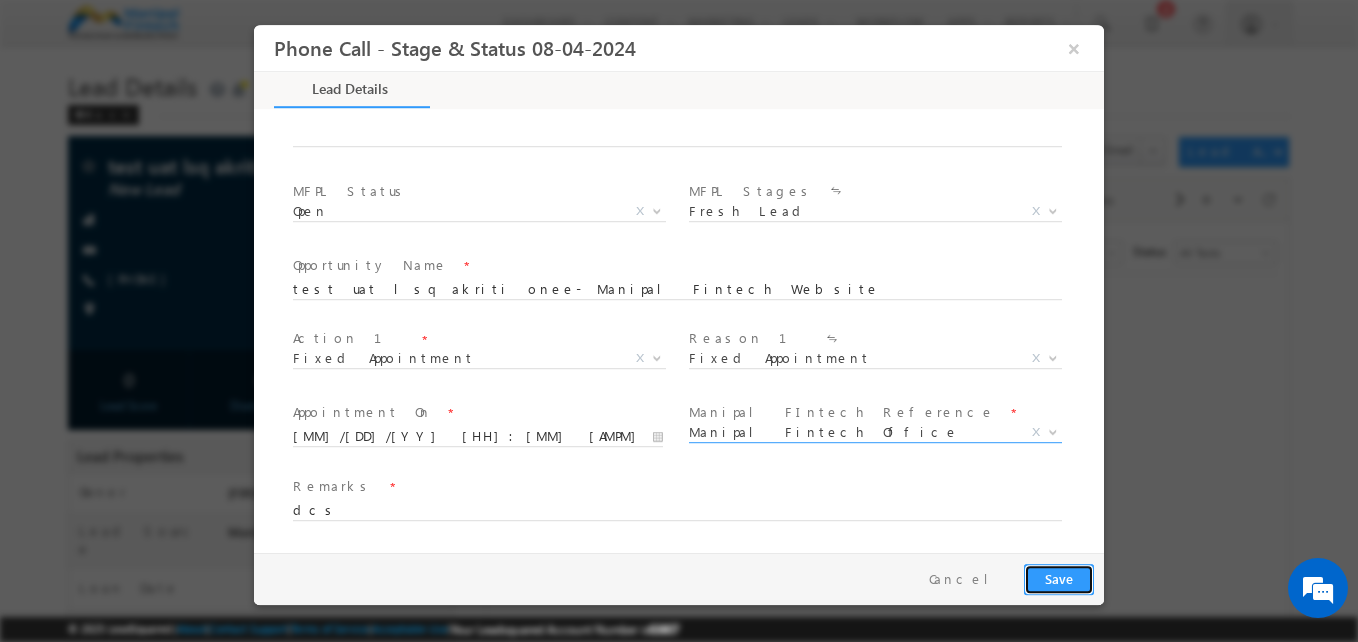 click on "Save" at bounding box center (1059, 579) 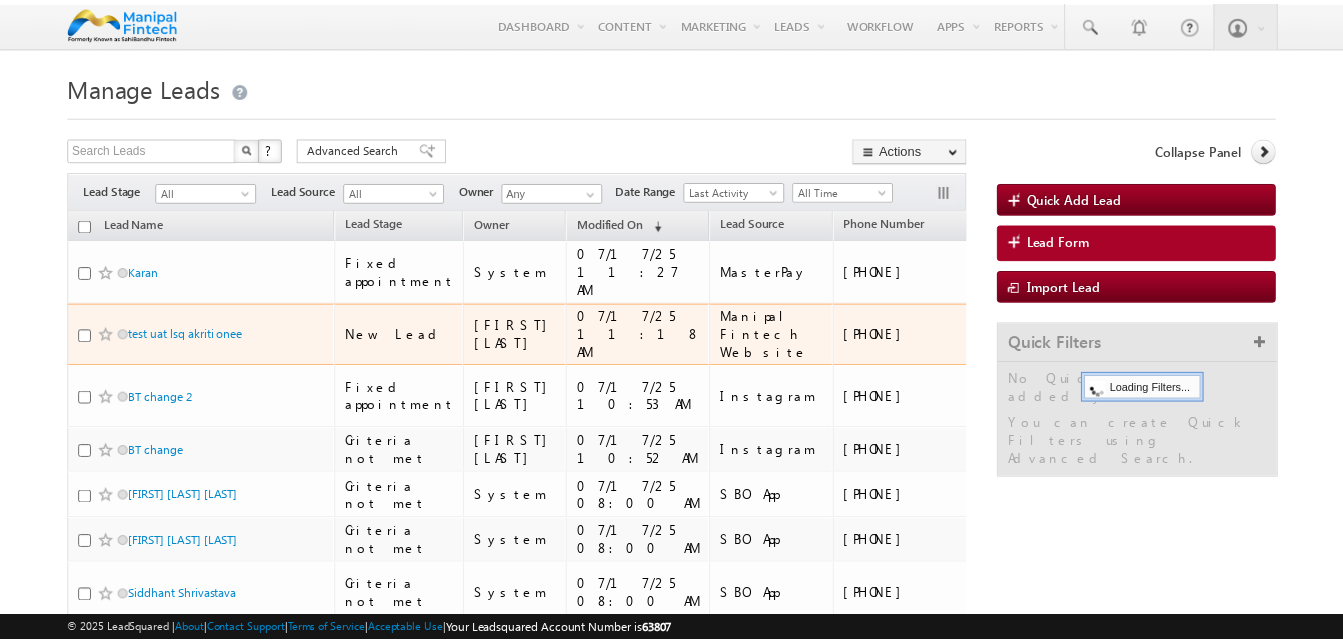 scroll, scrollTop: 0, scrollLeft: 0, axis: both 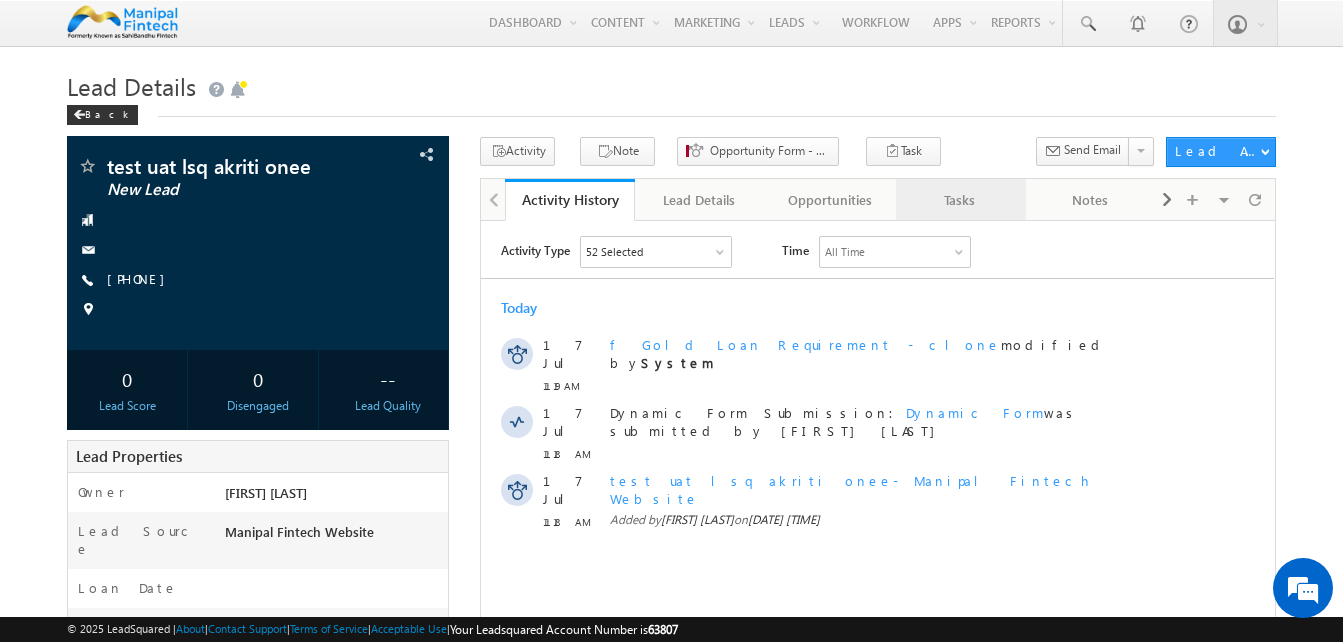 click on "Tasks" at bounding box center (960, 200) 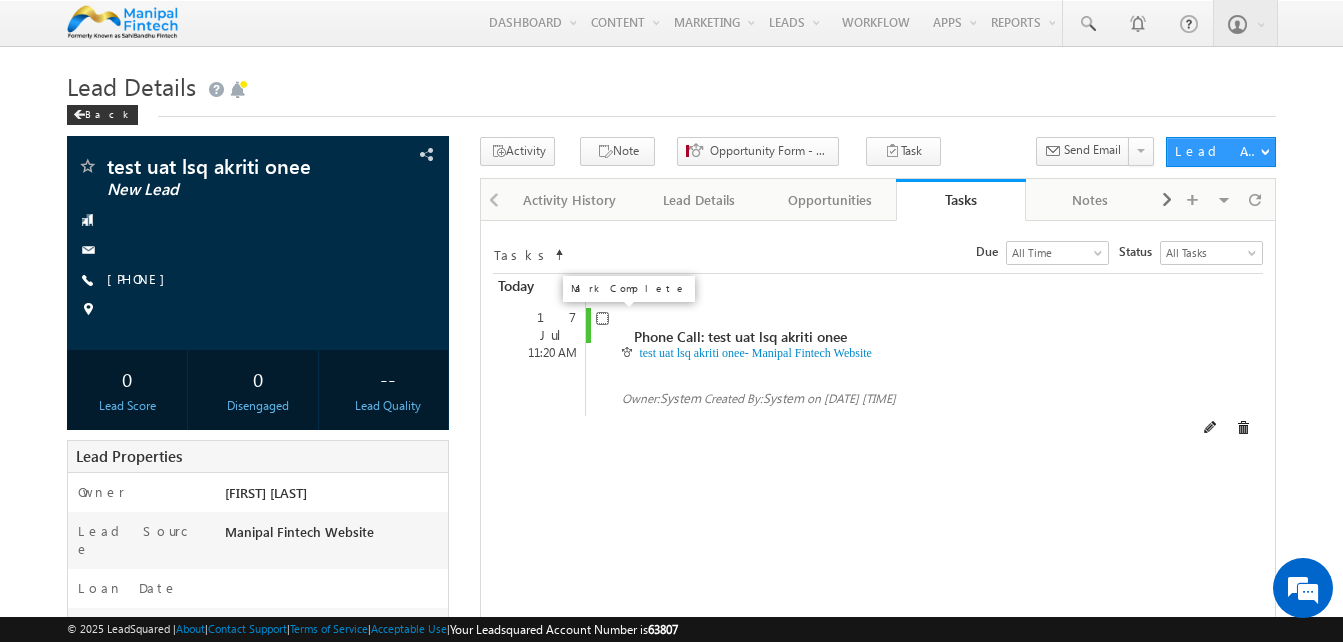 click at bounding box center (602, 318) 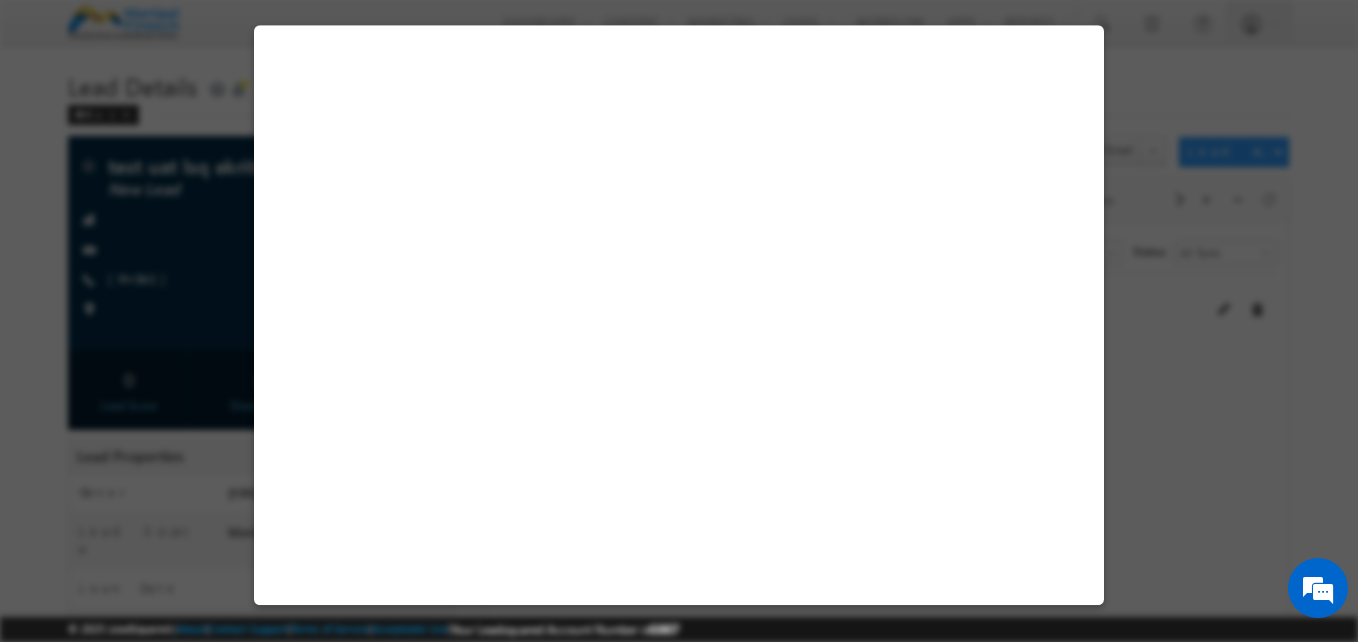 select on "Female" 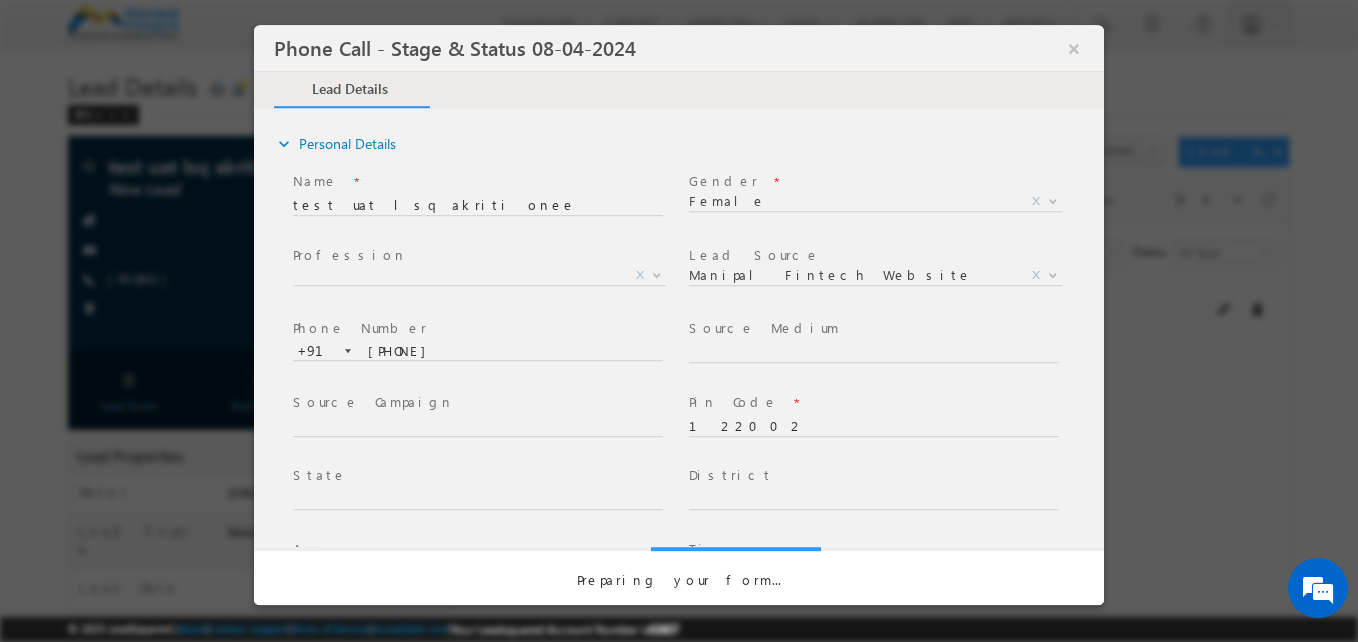 select on "Open" 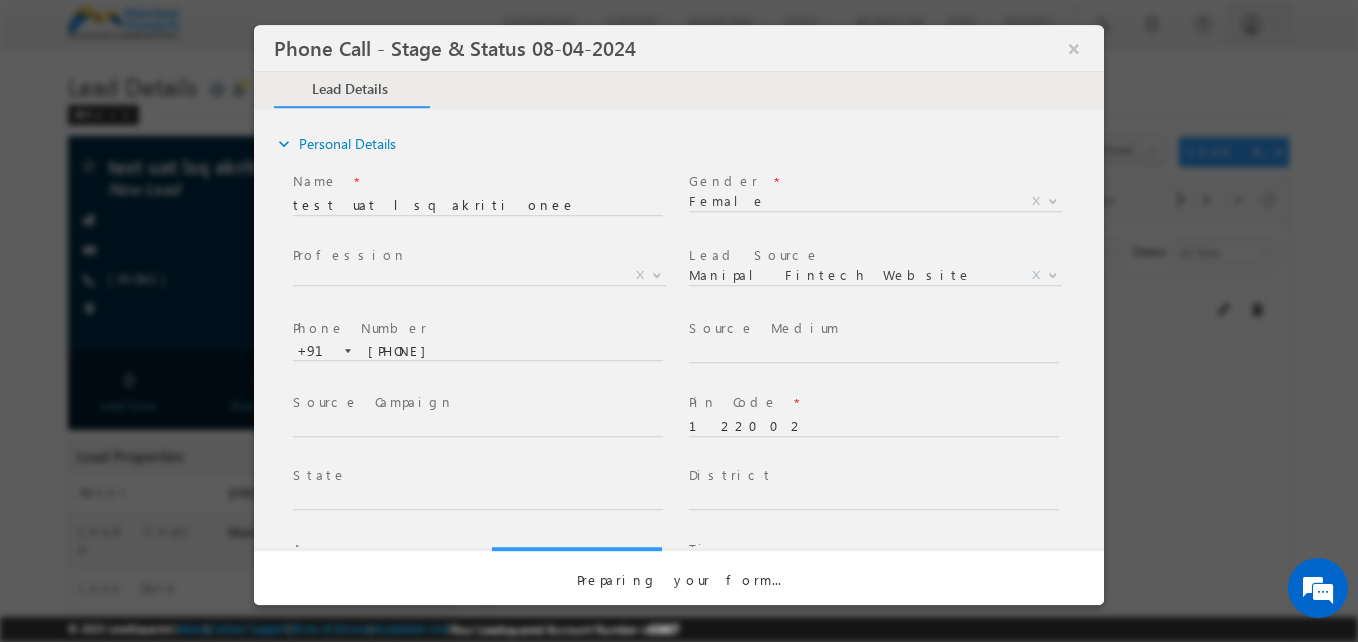 scroll, scrollTop: 0, scrollLeft: 0, axis: both 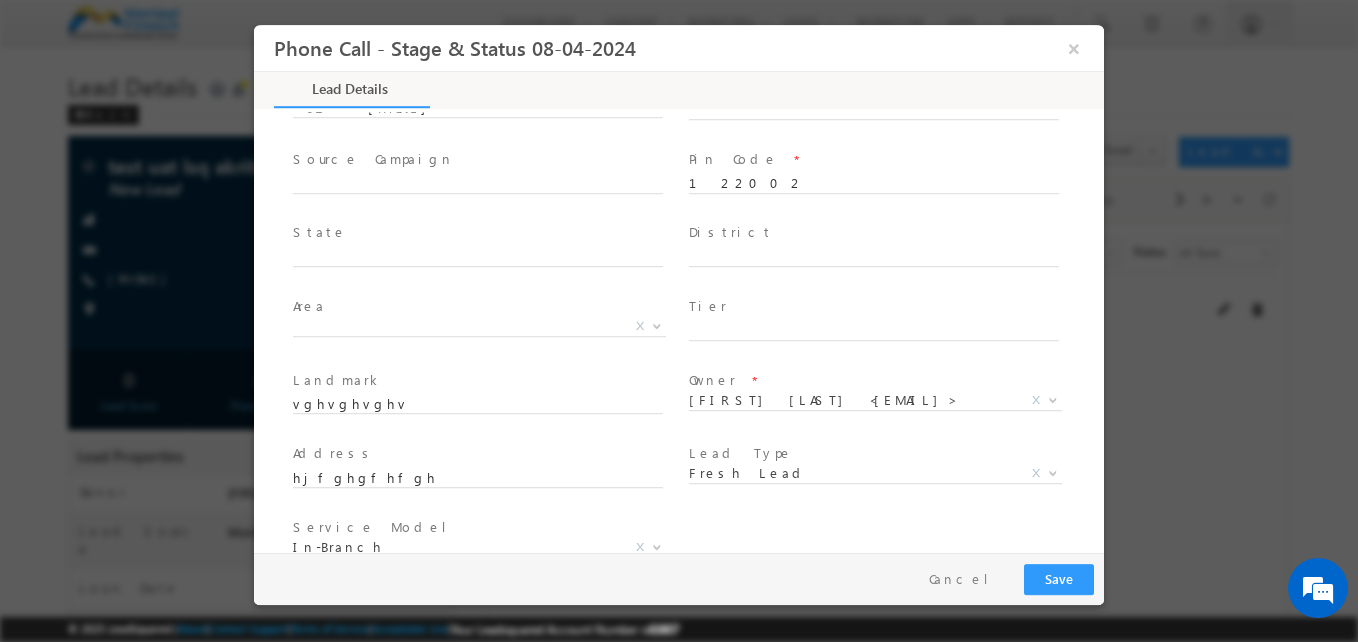 type on "07/17/25 11:41 AM" 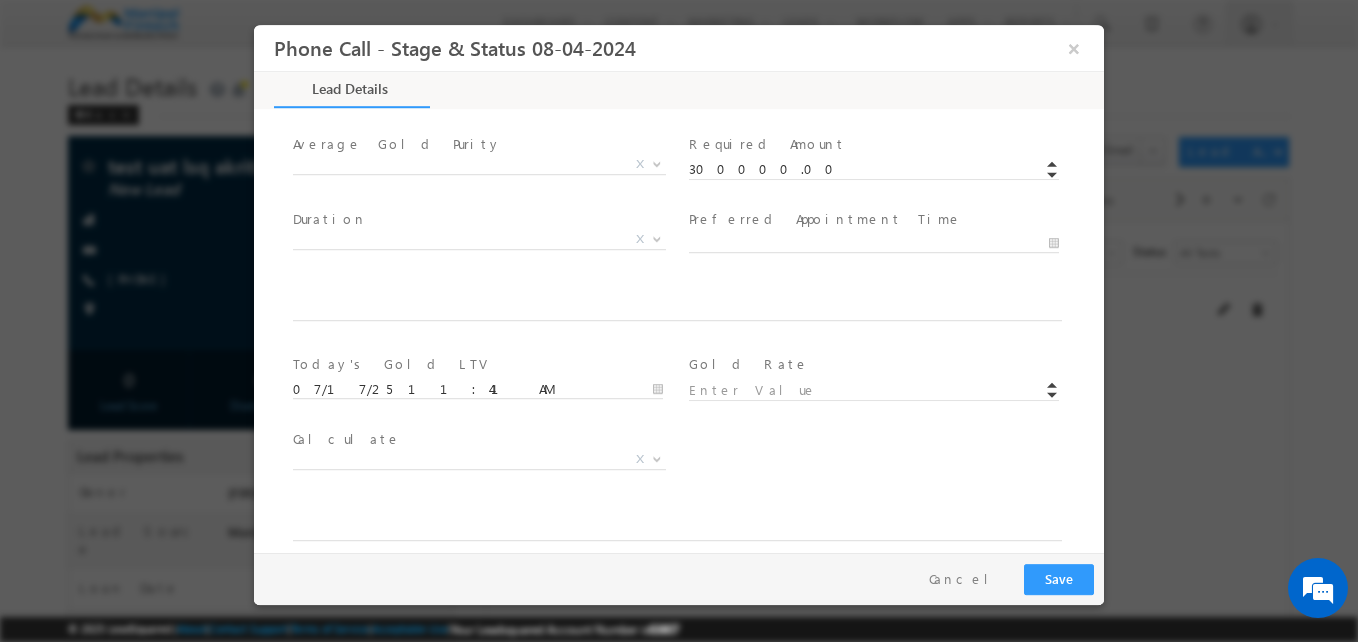 scroll, scrollTop: 1020, scrollLeft: 0, axis: vertical 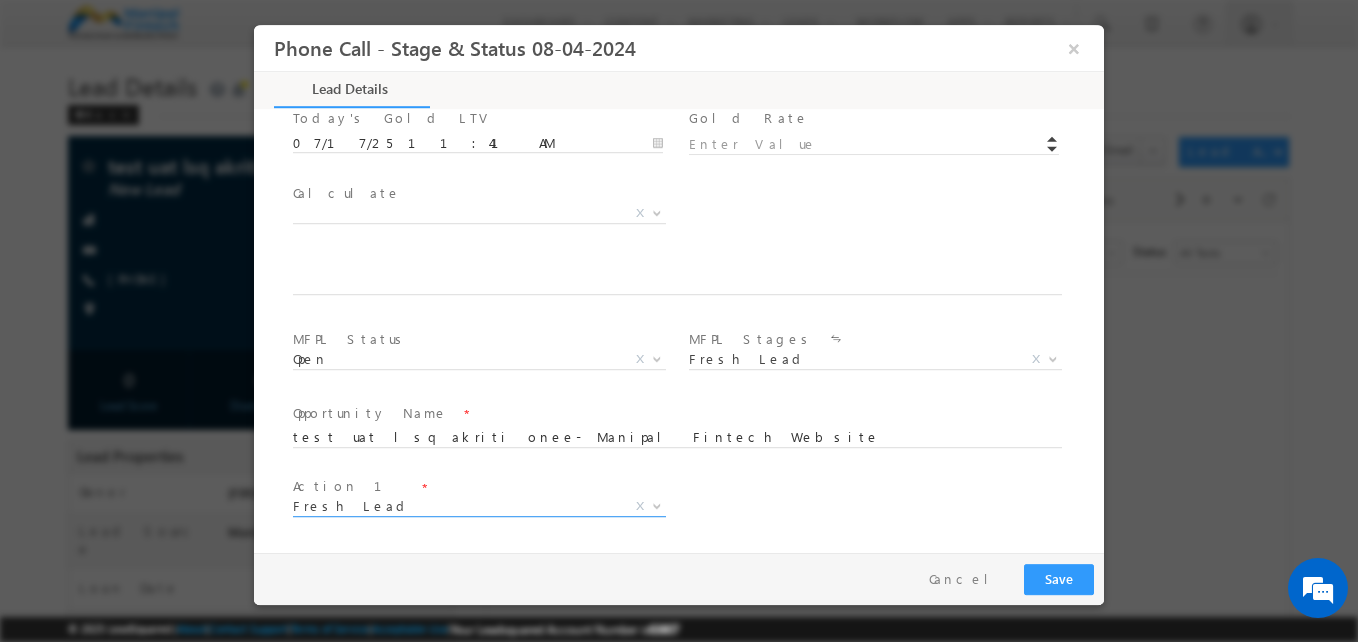 click on "Fresh Lead" at bounding box center (455, 506) 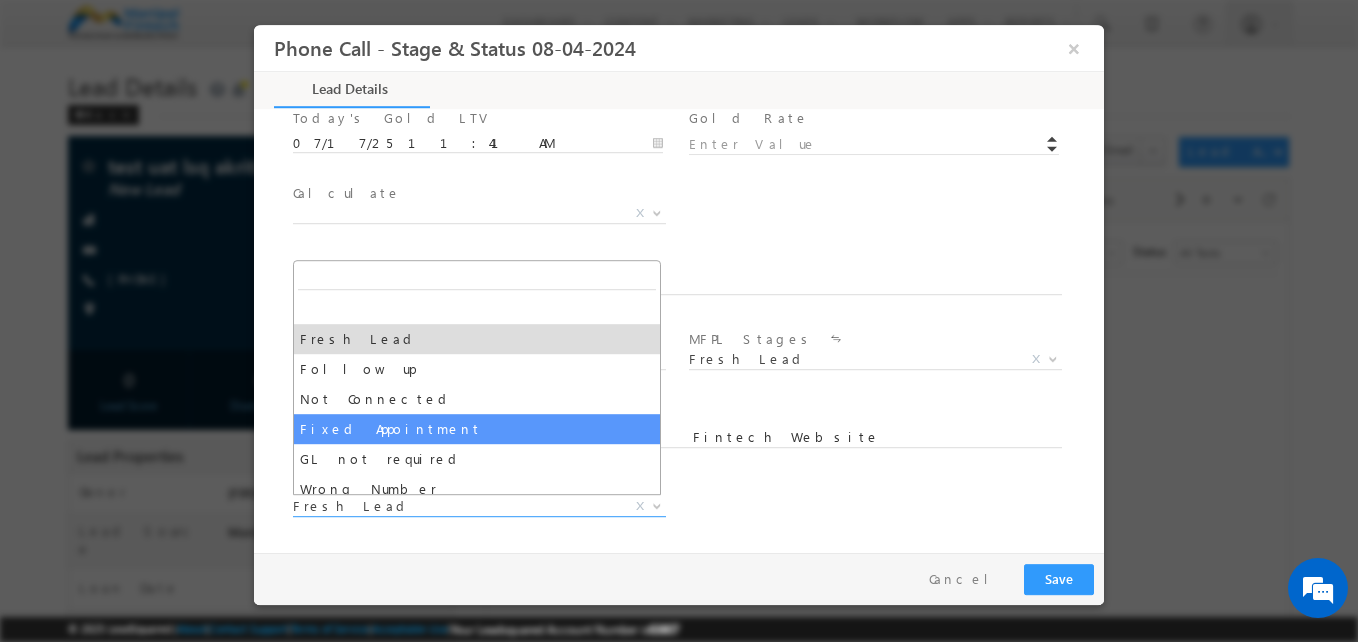 select on "Fixed Appointment" 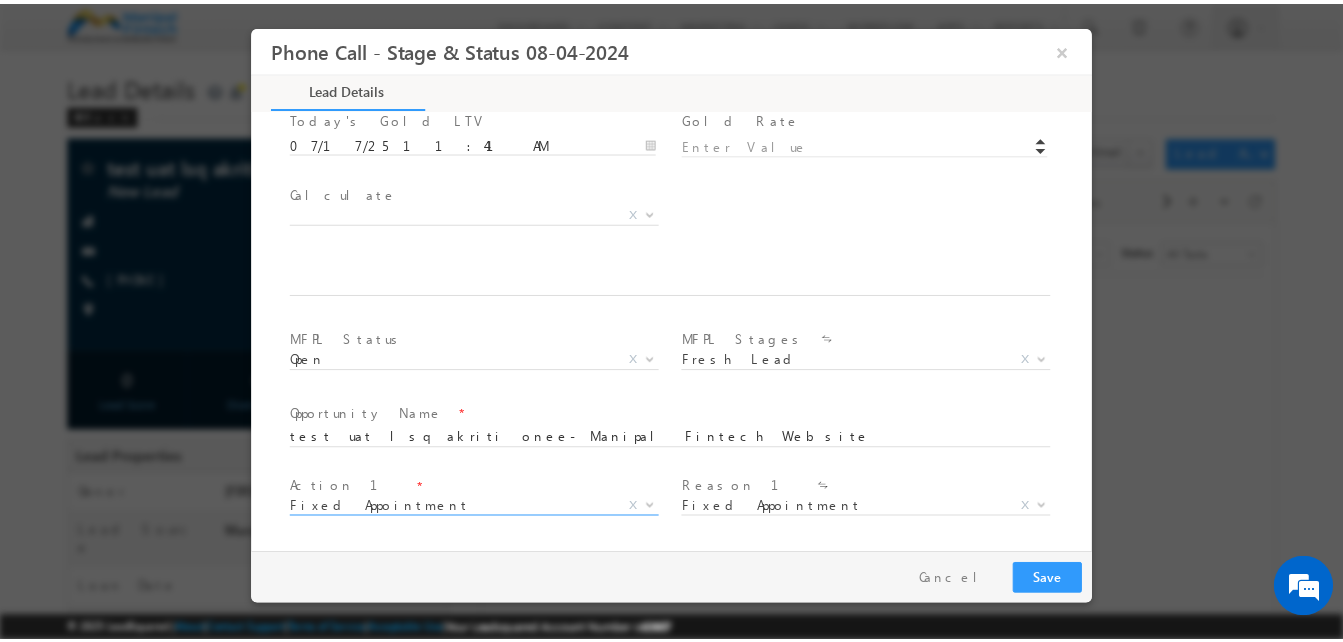 scroll, scrollTop: 1168, scrollLeft: 0, axis: vertical 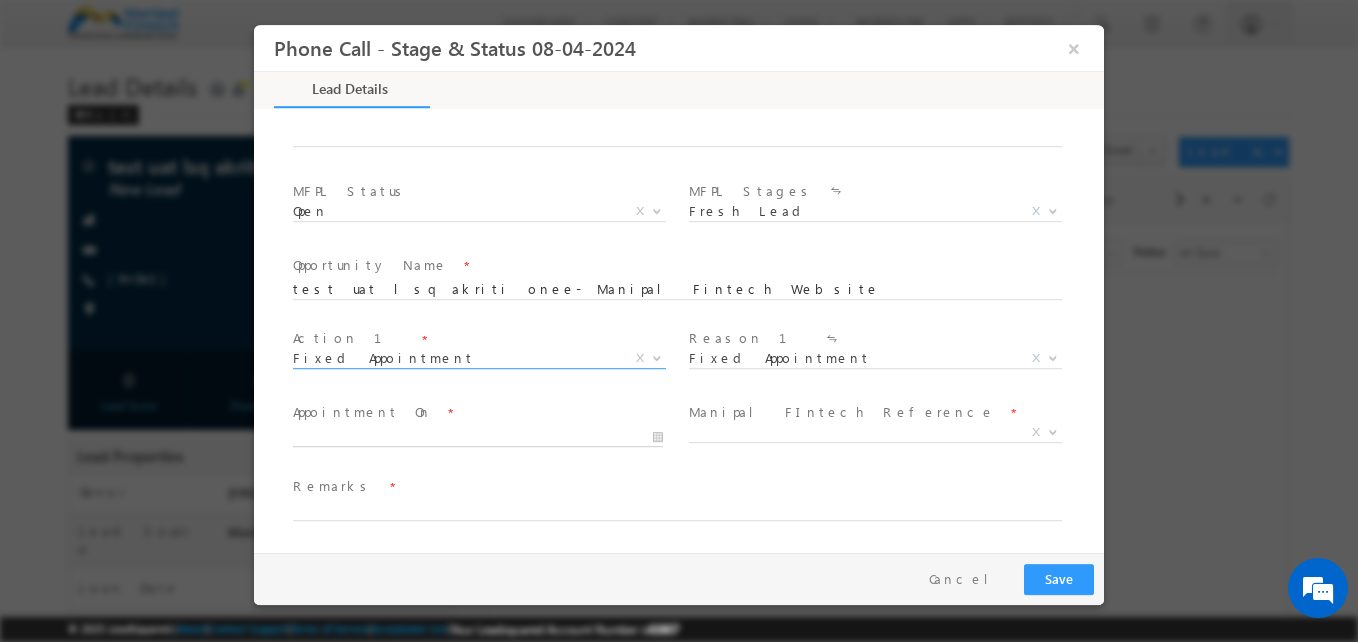 type on "07/17/25 11:42 AM" 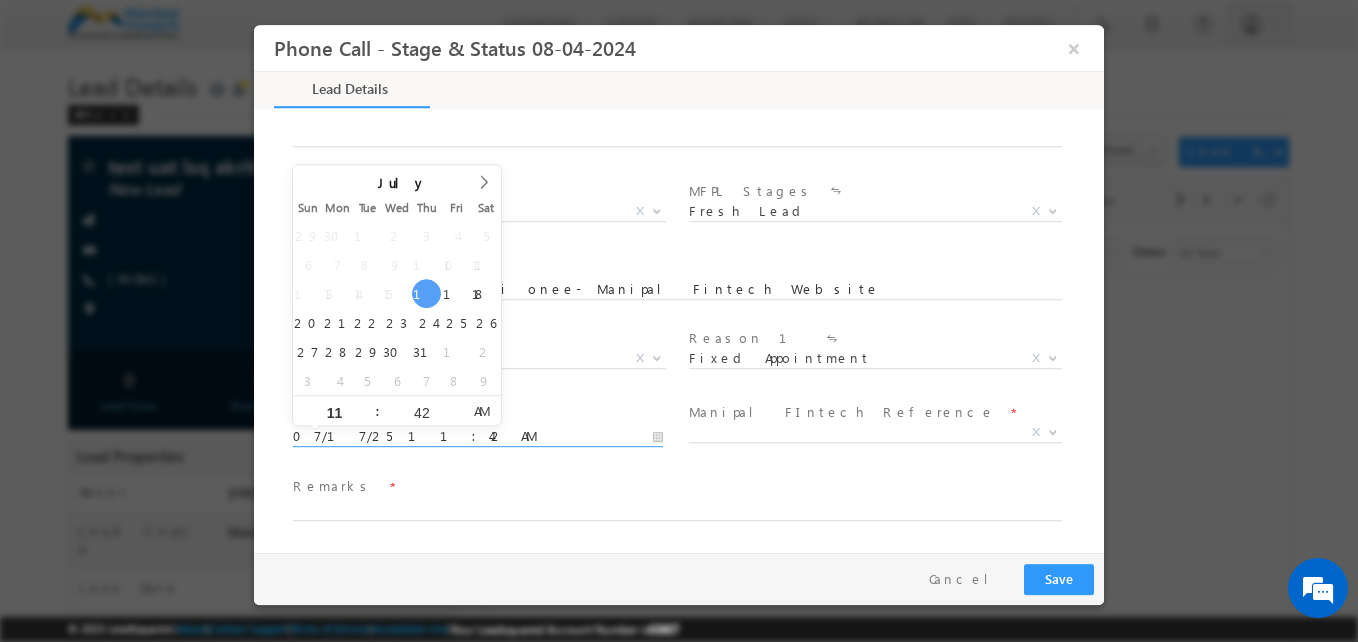 click on "07/17/25 11:42 AM" at bounding box center (478, 437) 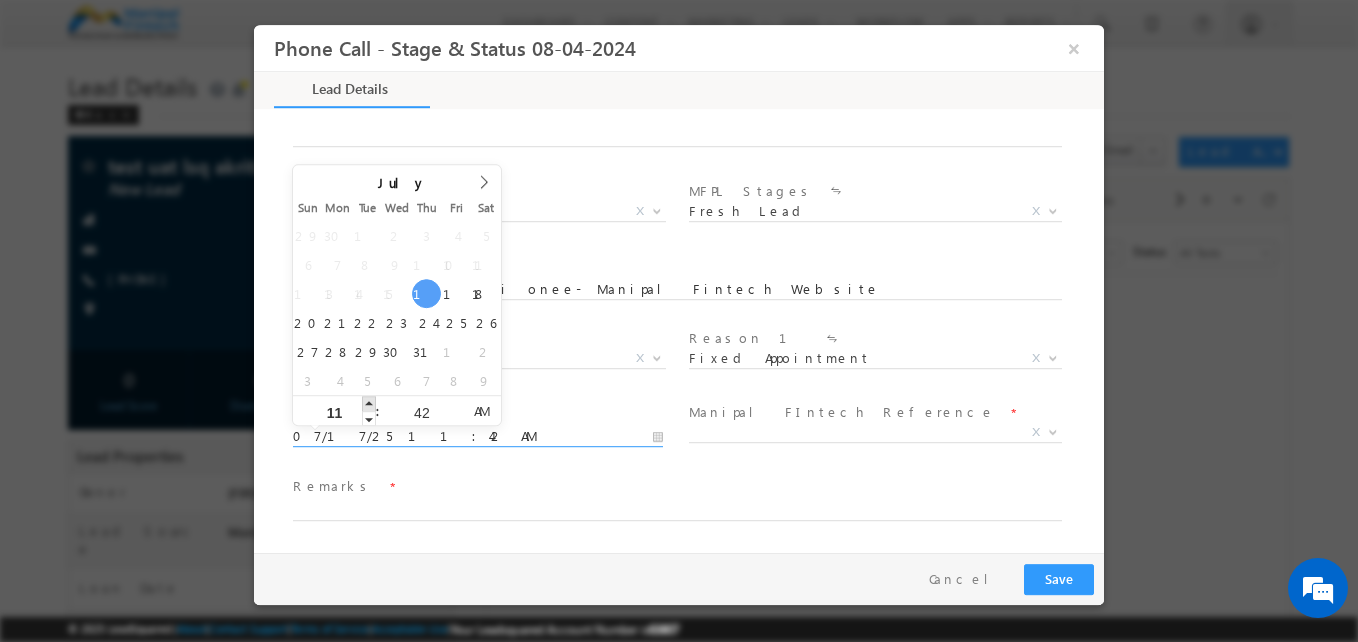 type on "07/17/25 12:42 PM" 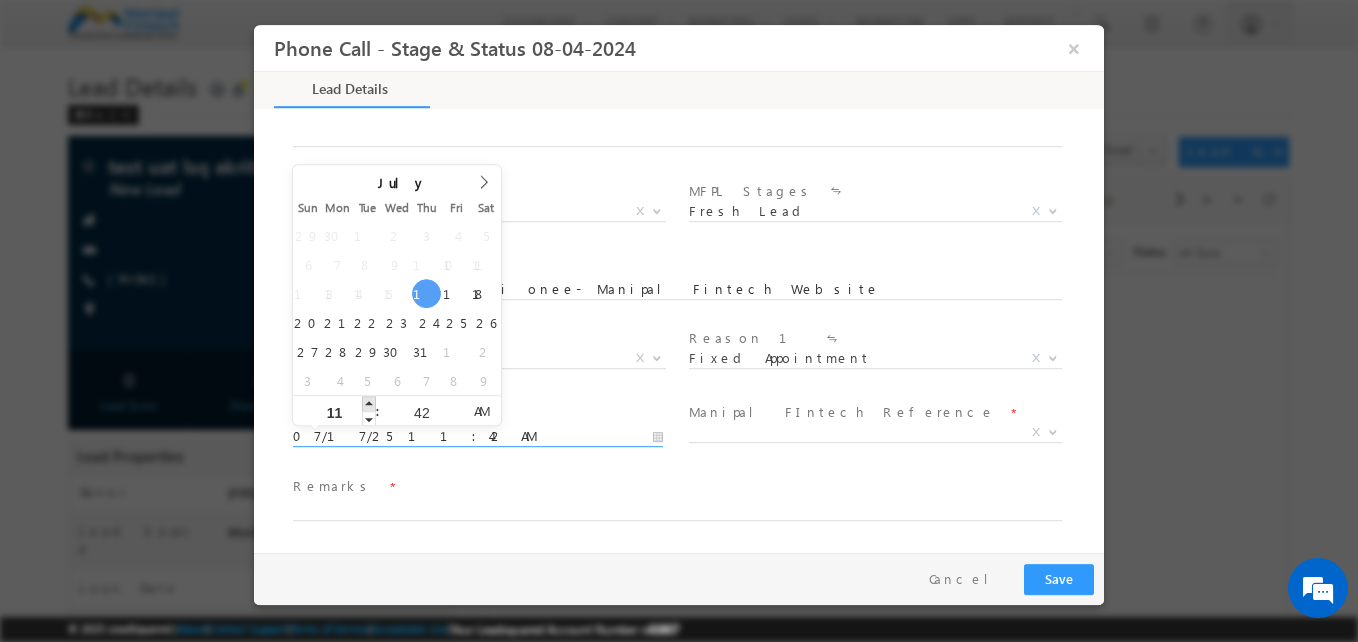 type on "12" 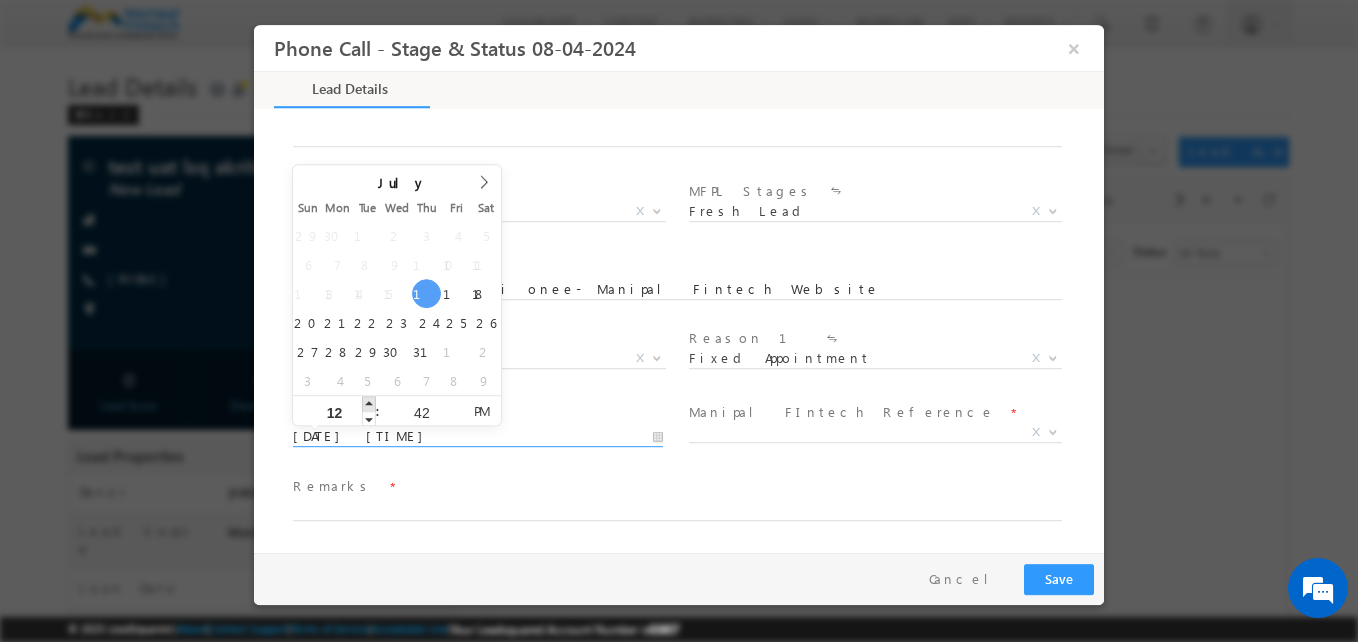 click at bounding box center [369, 403] 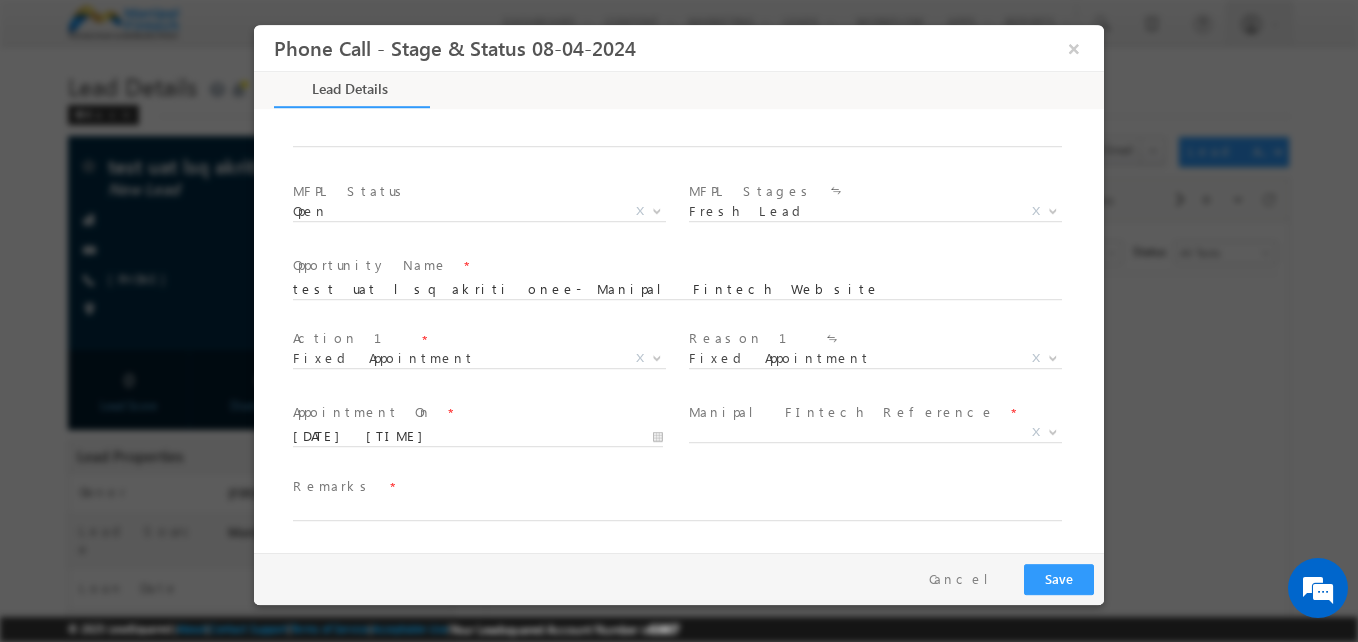 click at bounding box center [686, 511] 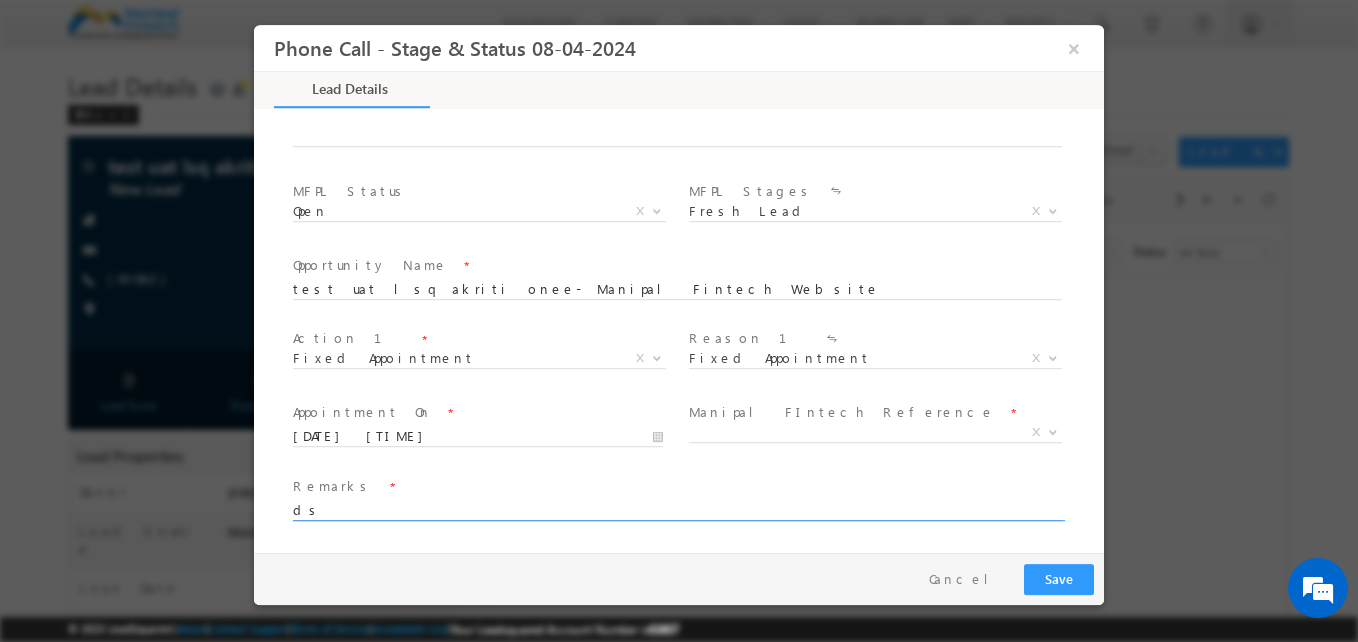 click on "ds" at bounding box center [677, 511] 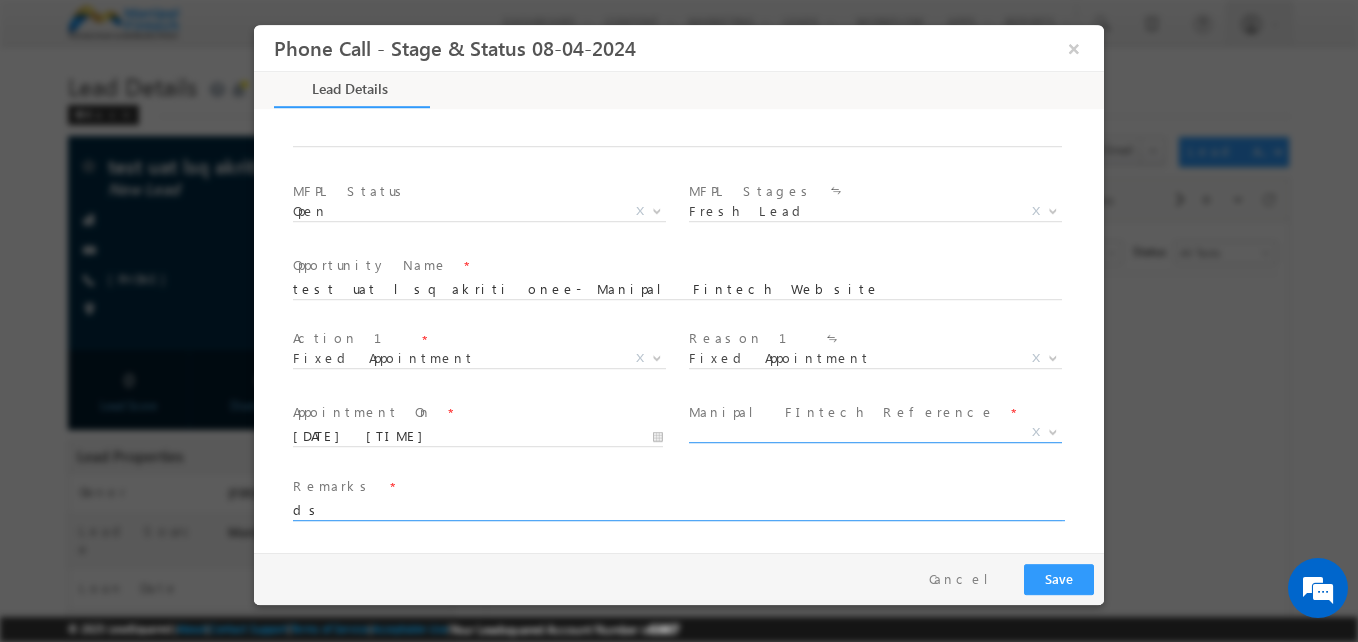 type on "ds" 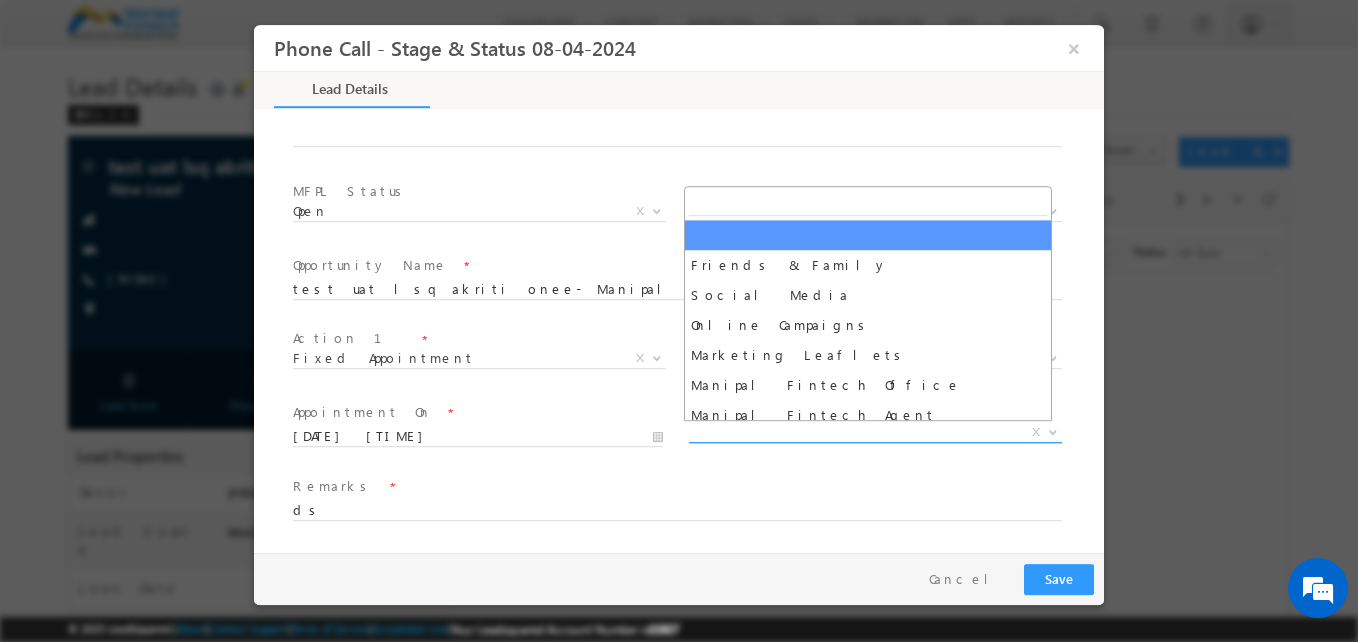 click on "X" at bounding box center [875, 433] 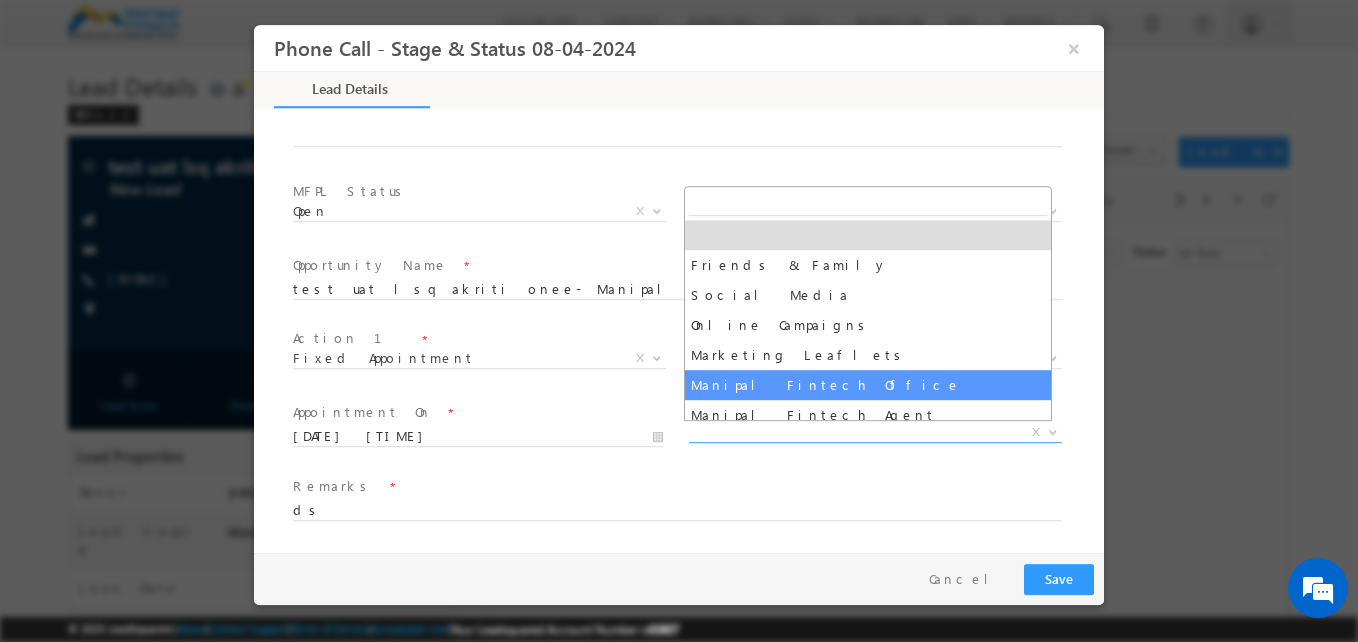 select on "Manipal Fintech Office" 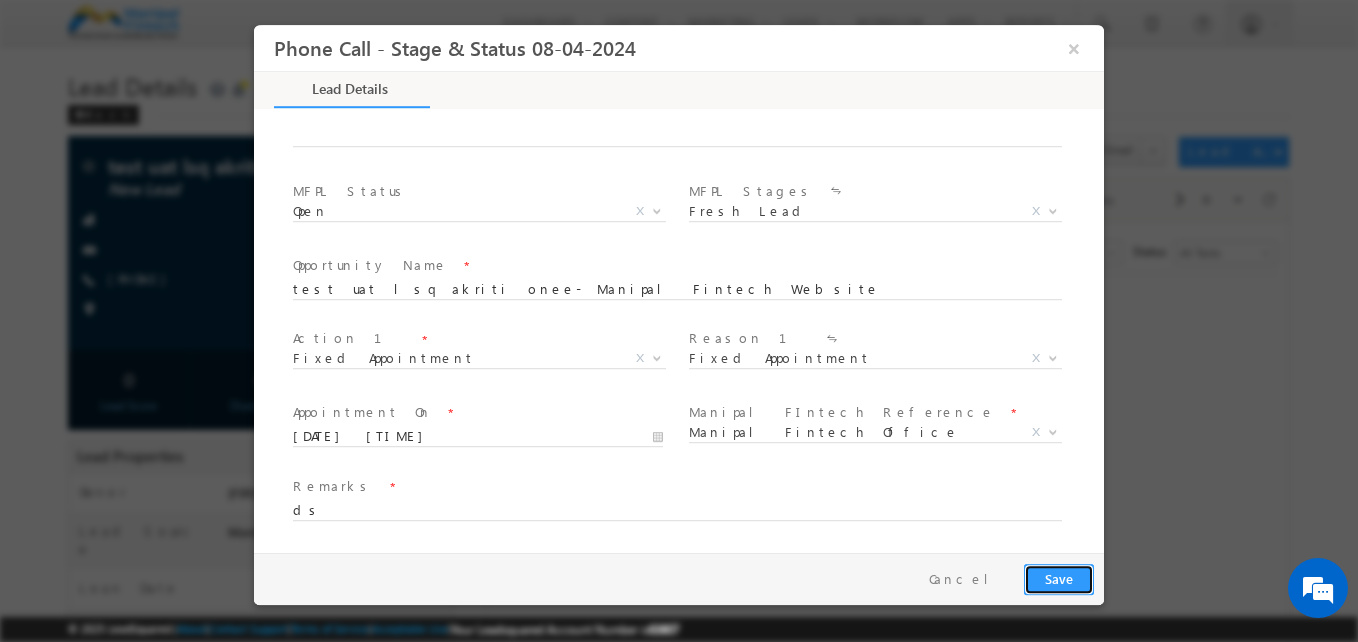 click on "Save" at bounding box center (1059, 579) 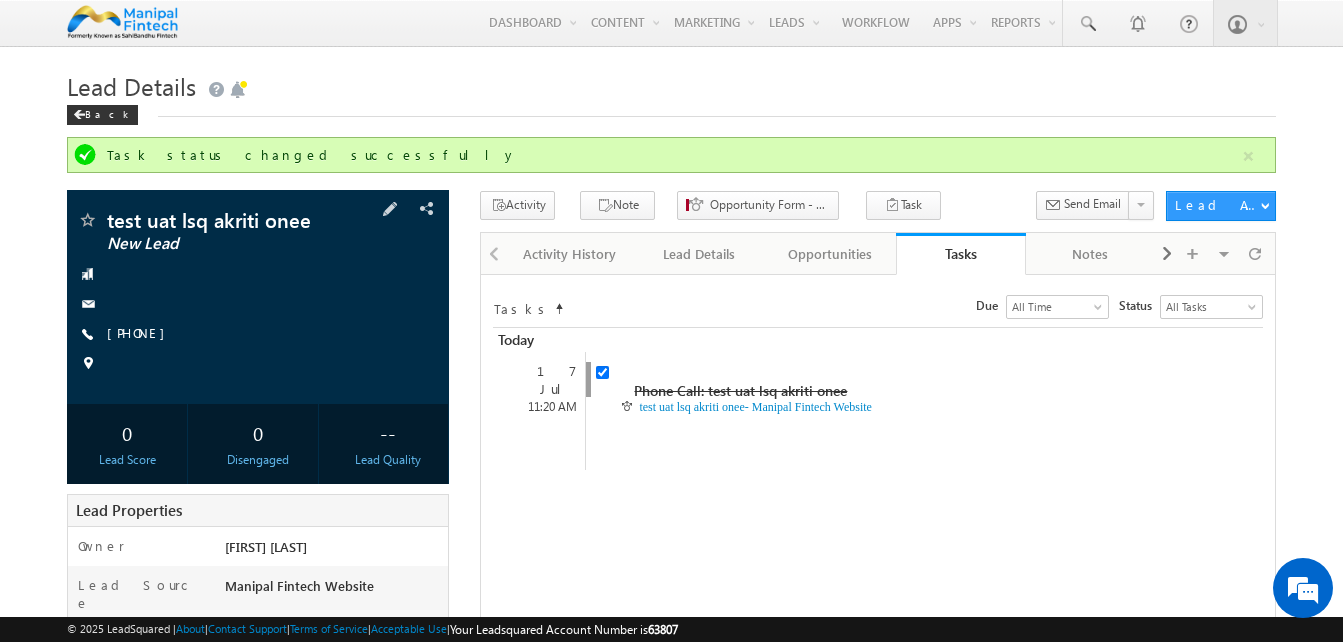 click on "+91-6655665656" at bounding box center (258, 334) 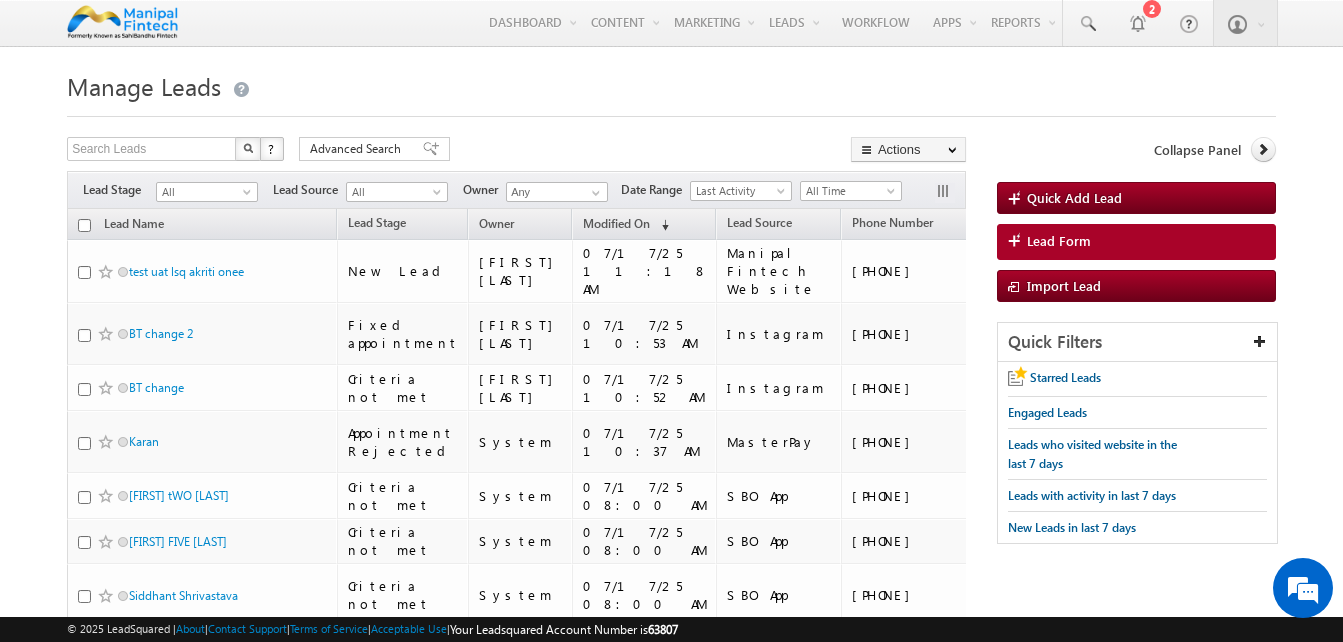 scroll, scrollTop: 0, scrollLeft: 0, axis: both 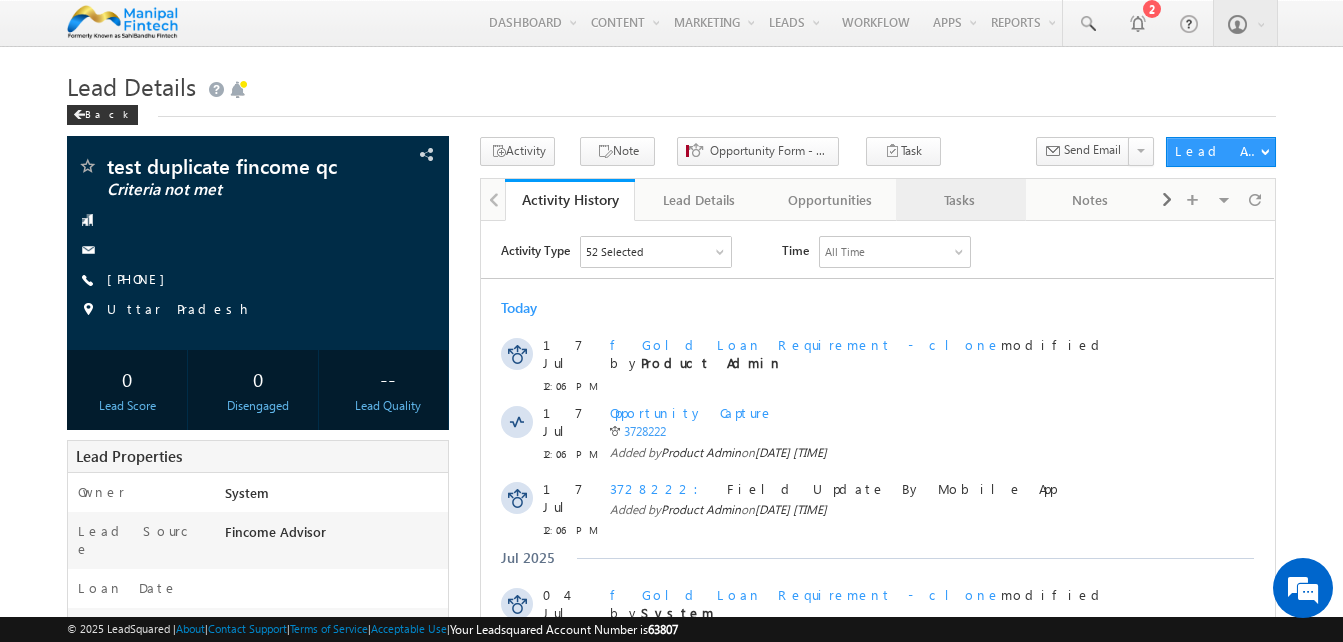 click on "Tasks" at bounding box center [960, 200] 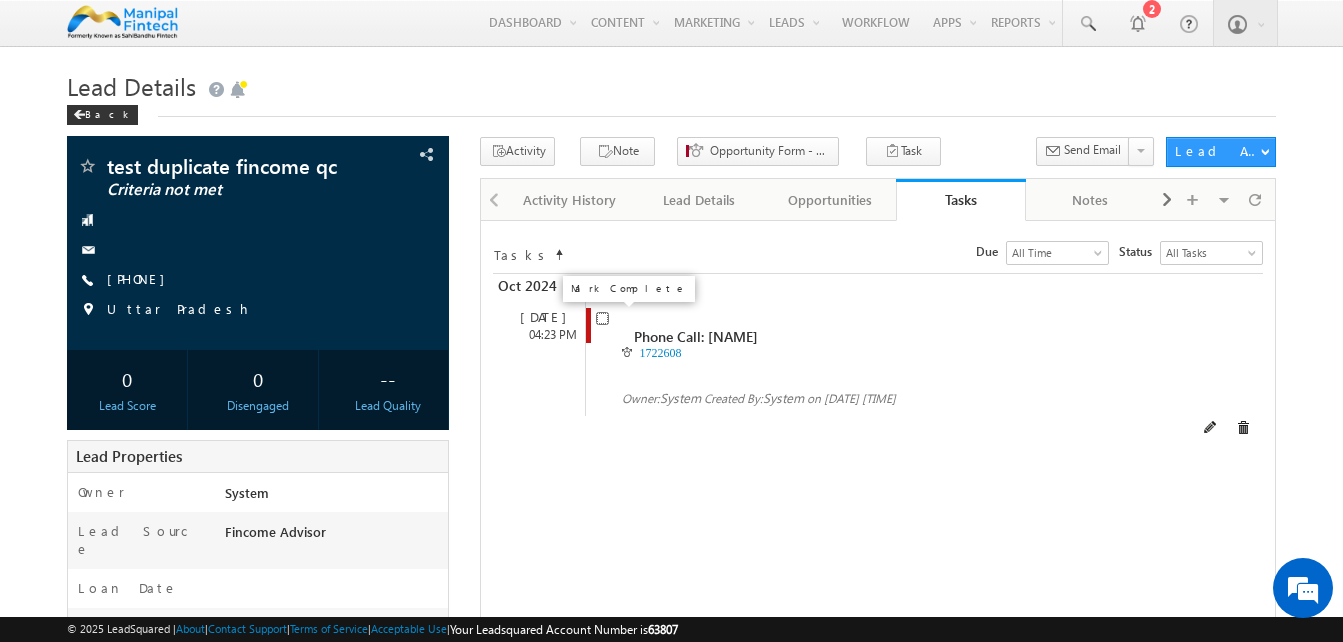 click at bounding box center [602, 318] 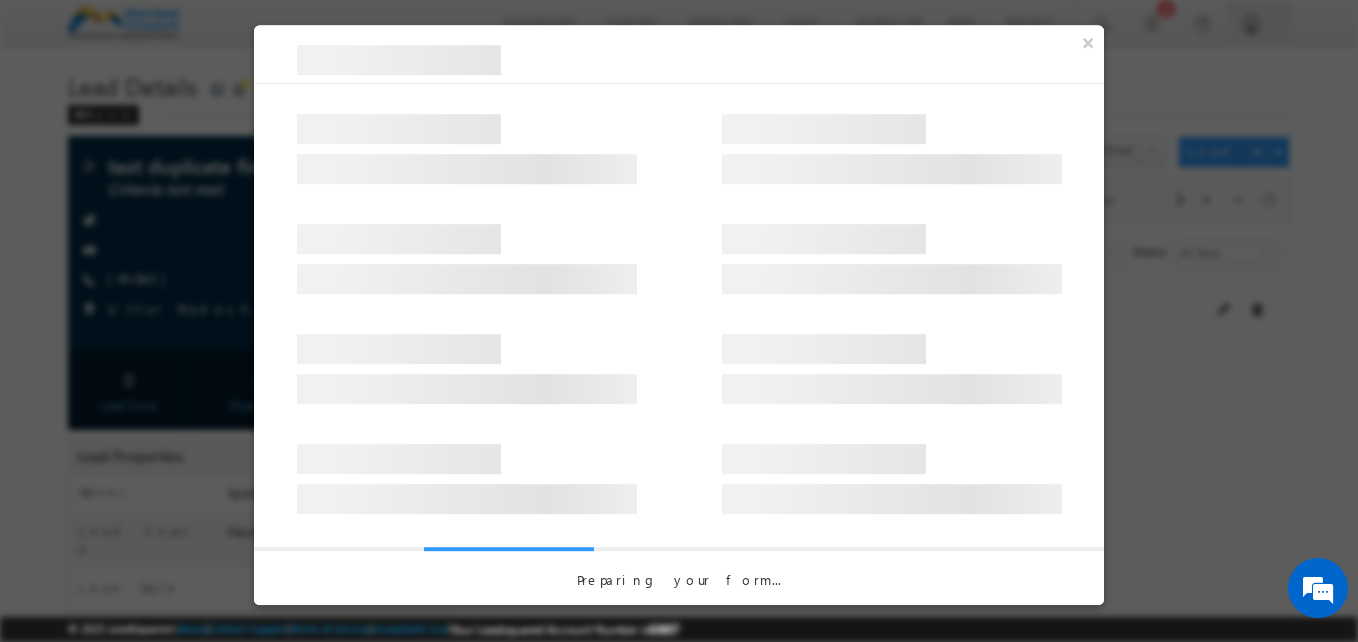 scroll, scrollTop: 0, scrollLeft: 0, axis: both 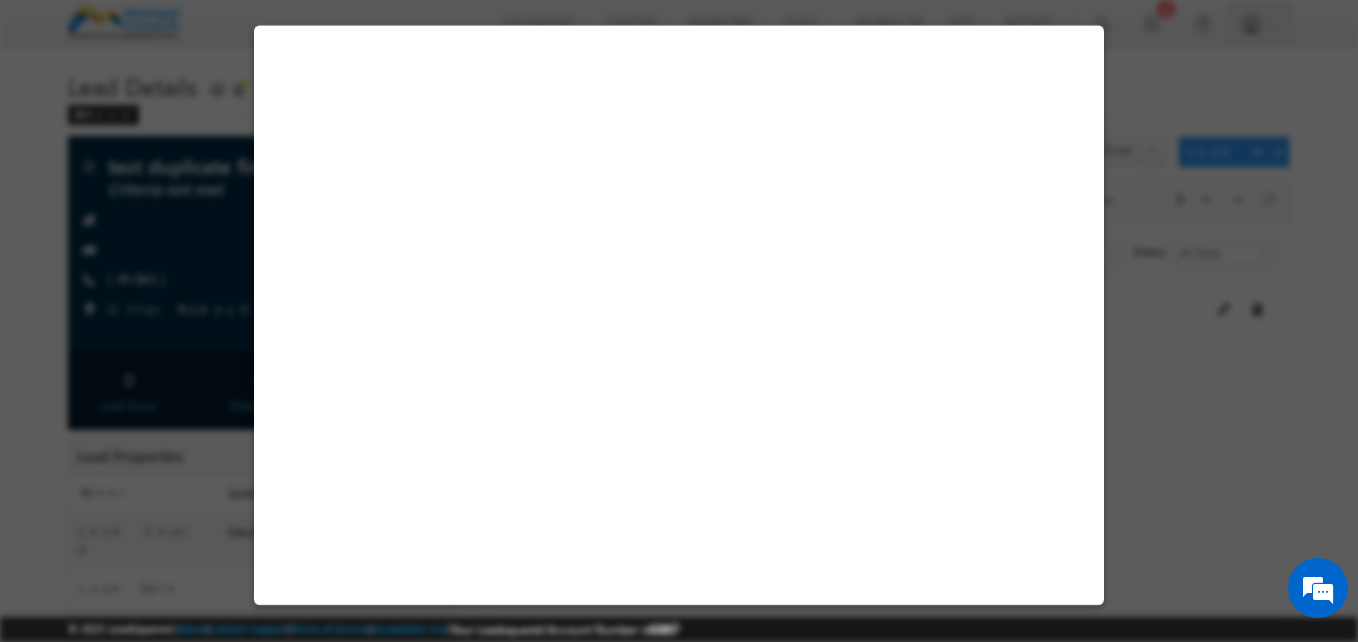select on "Fincome Advisor" 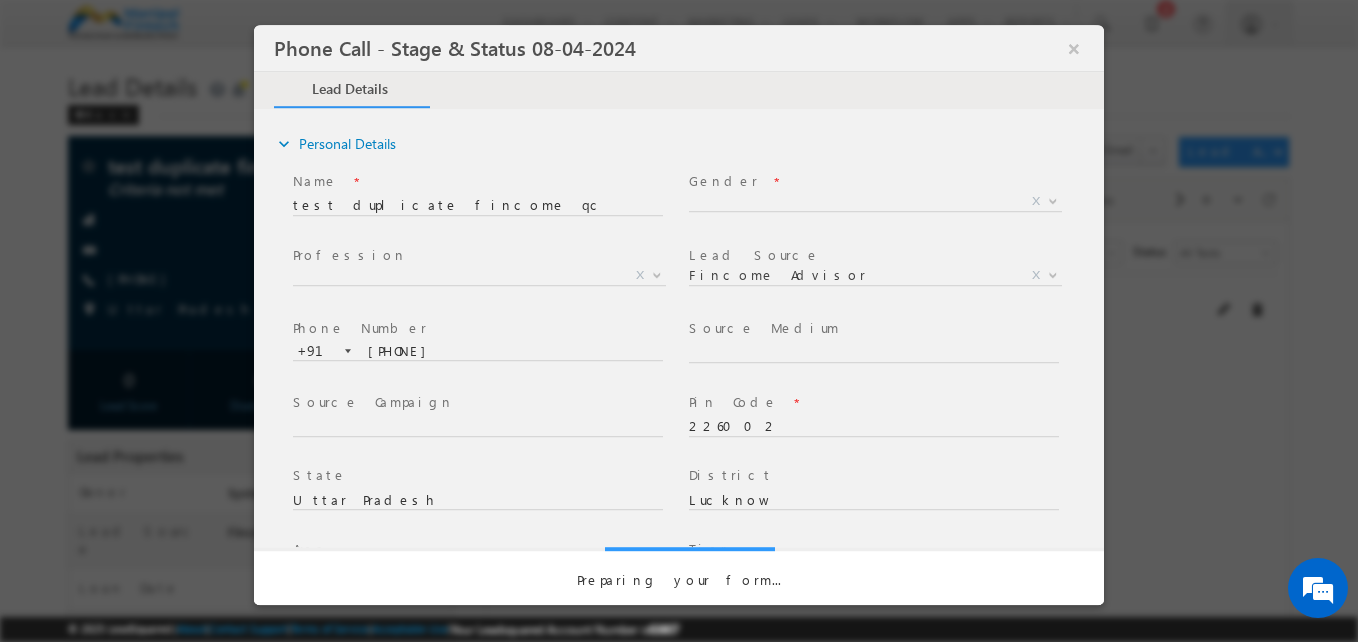 select on "Open" 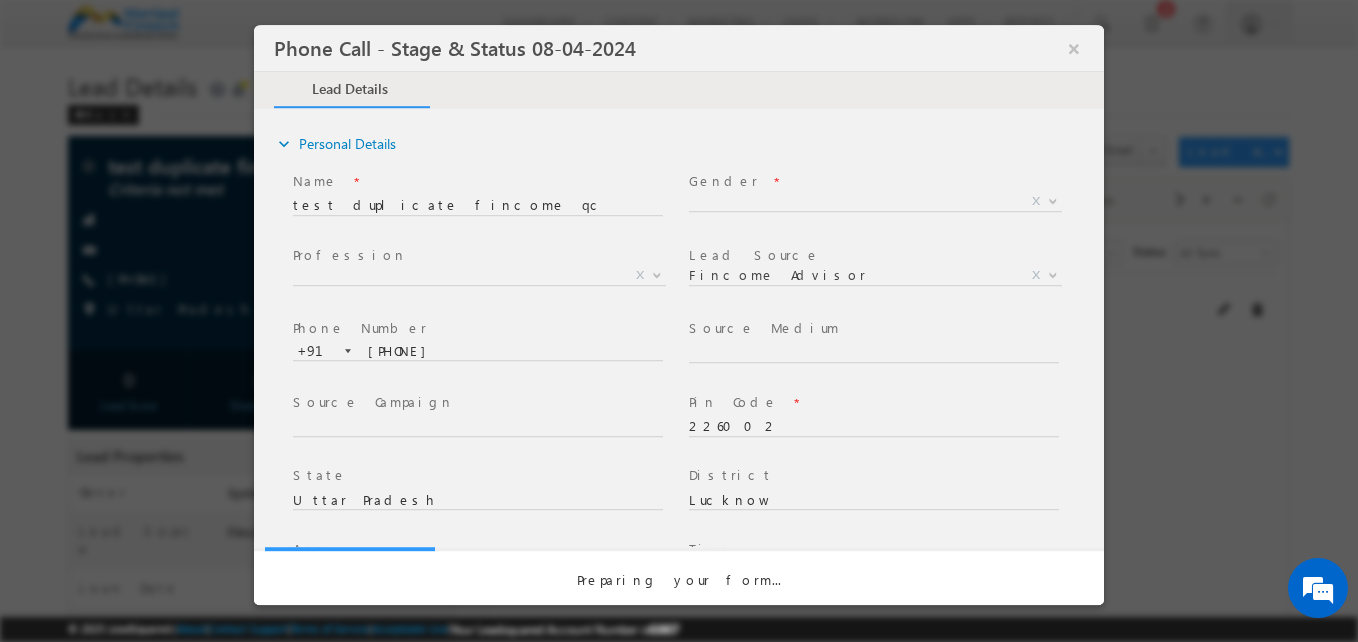 scroll, scrollTop: 0, scrollLeft: 0, axis: both 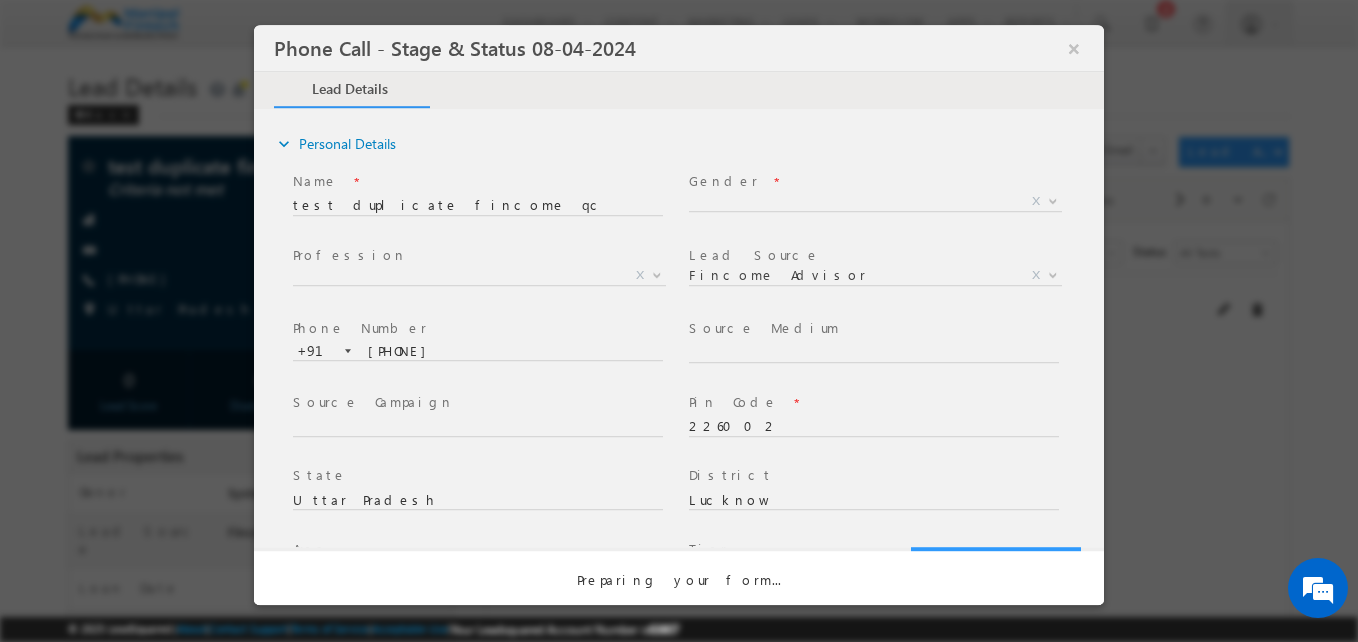 select on "Fresh Lead" 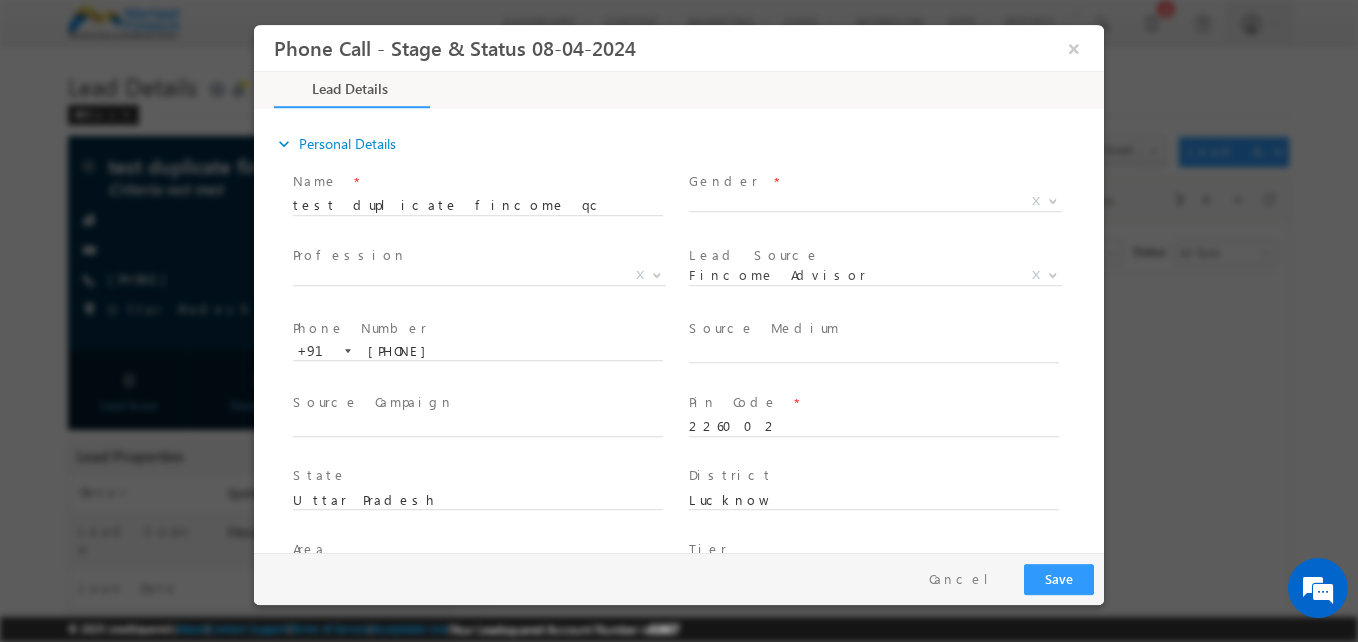 type on "07/17/25 12:06 PM" 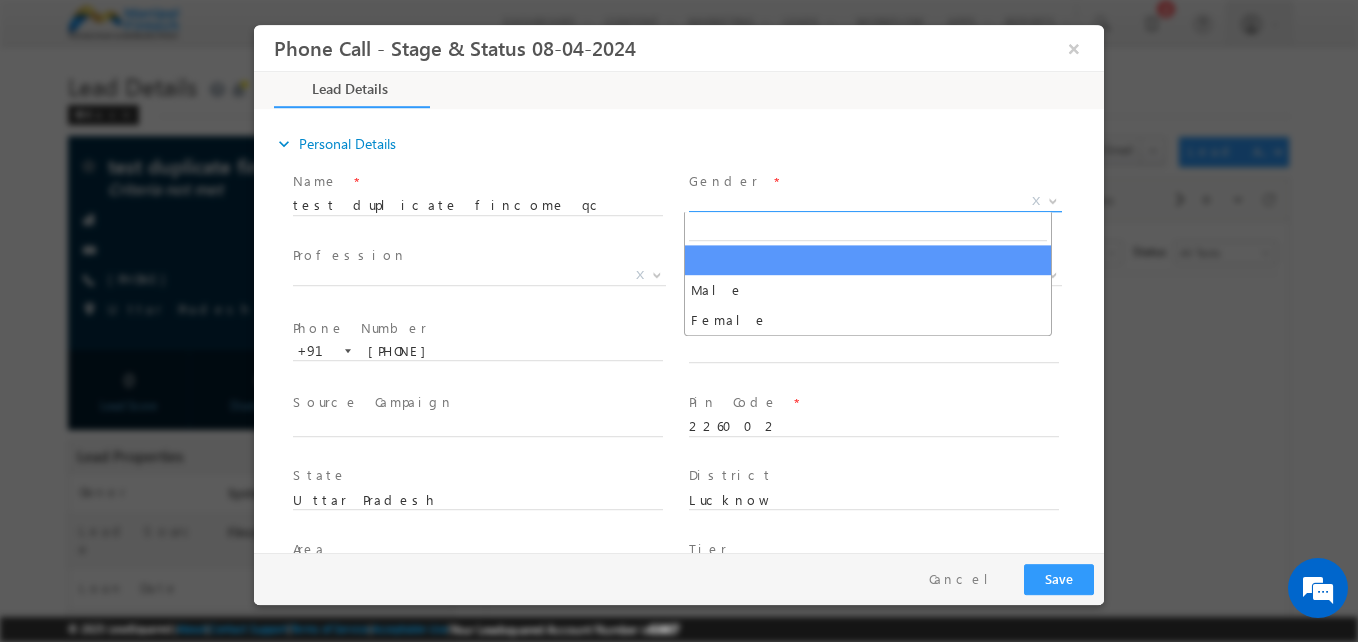 click on "X" at bounding box center [875, 202] 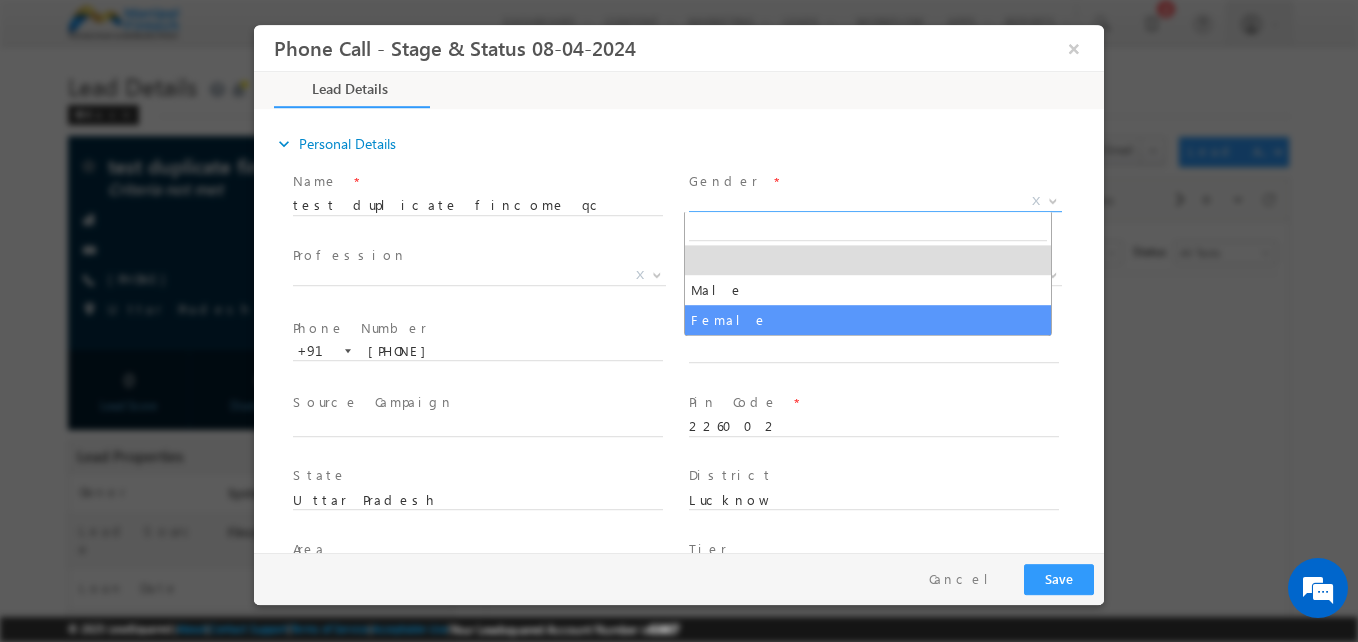 select on "Female" 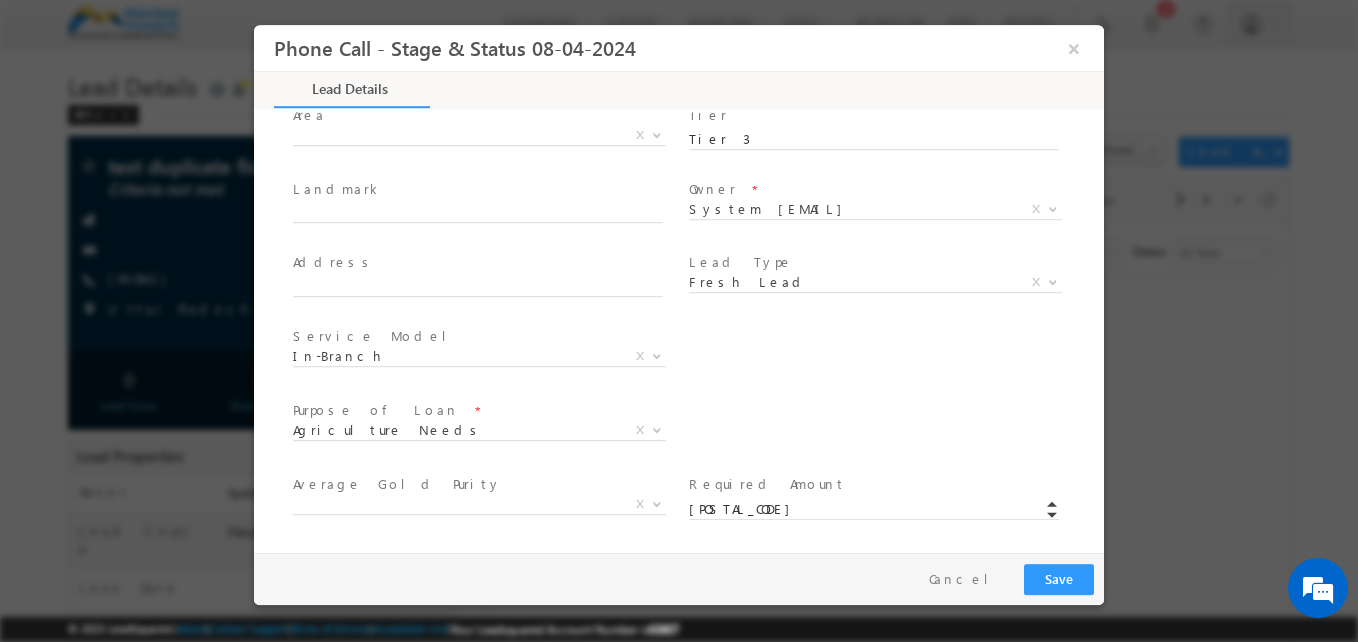 scroll, scrollTop: 436, scrollLeft: 0, axis: vertical 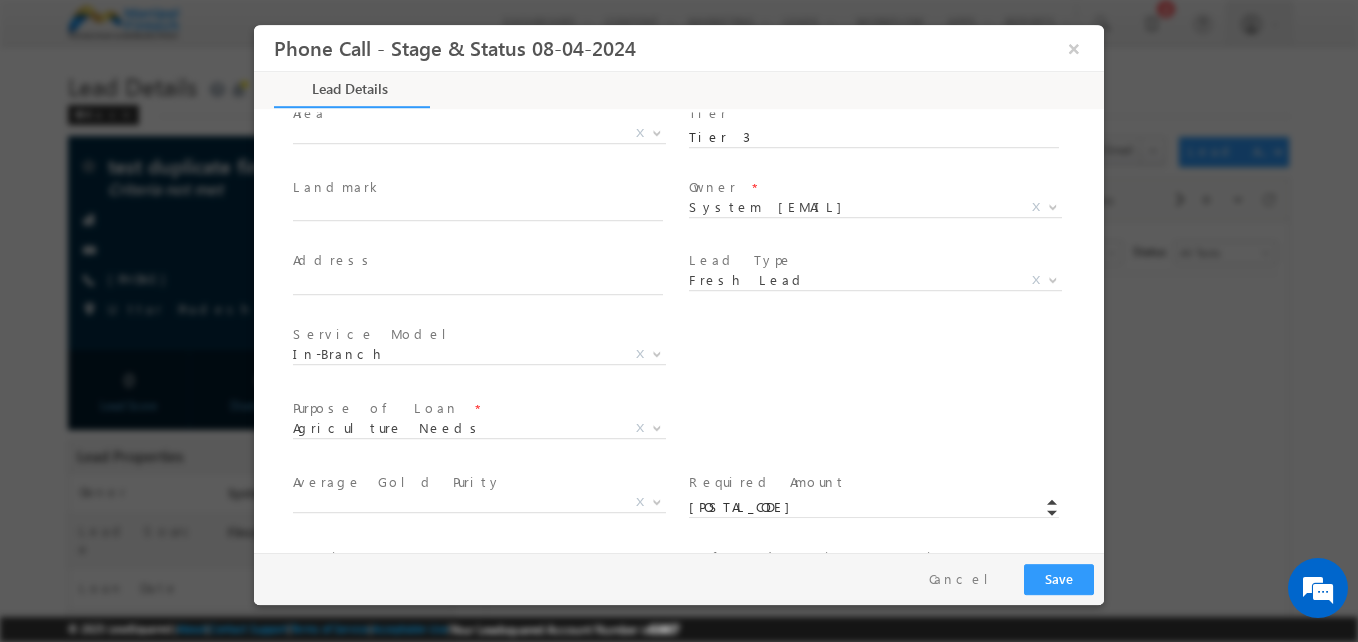 click on "Landmark
*" at bounding box center [487, 200] 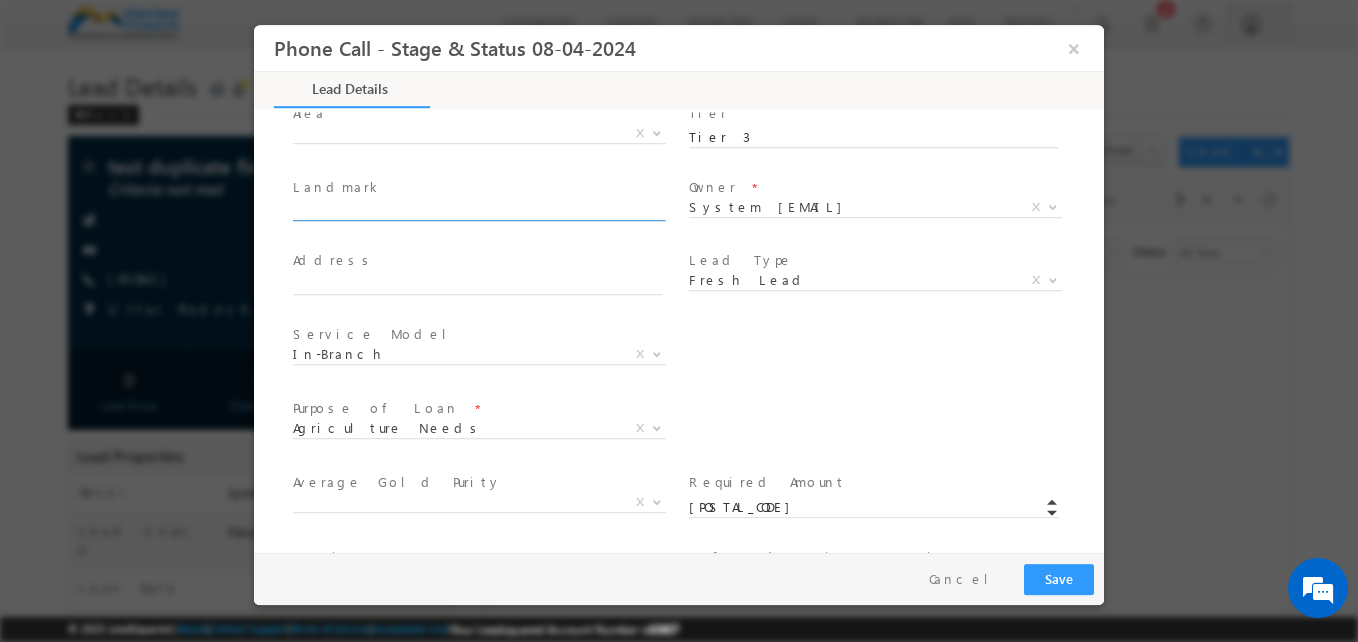 click at bounding box center [478, 212] 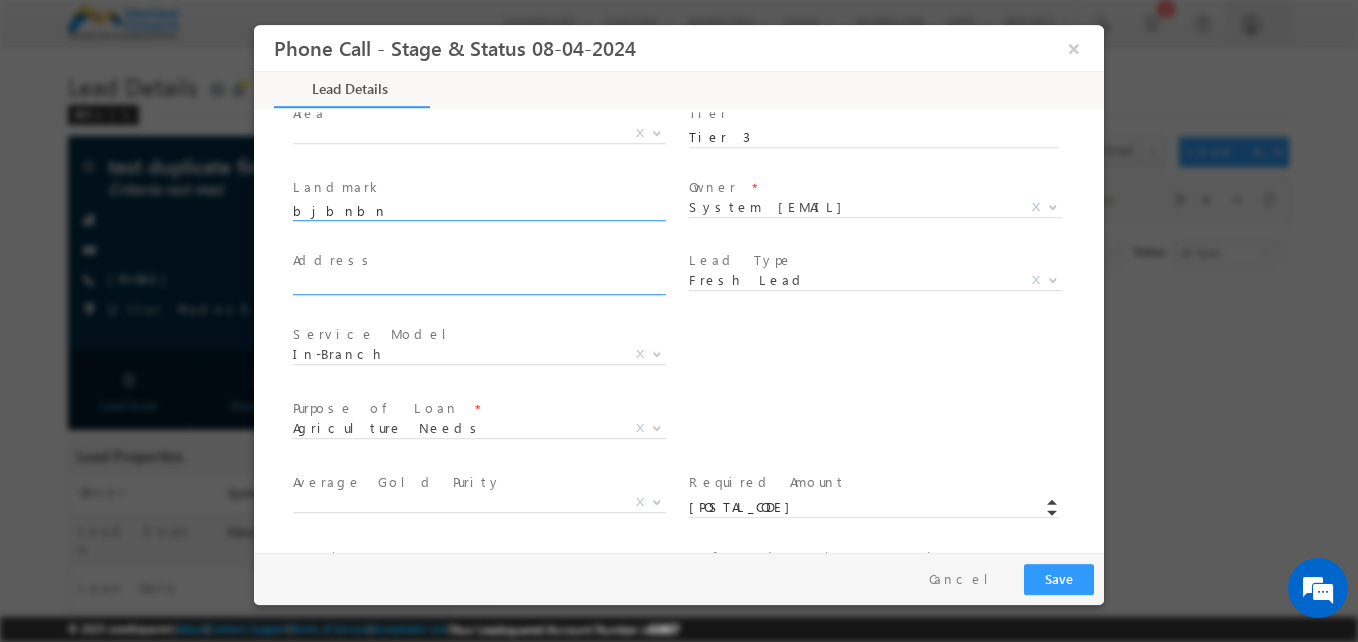 type on "bjbnbn" 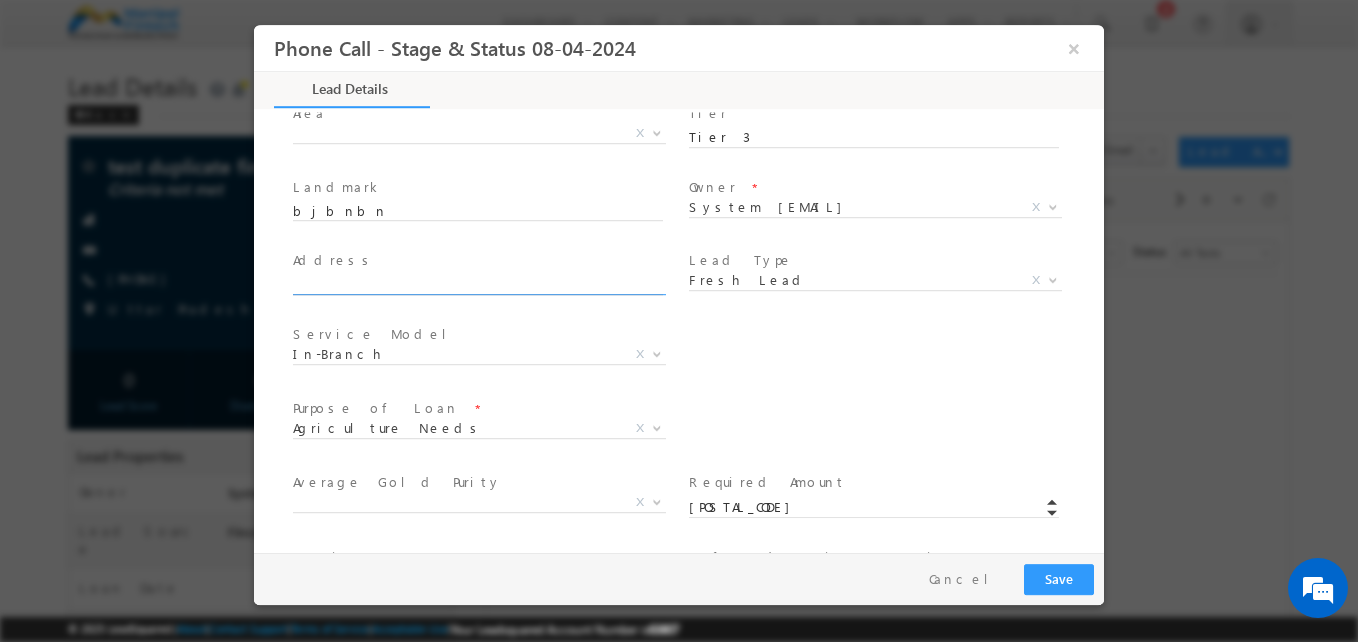 click at bounding box center (478, 286) 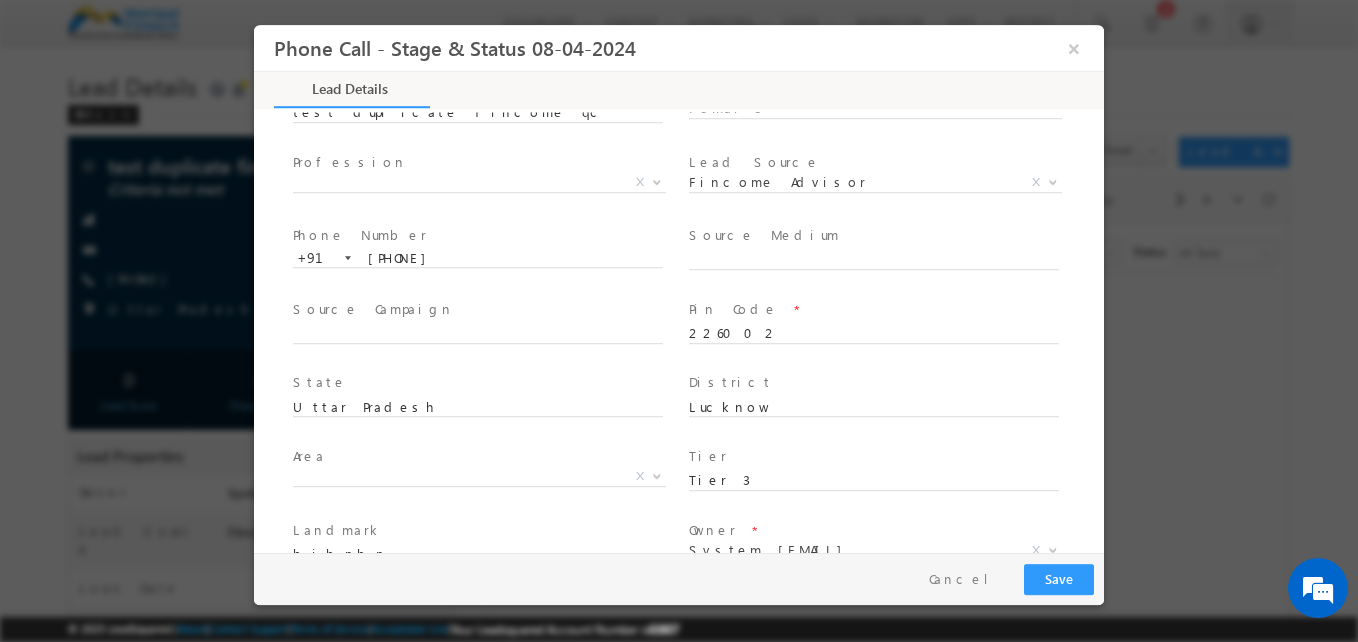 scroll, scrollTop: 92, scrollLeft: 0, axis: vertical 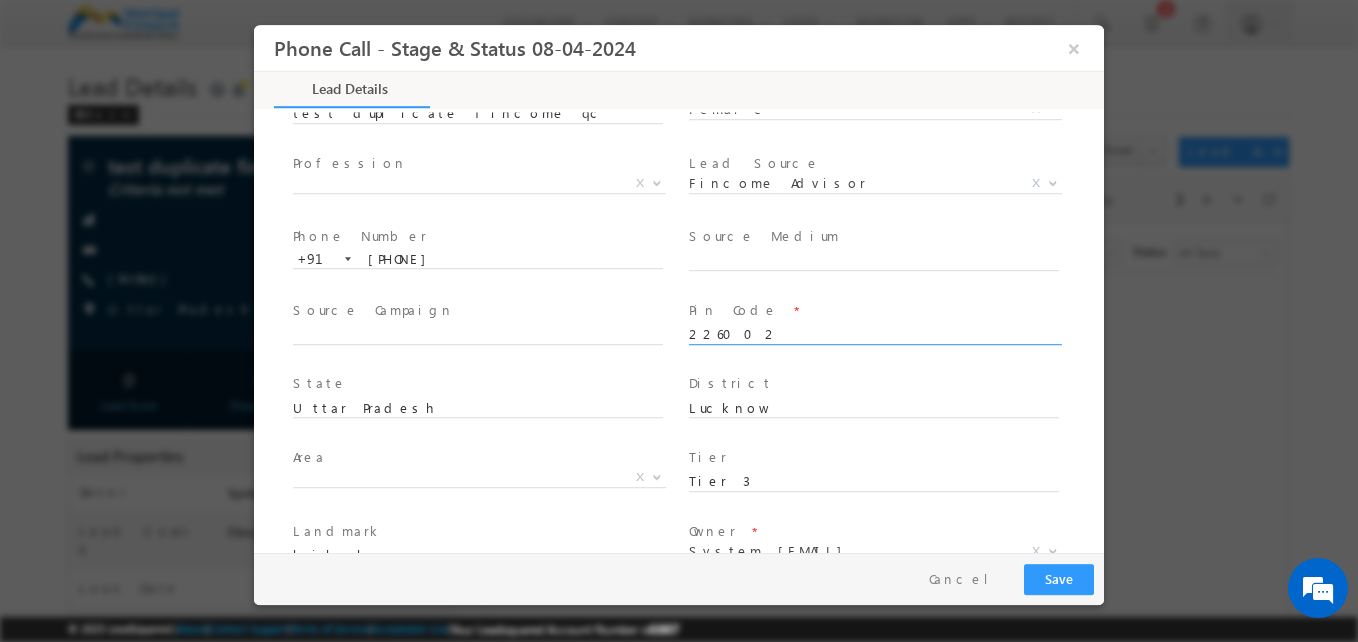 type on "njknnm" 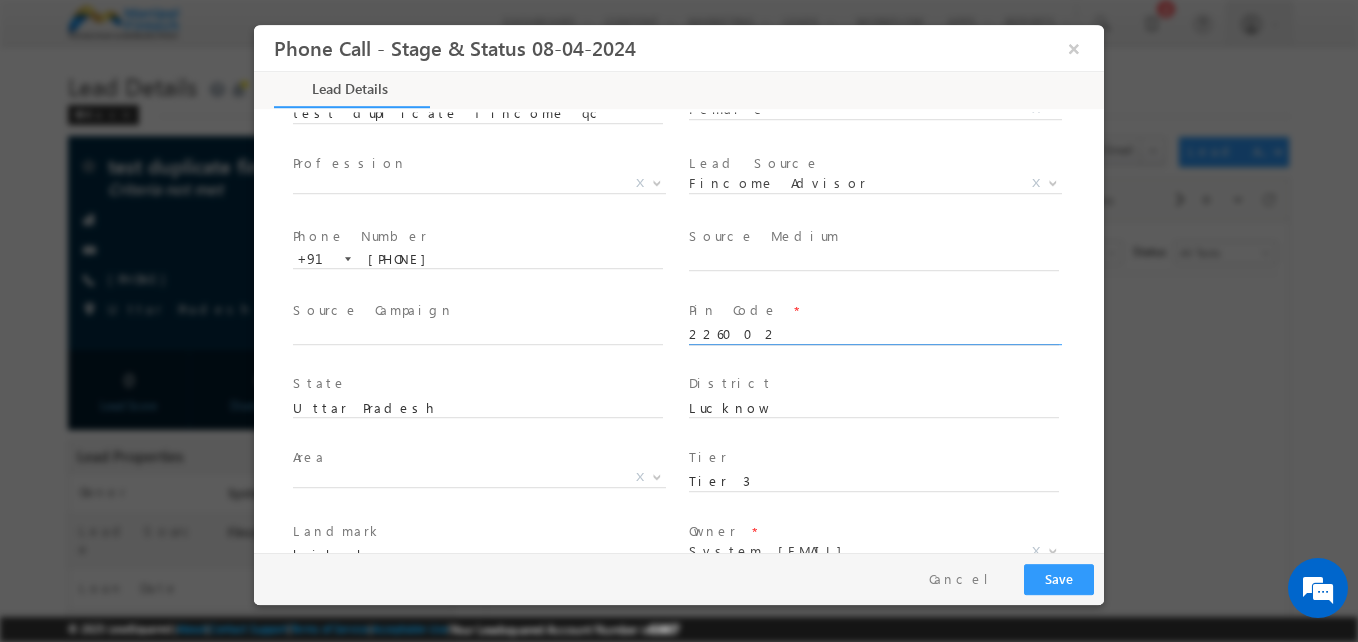 click on "226002" at bounding box center (874, 335) 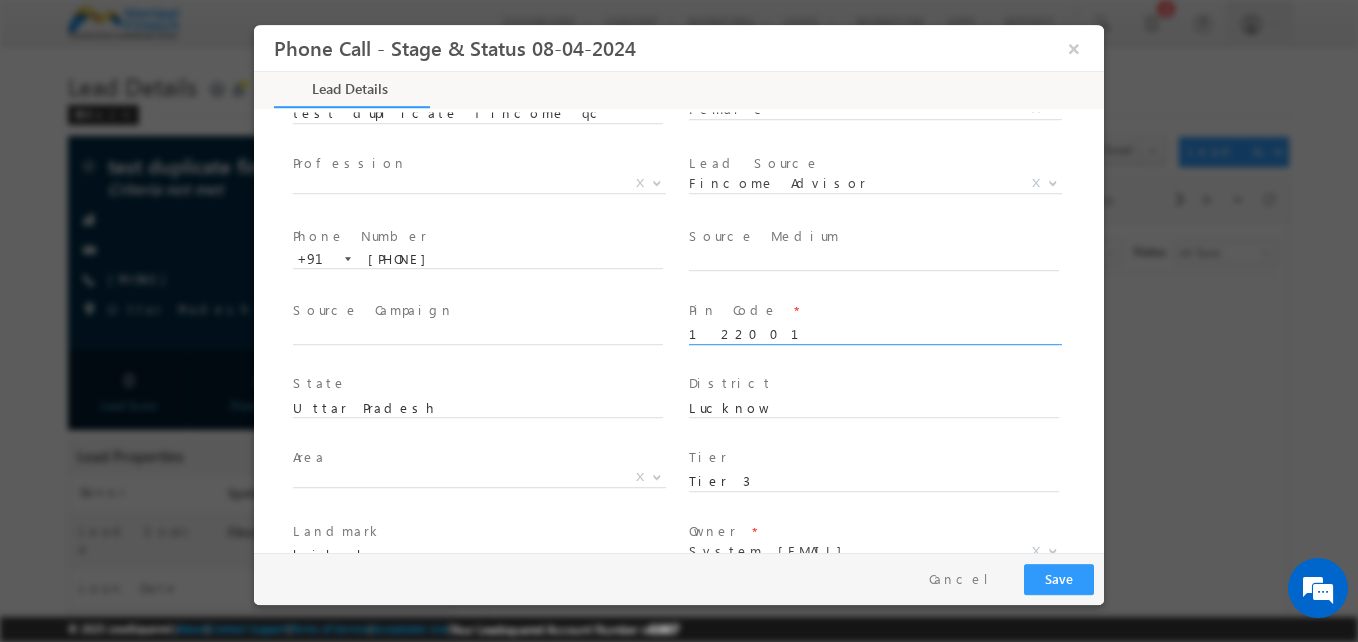 type on "122001" 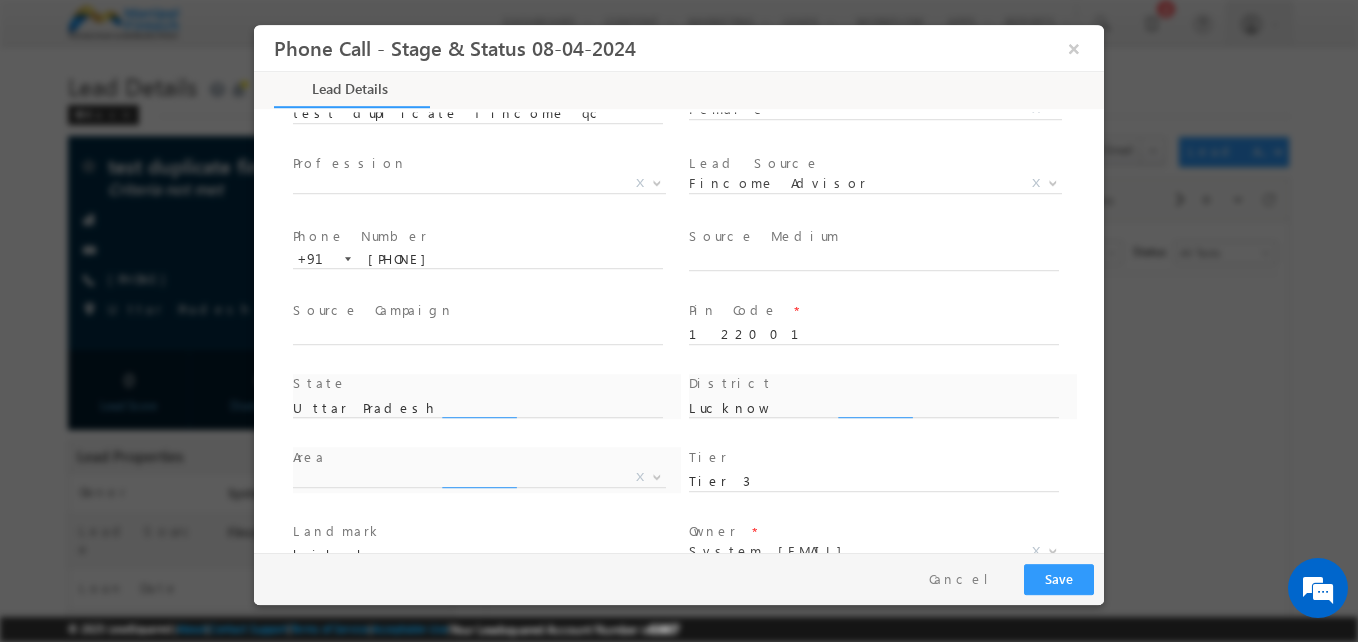 click on "Pin Code
*" at bounding box center (873, 311) 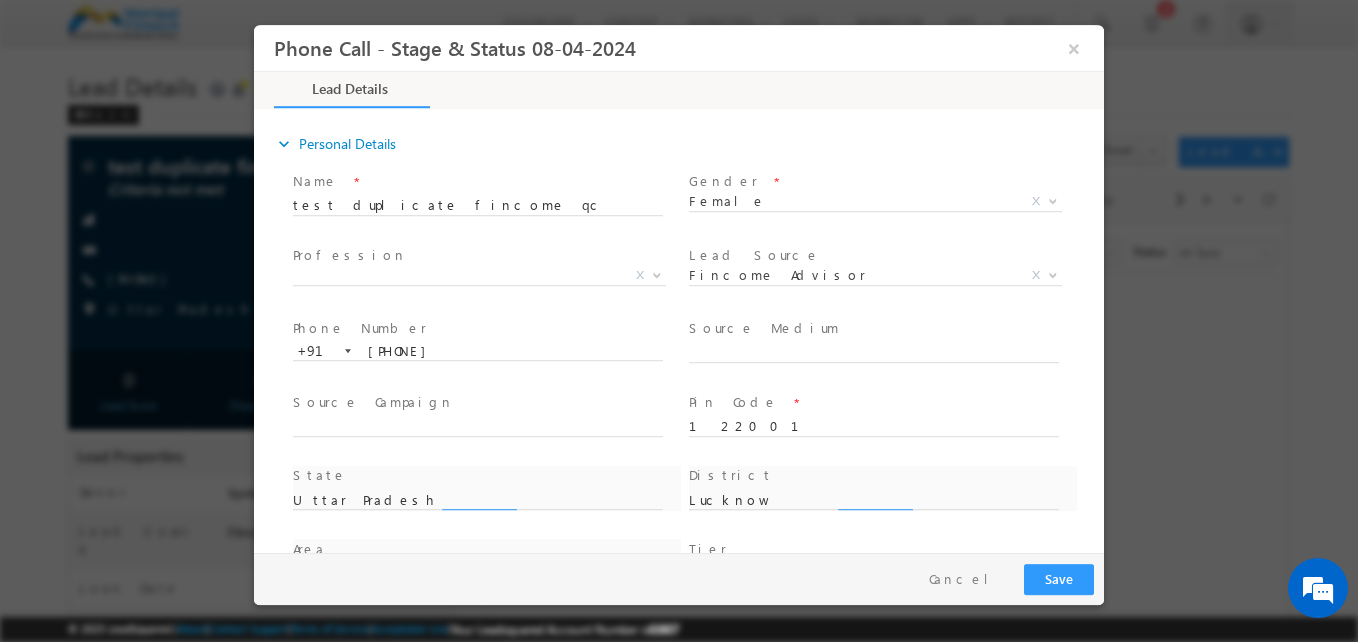 type 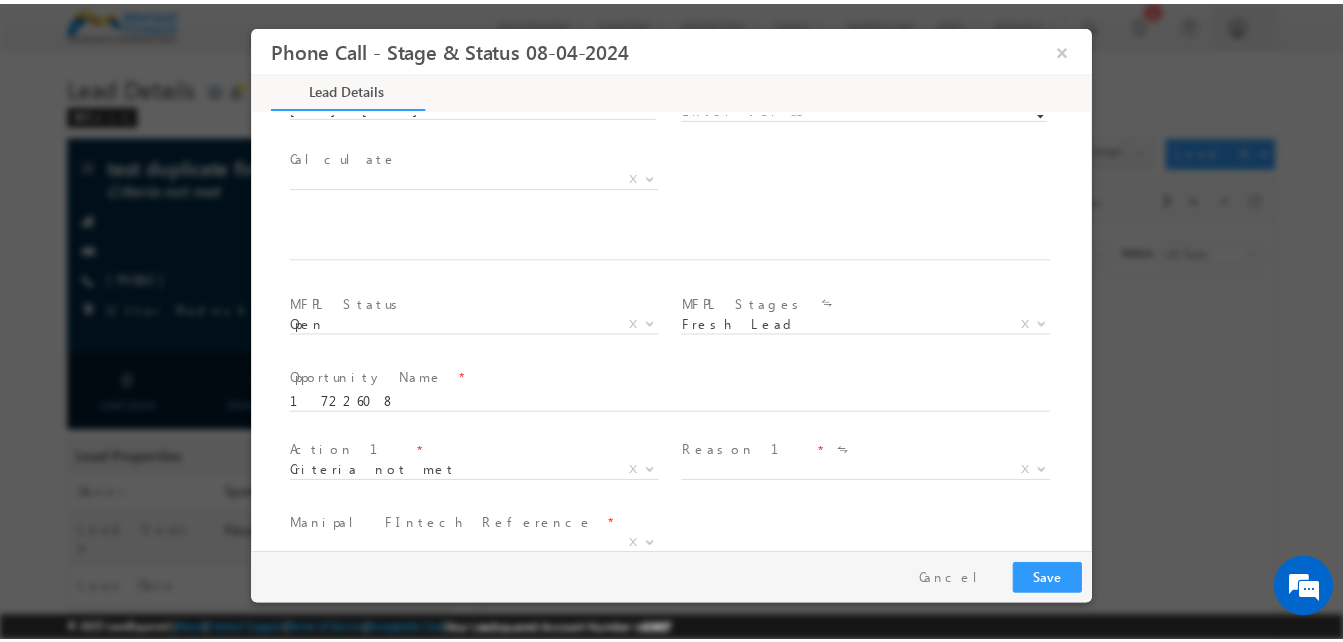 scroll, scrollTop: 1168, scrollLeft: 0, axis: vertical 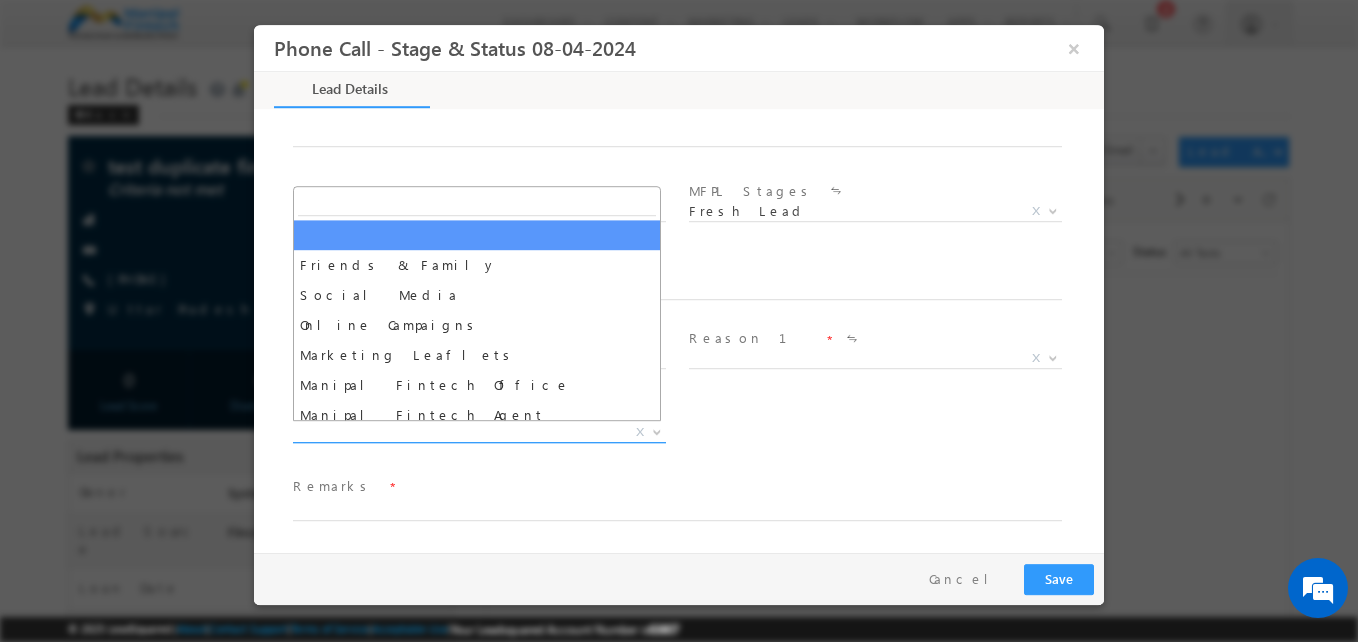 click on "X" at bounding box center [479, 433] 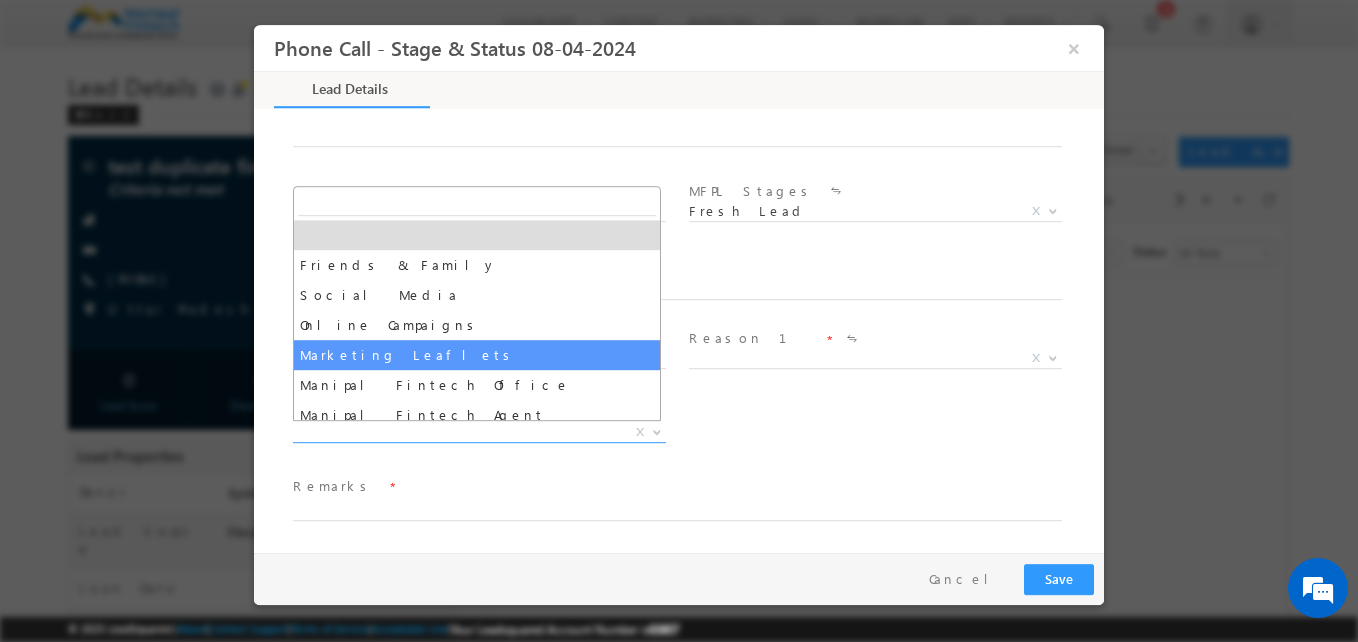 select on "Marketing Leaflets" 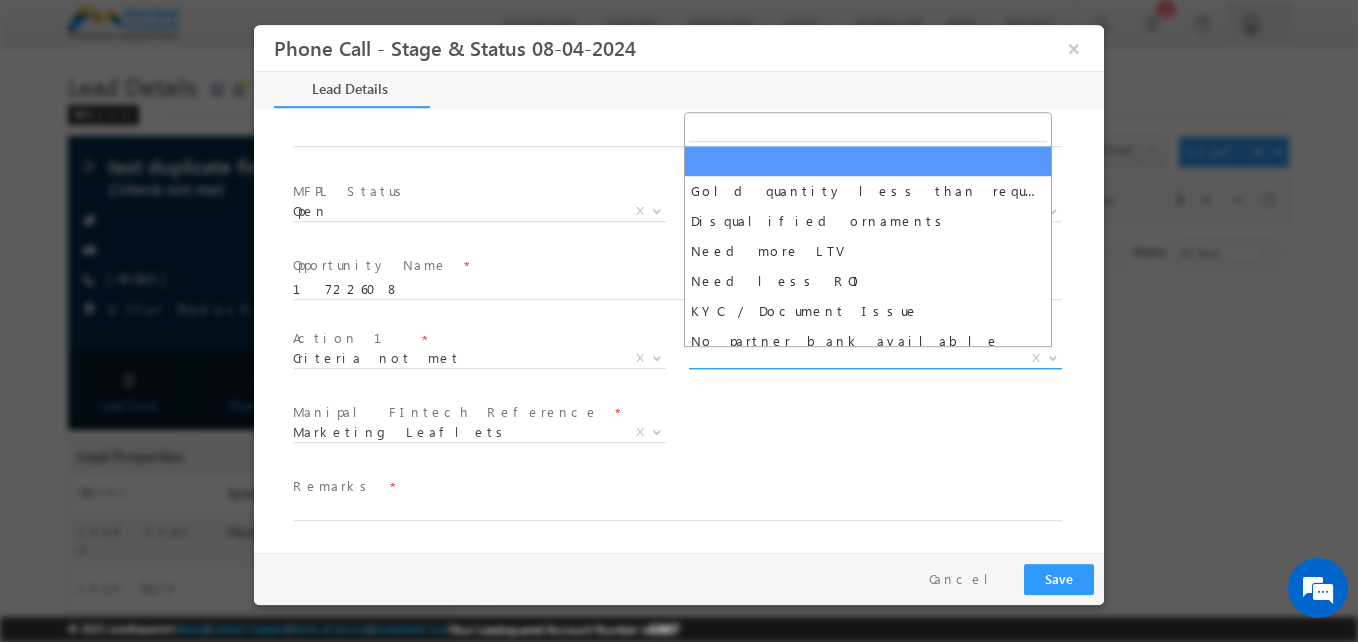 click on "X" at bounding box center [875, 359] 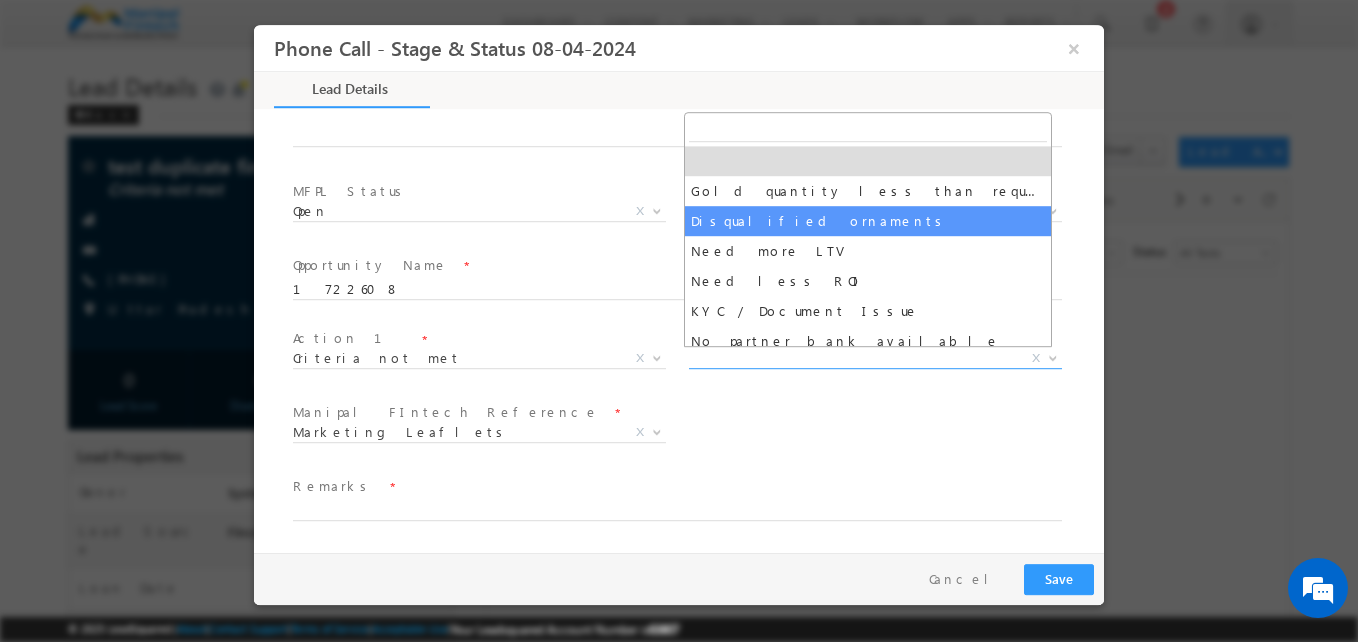 select on "Disqualified ornaments" 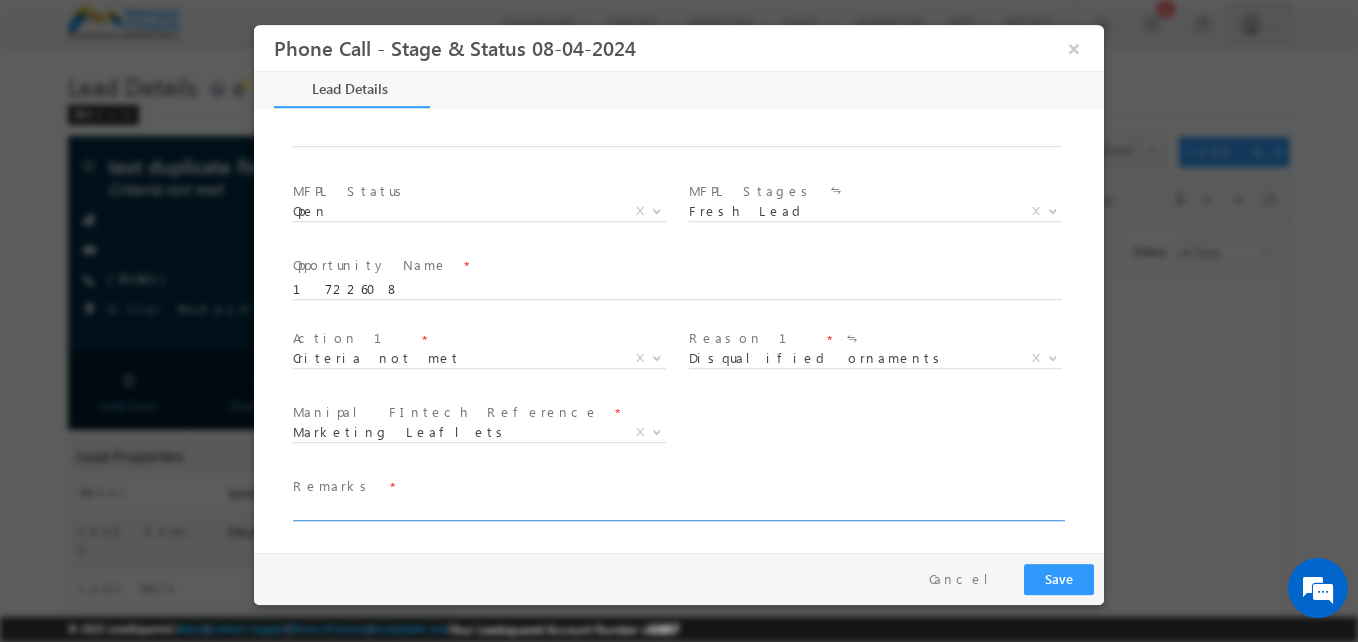 click at bounding box center (677, 511) 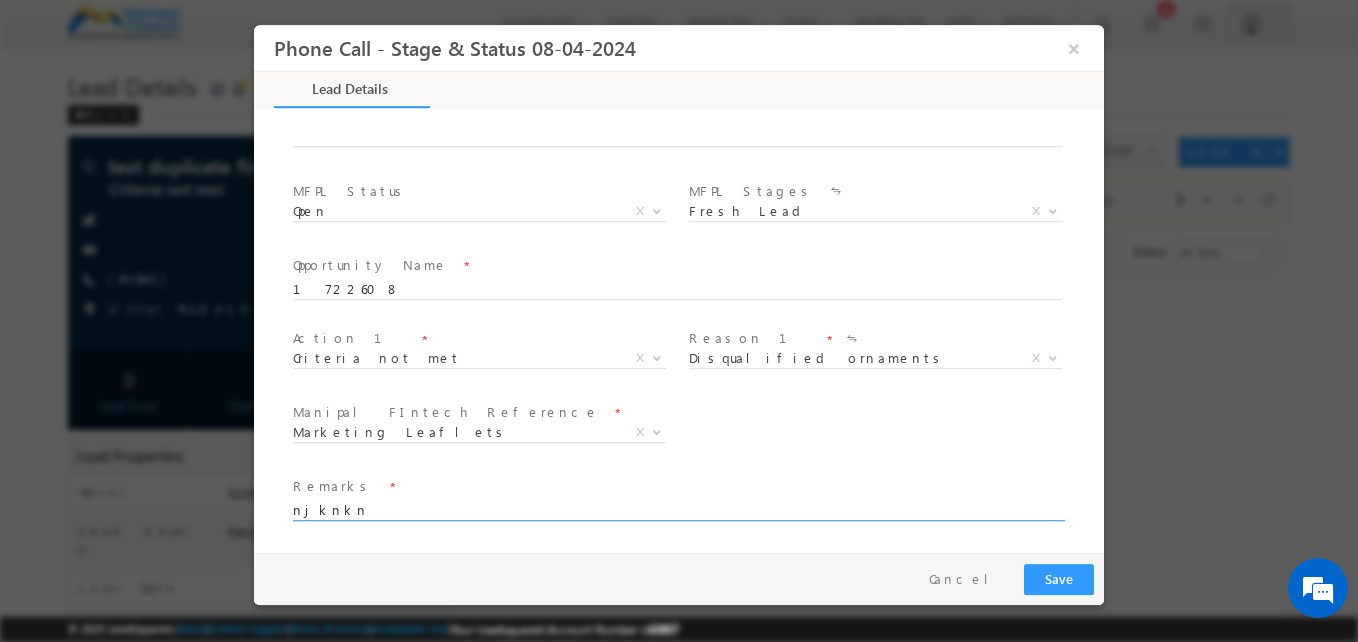 type on "njknkn" 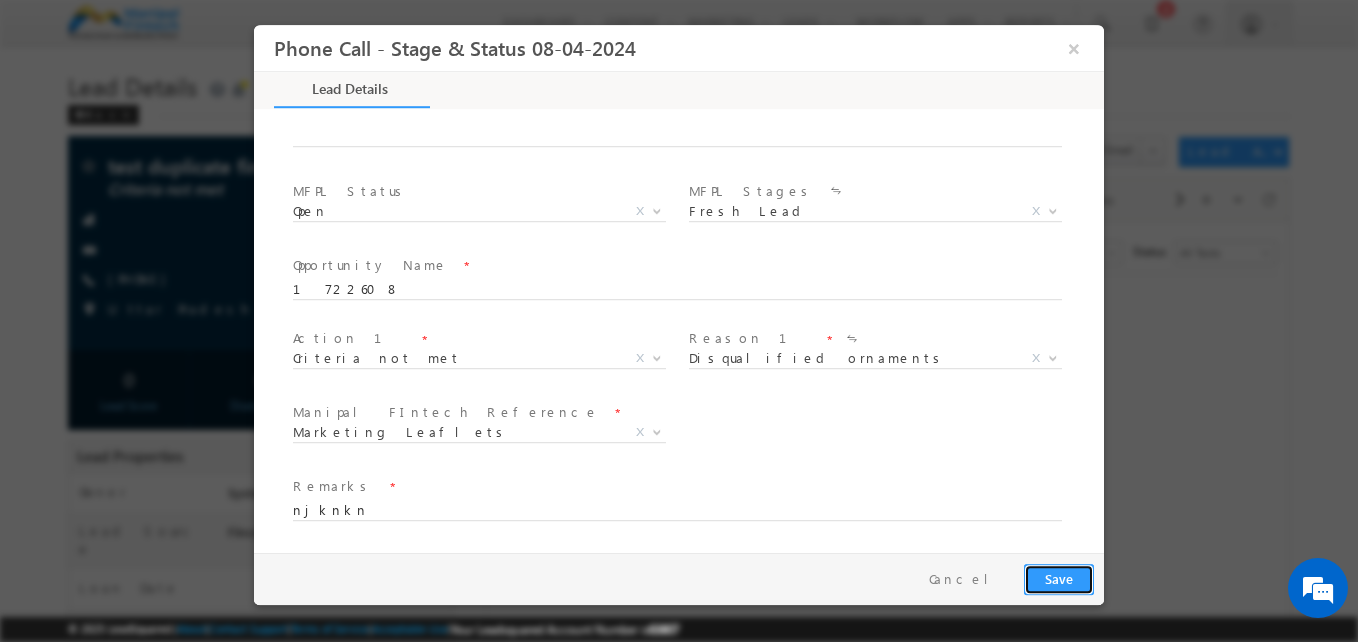 click on "Save" at bounding box center (1059, 579) 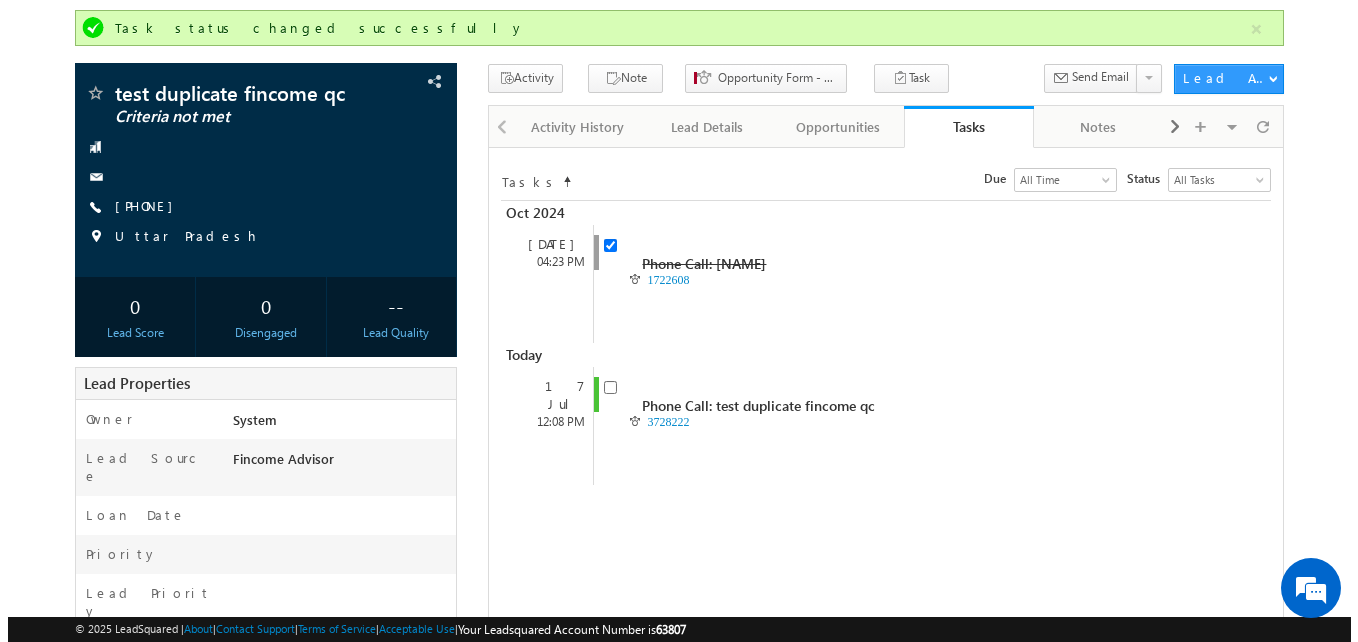 scroll, scrollTop: 128, scrollLeft: 0, axis: vertical 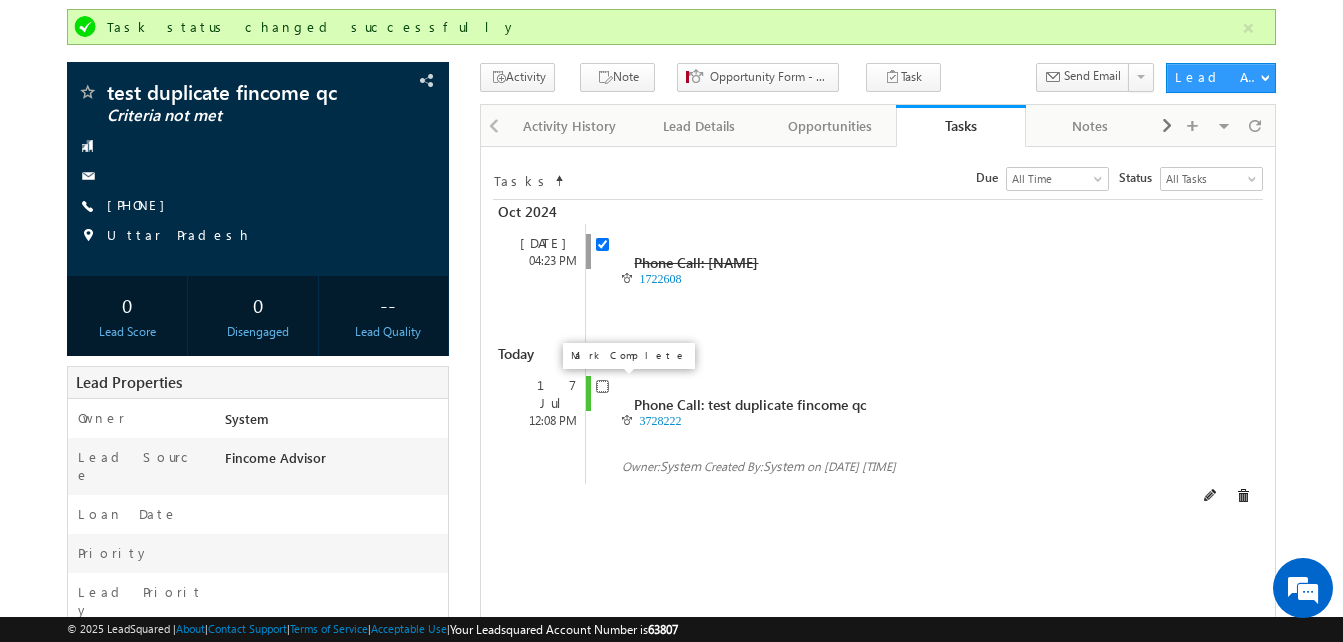 click at bounding box center (602, 386) 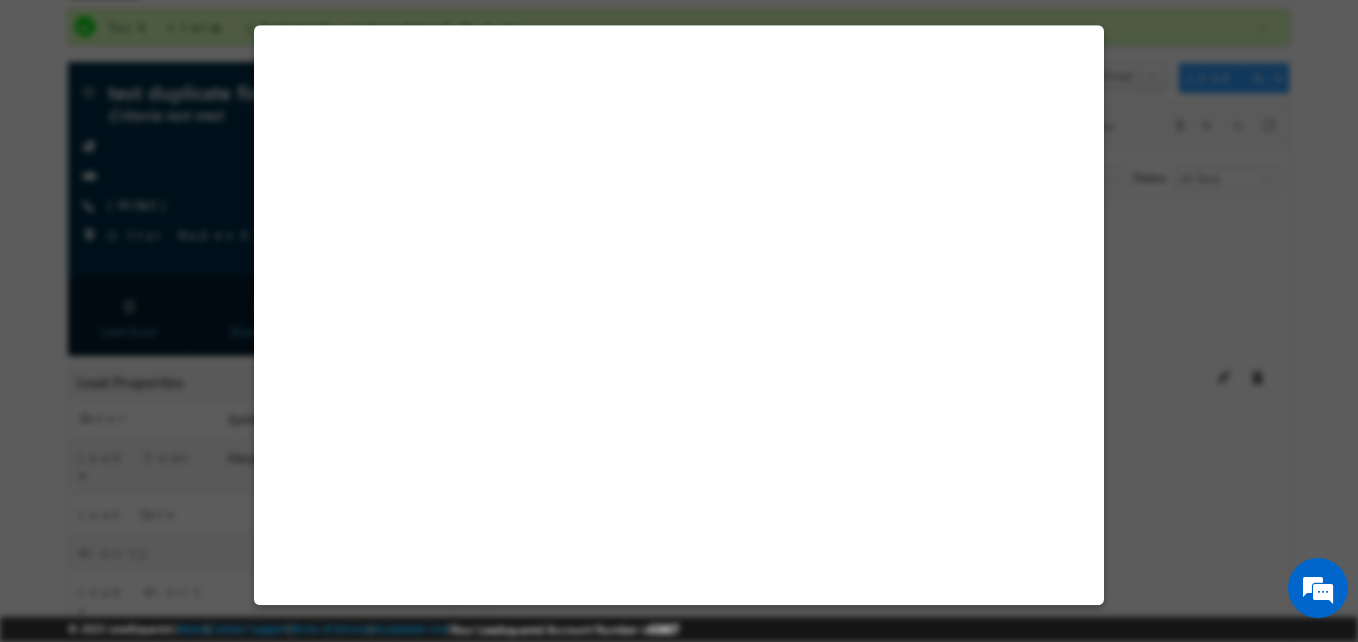 select on "Female" 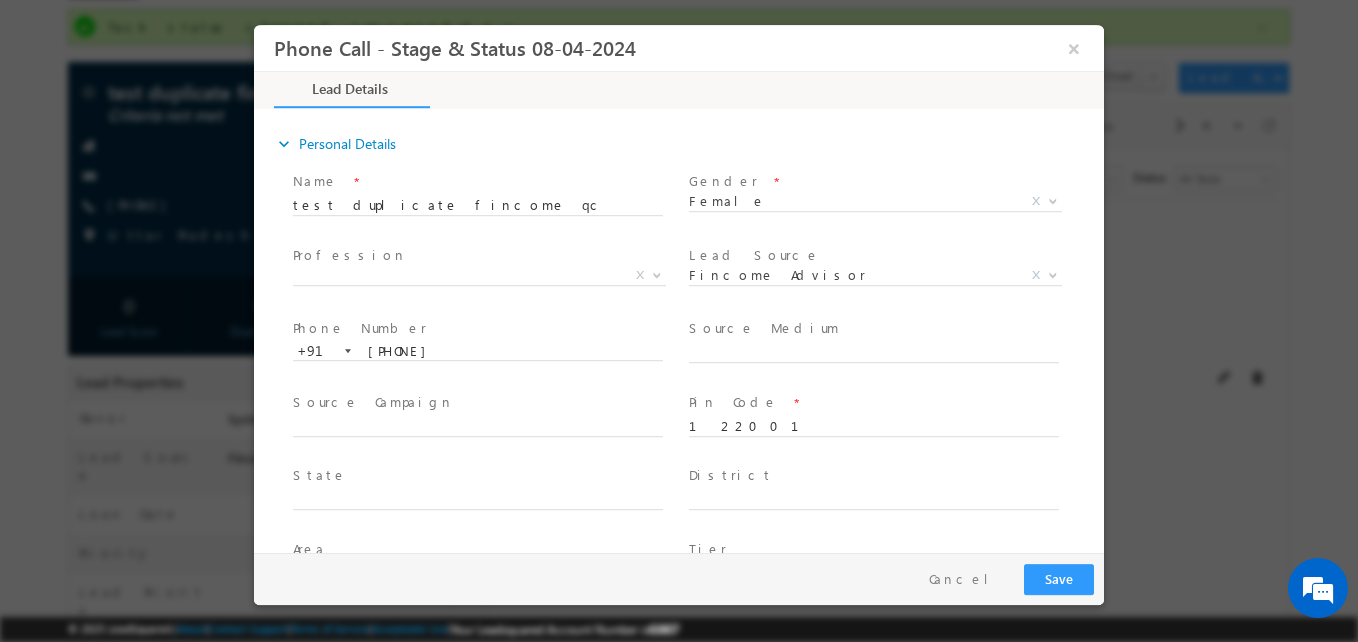scroll, scrollTop: 0, scrollLeft: 0, axis: both 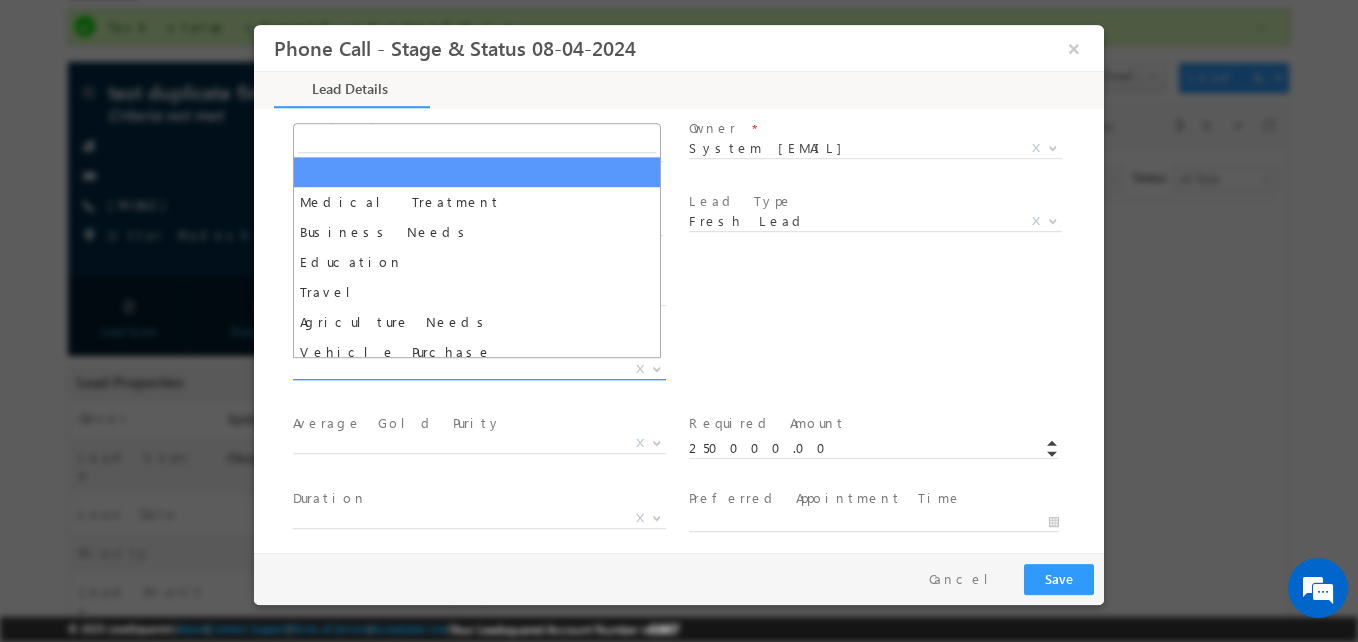 click on "X" at bounding box center (479, 370) 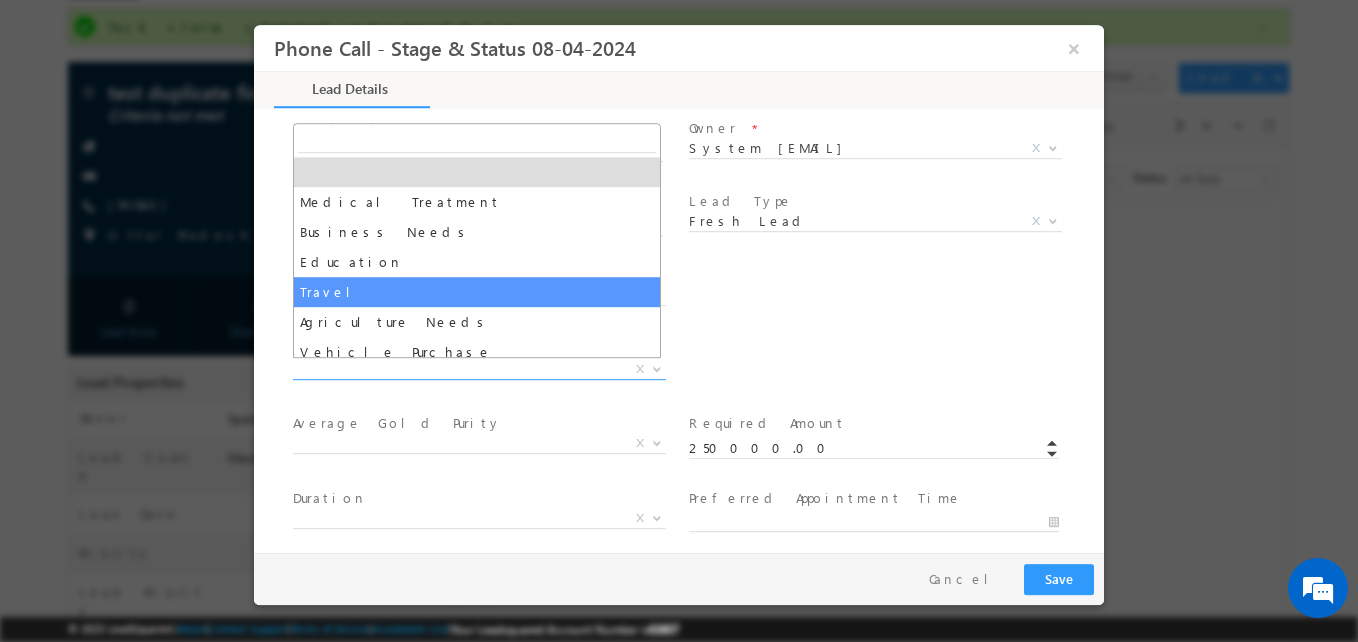 select on "Travel" 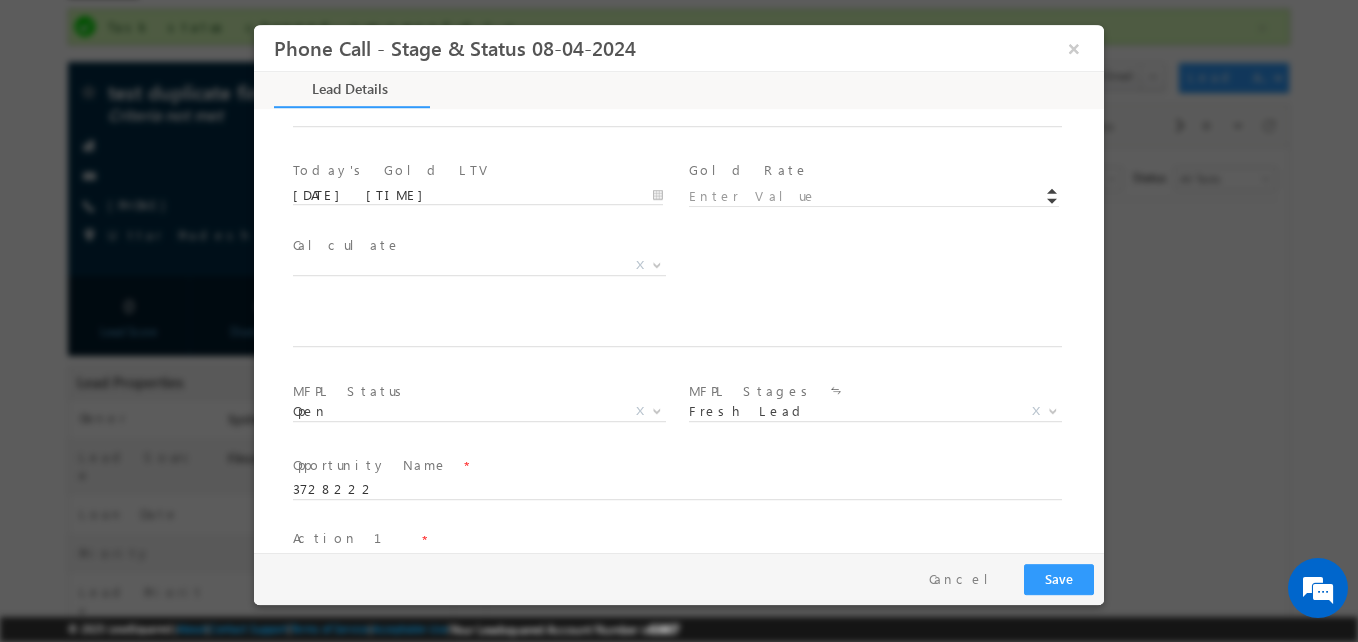 scroll, scrollTop: 1020, scrollLeft: 0, axis: vertical 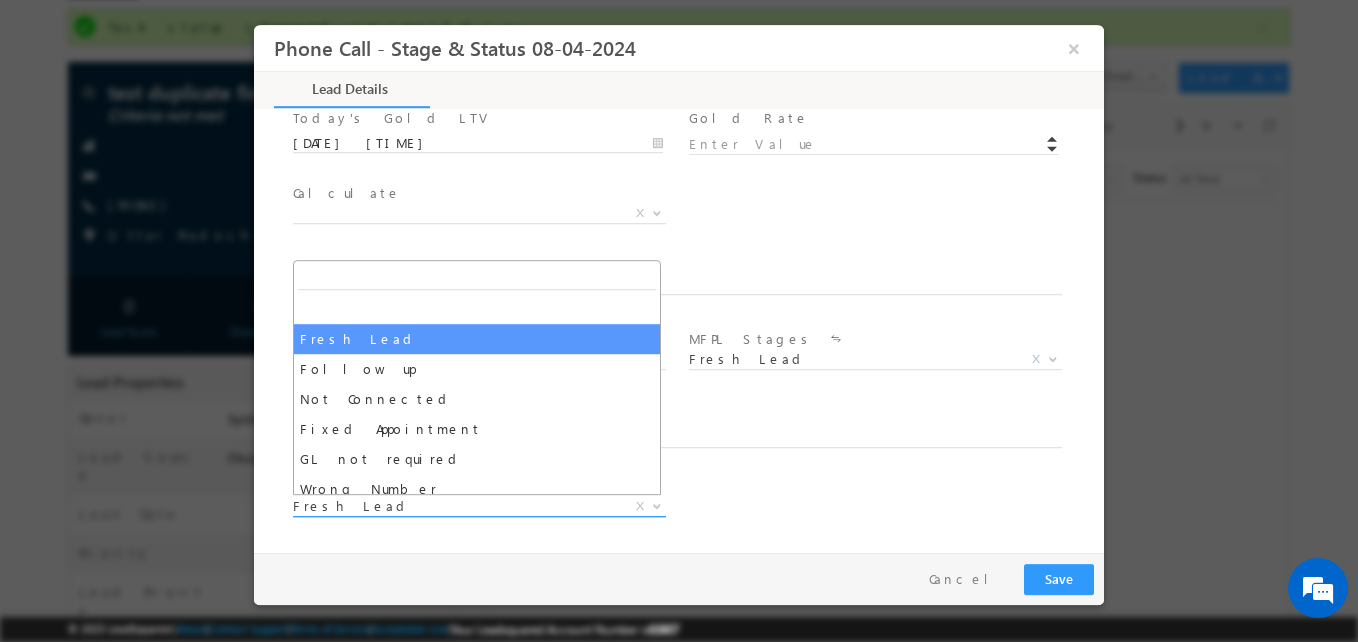 click on "Fresh Lead" at bounding box center (455, 506) 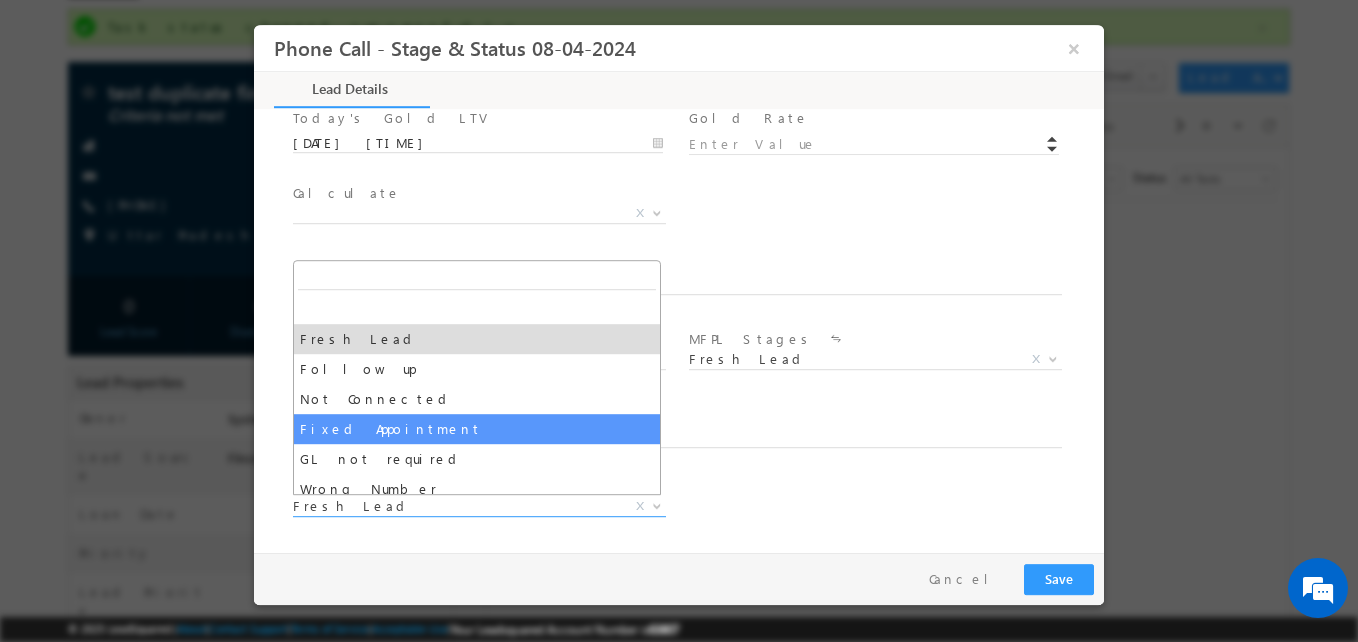 select on "Fixed Appointment" 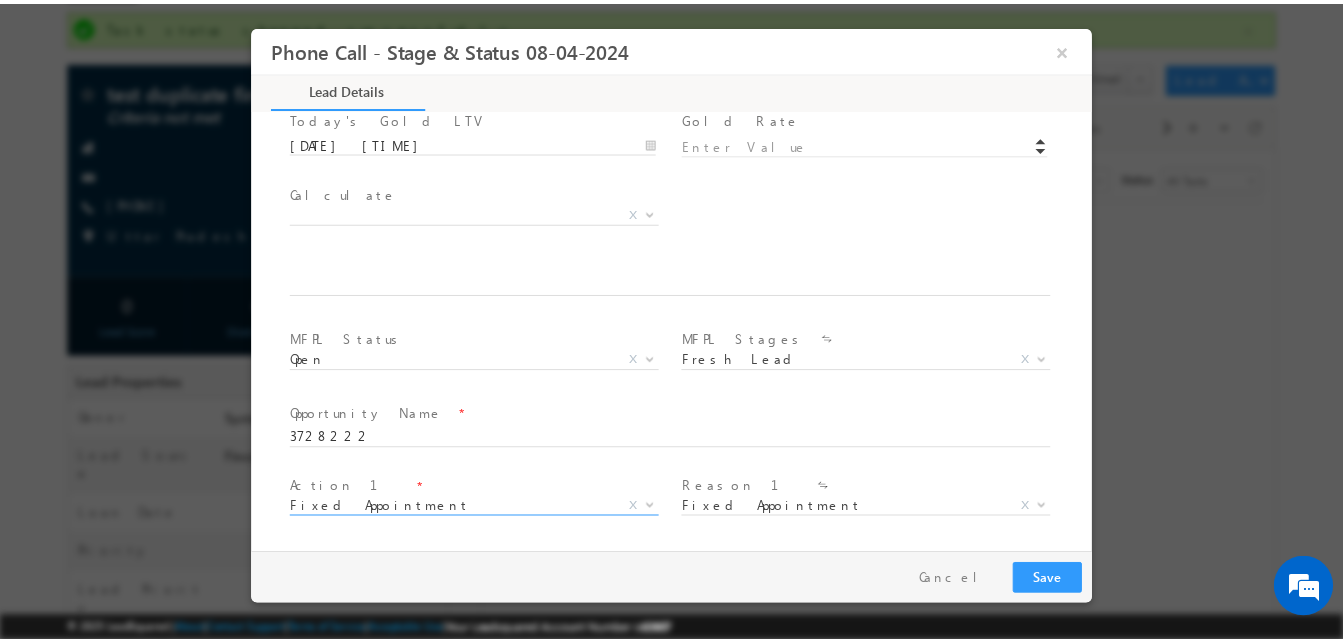 scroll, scrollTop: 1168, scrollLeft: 0, axis: vertical 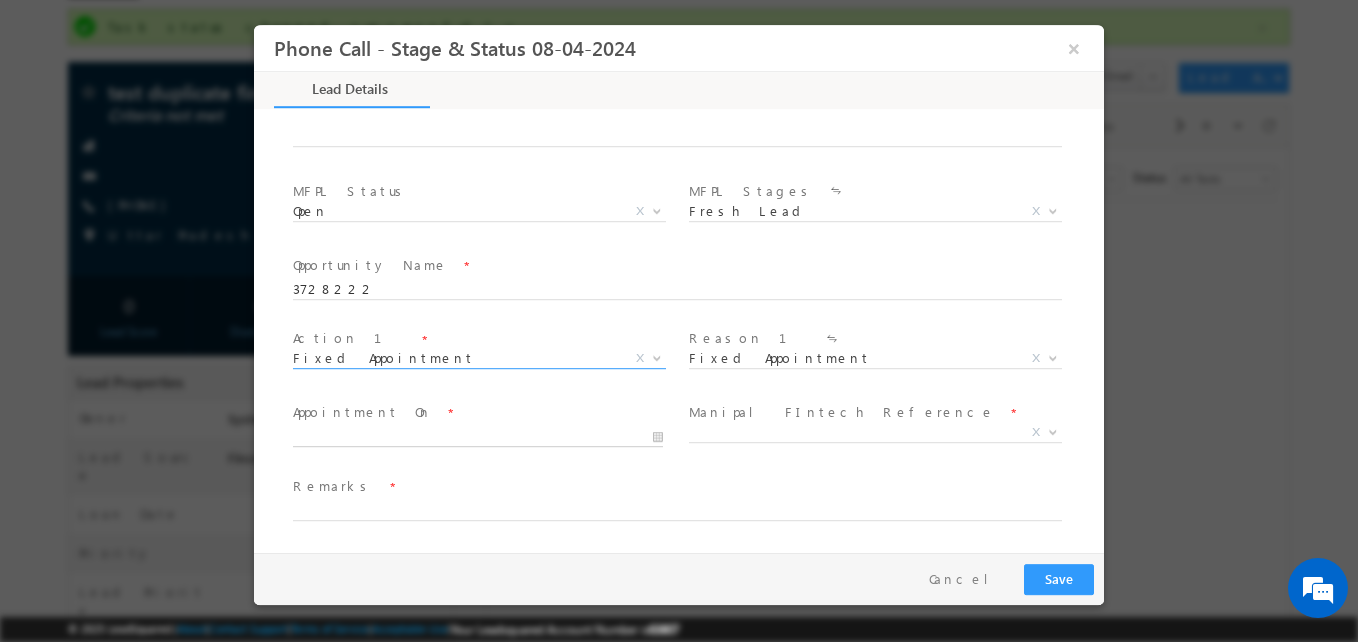 type on "07/17/25 12:10 PM" 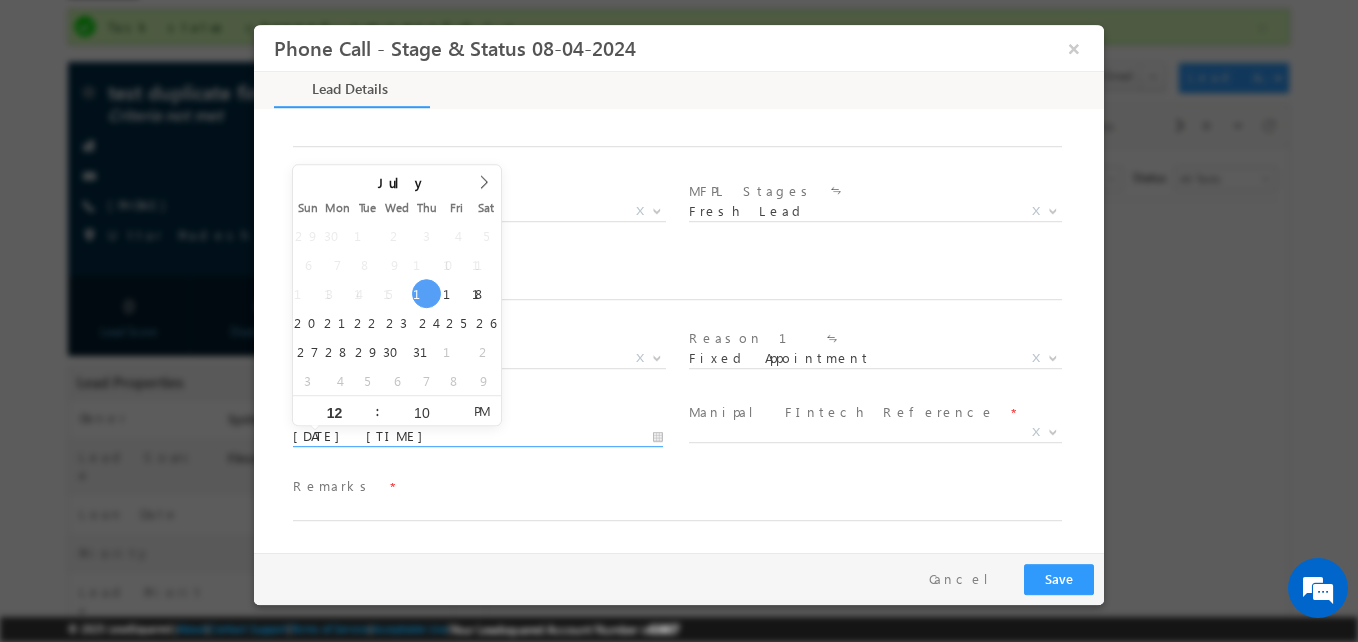 click on "07/17/25 12:10 PM" at bounding box center [478, 437] 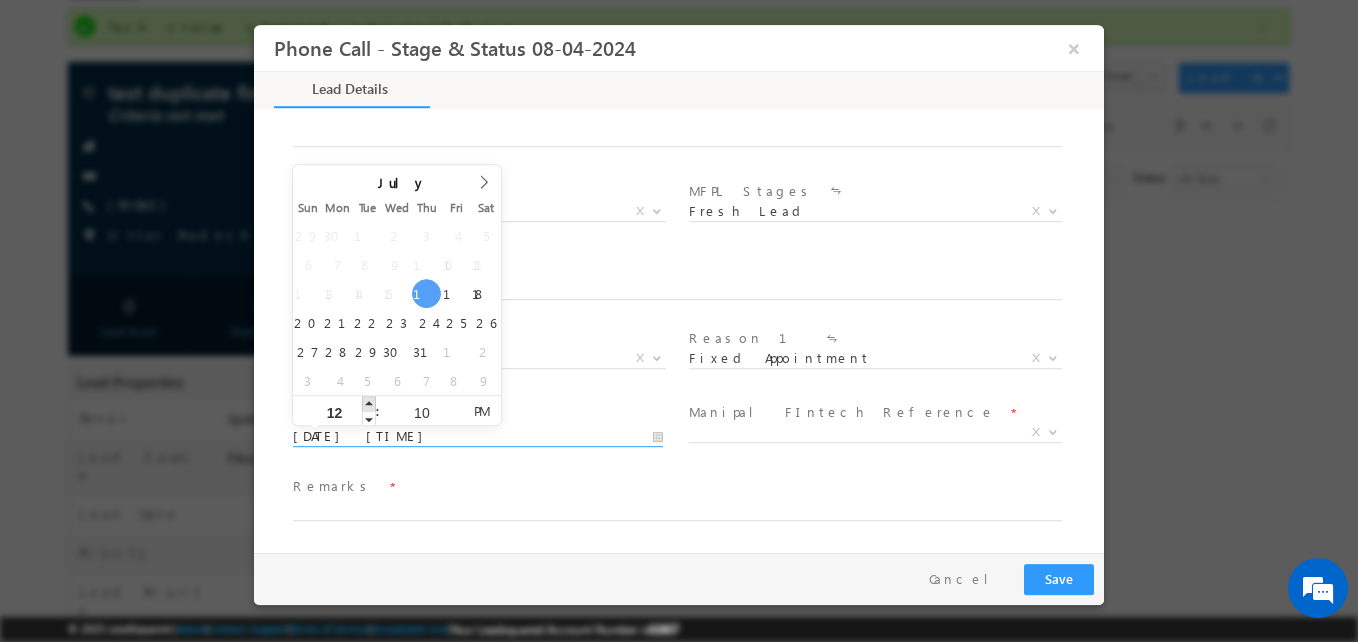 type on "07/17/25 1:10 PM" 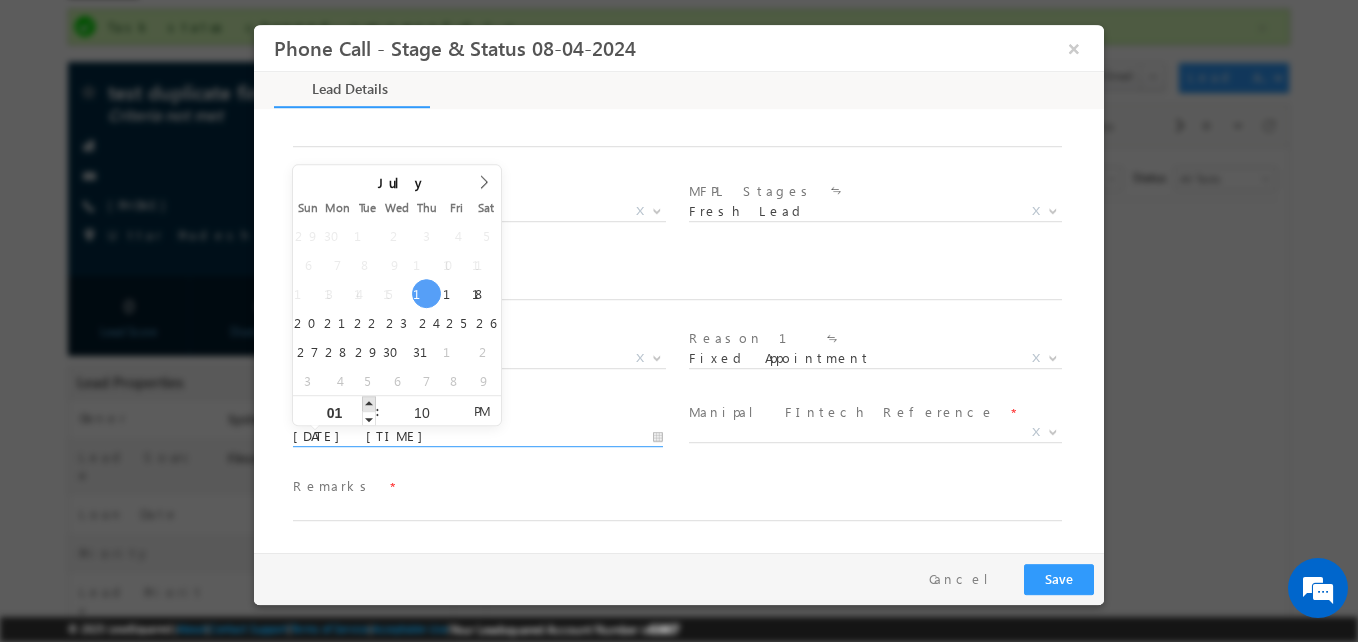 click at bounding box center (369, 403) 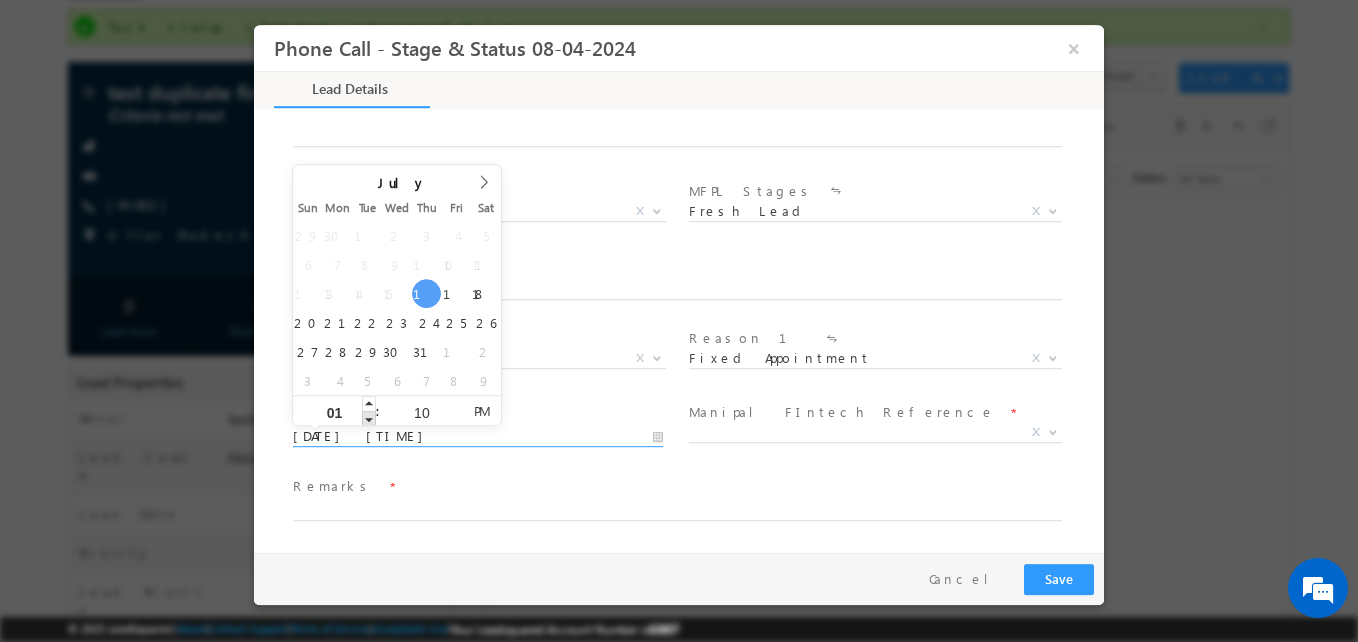 type on "07/17/25 12:10 PM" 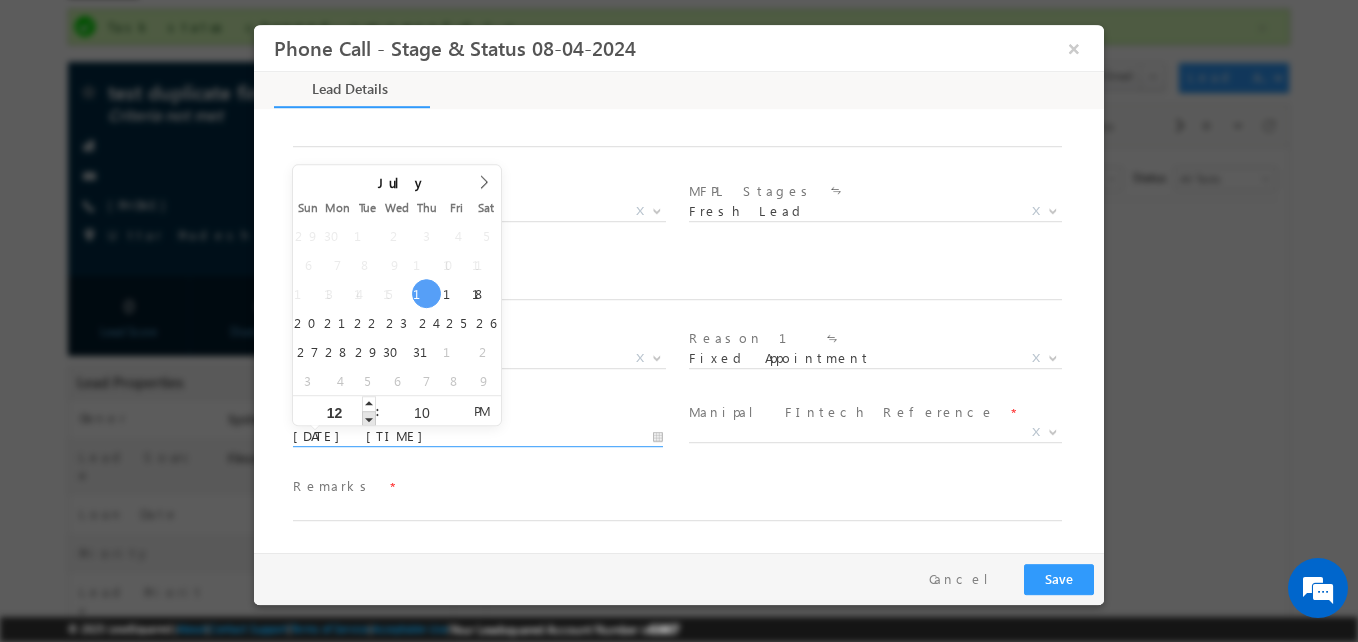 click at bounding box center (369, 418) 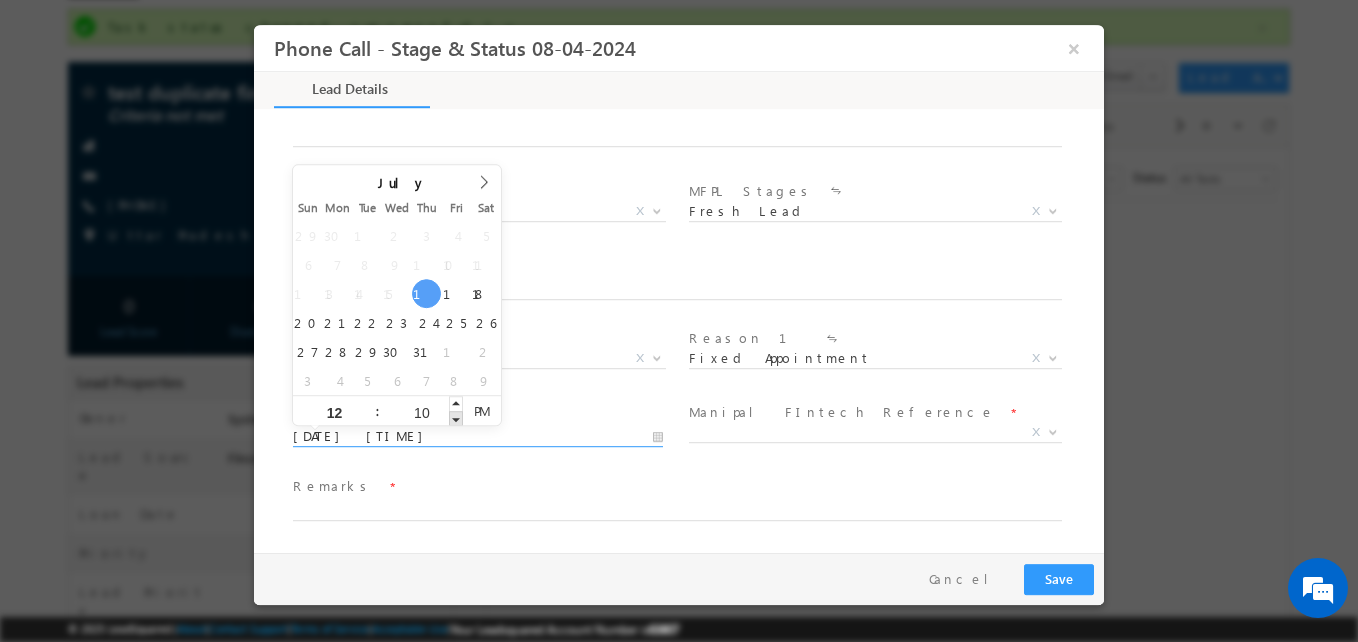 type on "07/17/25 12:09 PM" 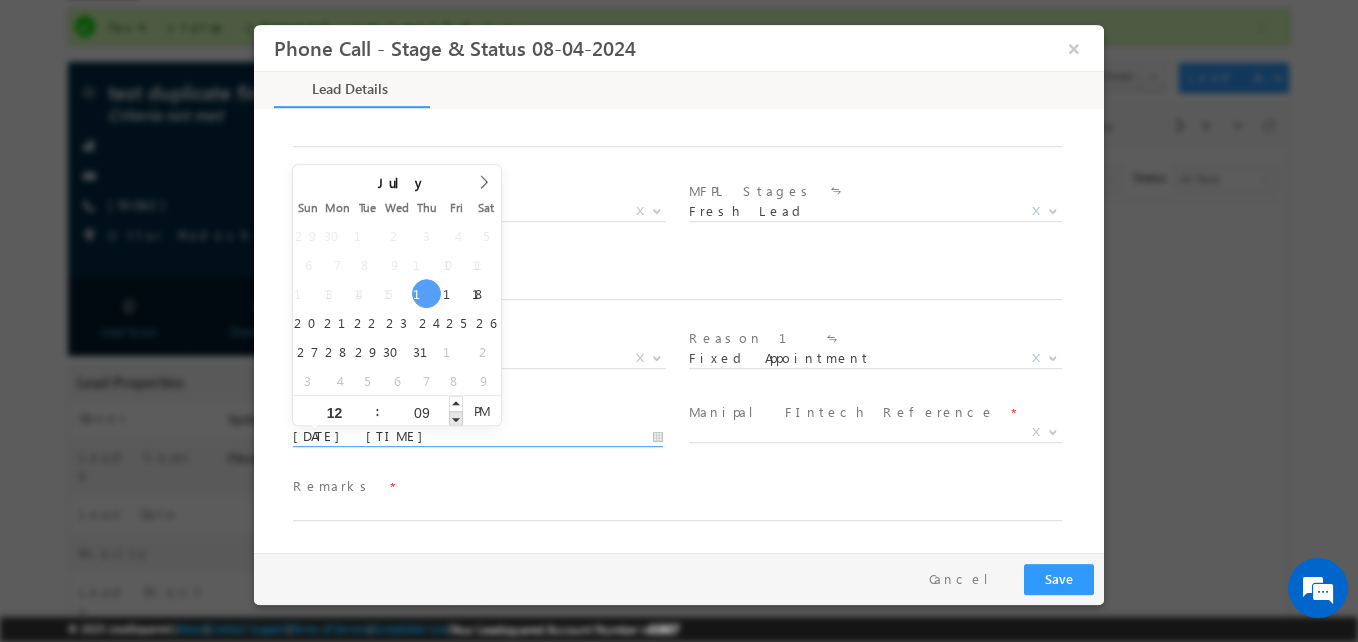 click at bounding box center [456, 418] 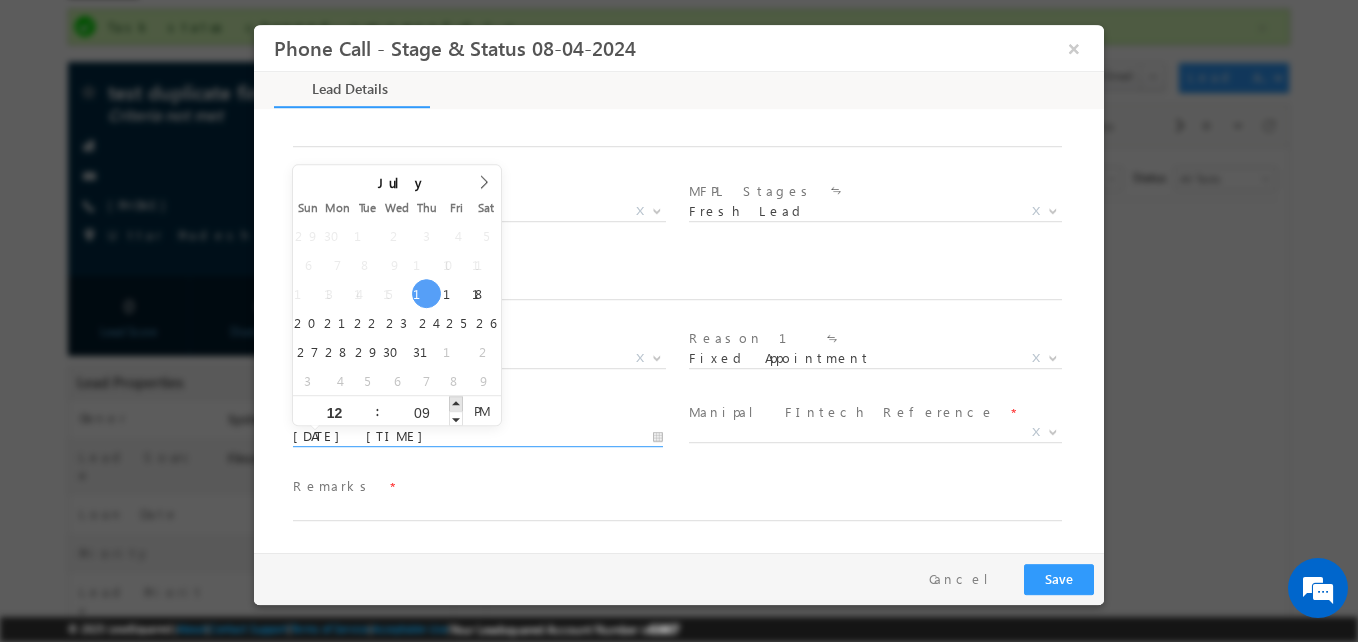 drag, startPoint x: 455, startPoint y: 419, endPoint x: 457, endPoint y: 404, distance: 15.132746 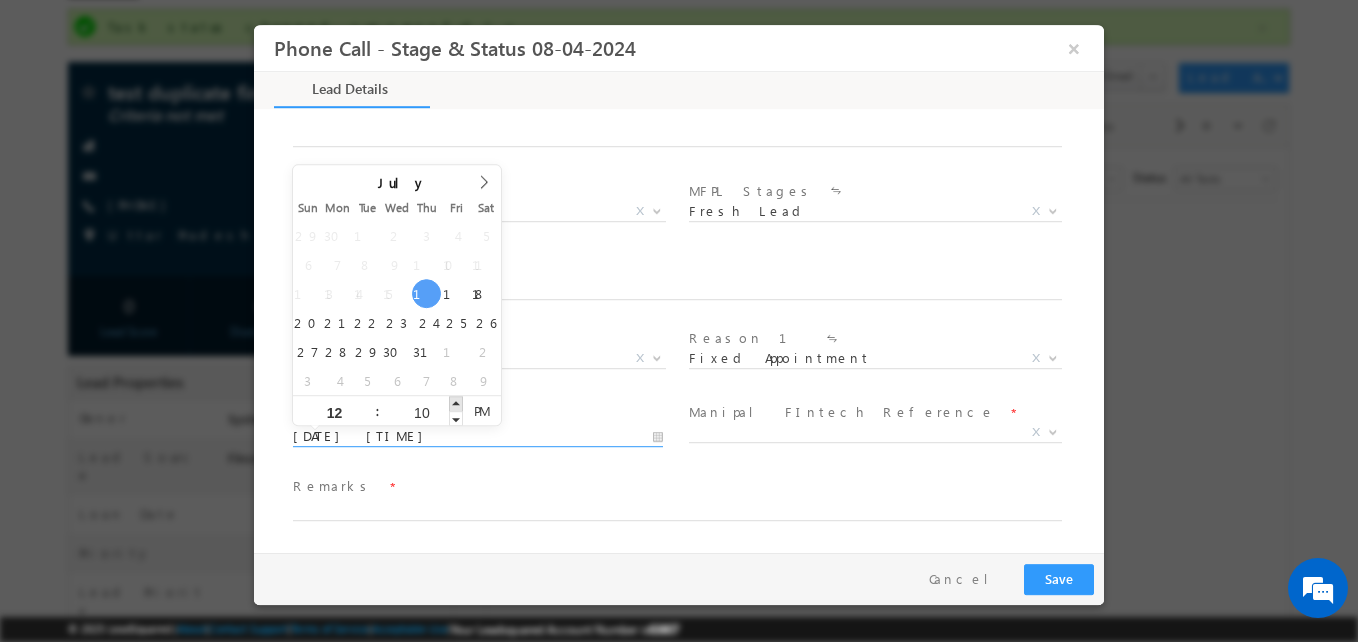 click at bounding box center [456, 403] 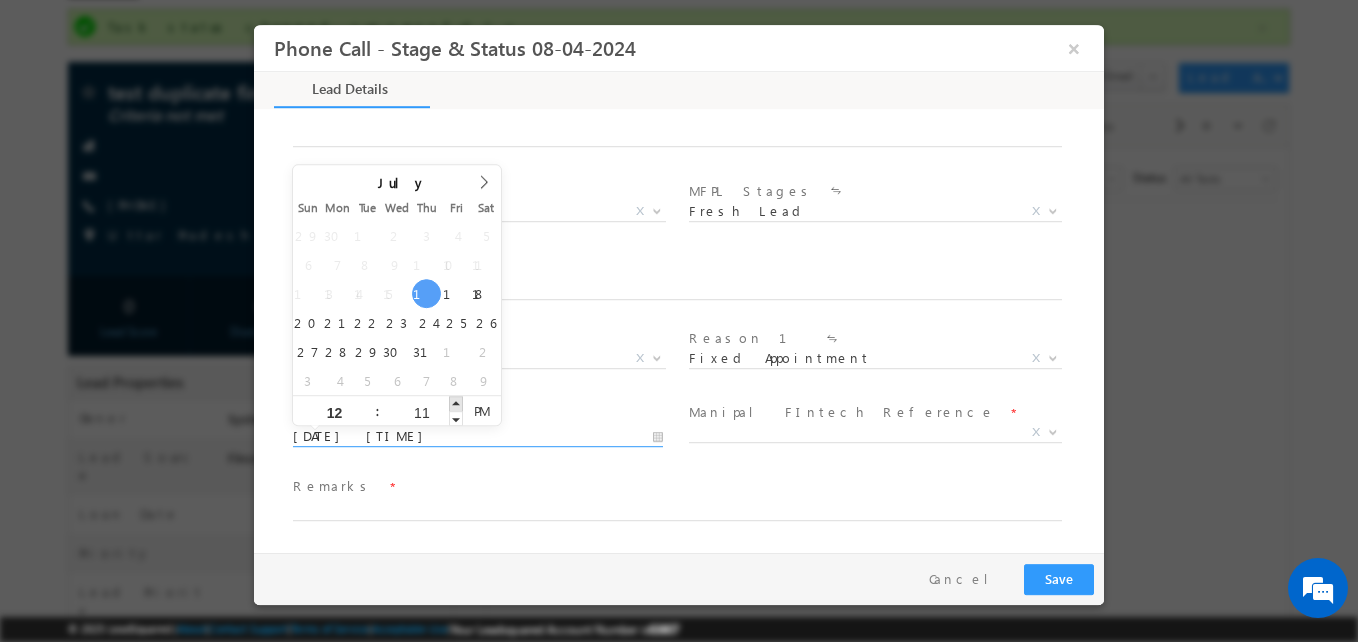 click at bounding box center (456, 403) 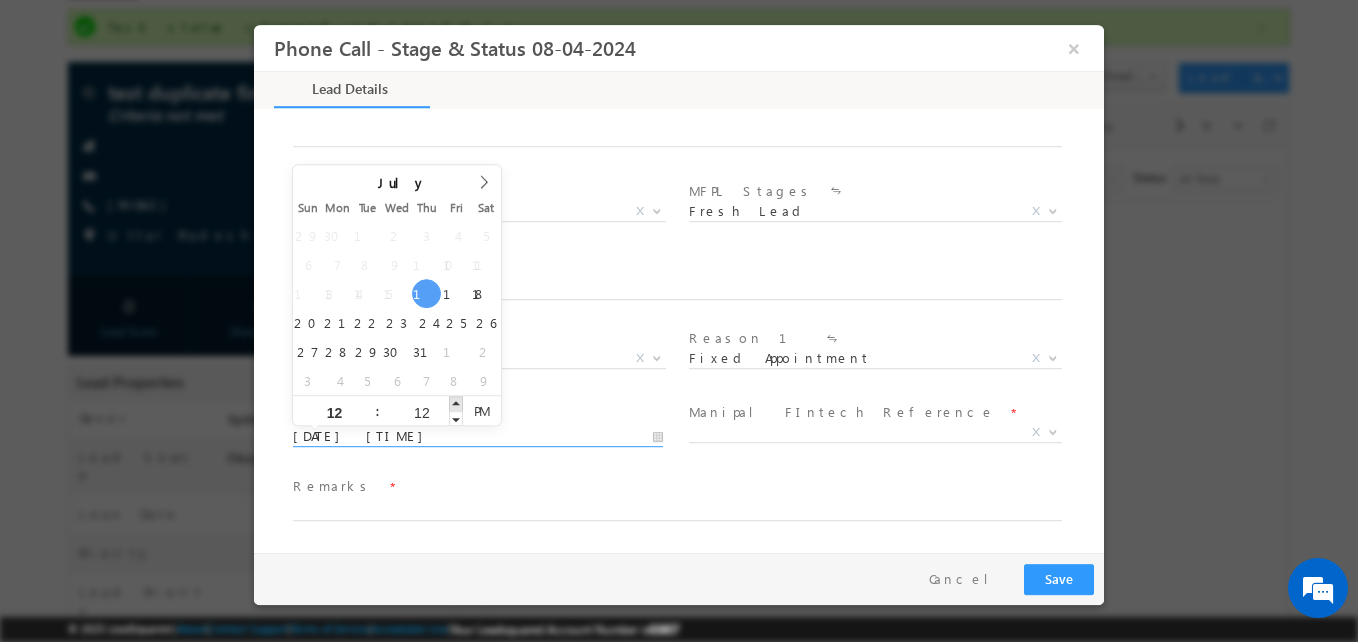 click at bounding box center [456, 403] 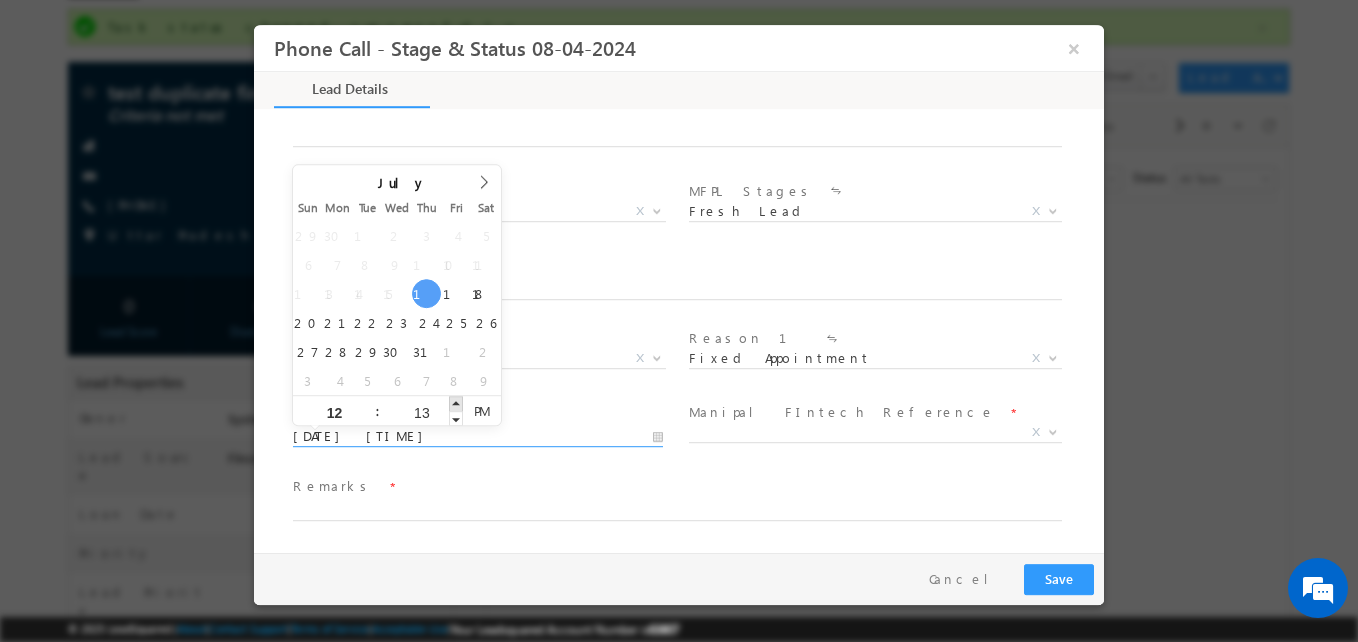 click at bounding box center [456, 403] 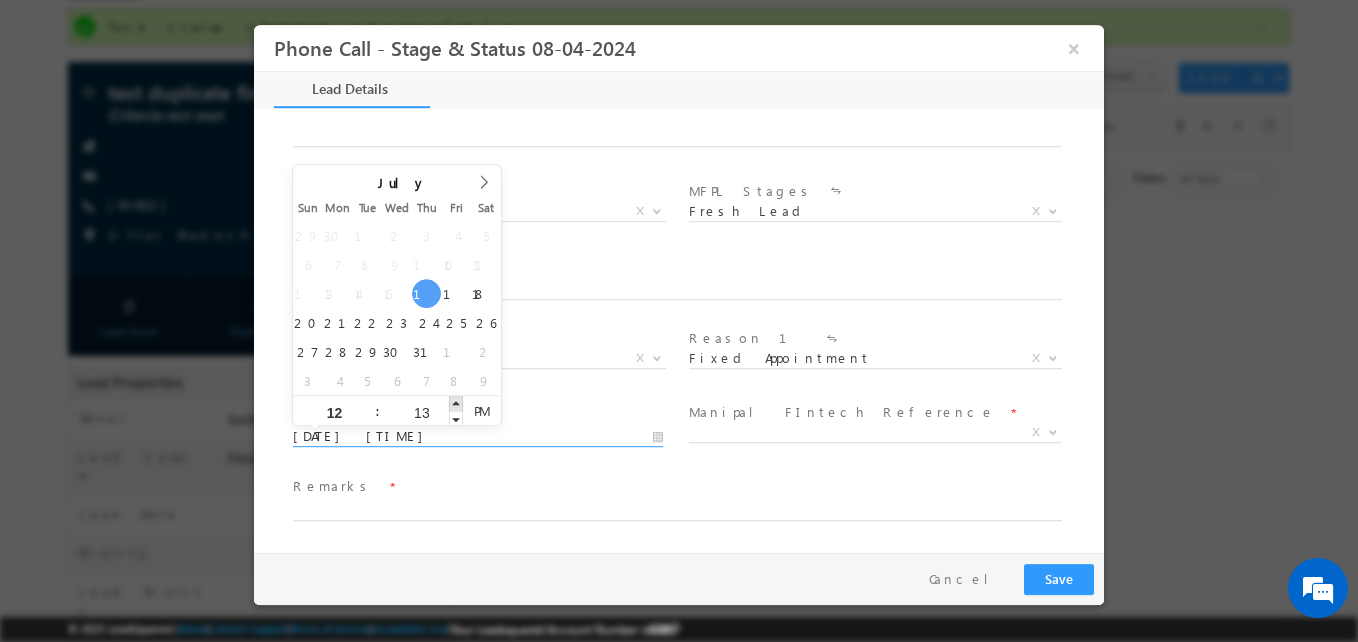 type on "[DATE] [TIME]" 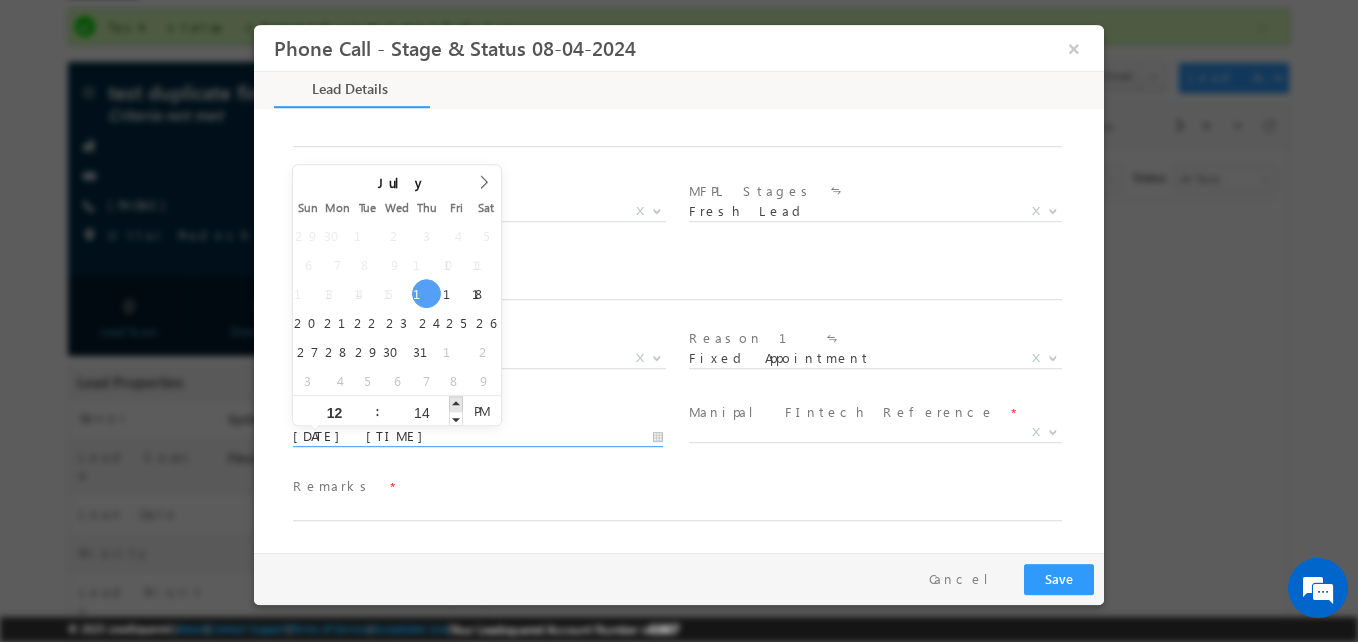 click at bounding box center (456, 403) 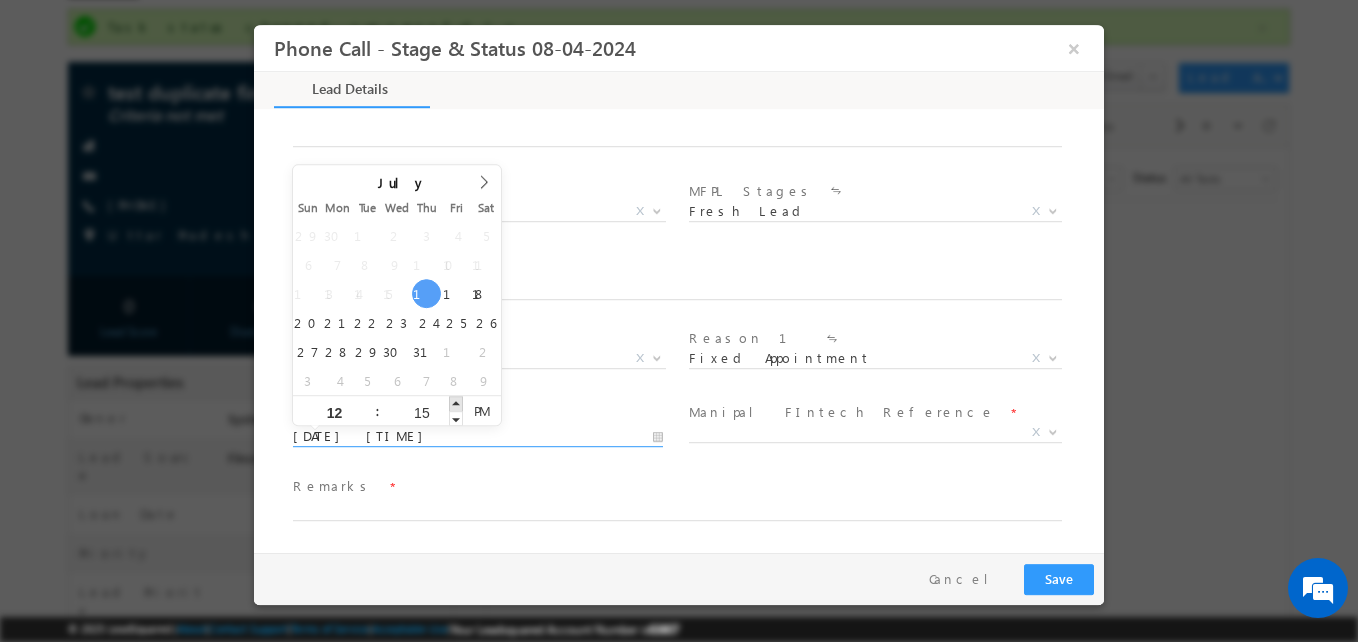 click at bounding box center [456, 403] 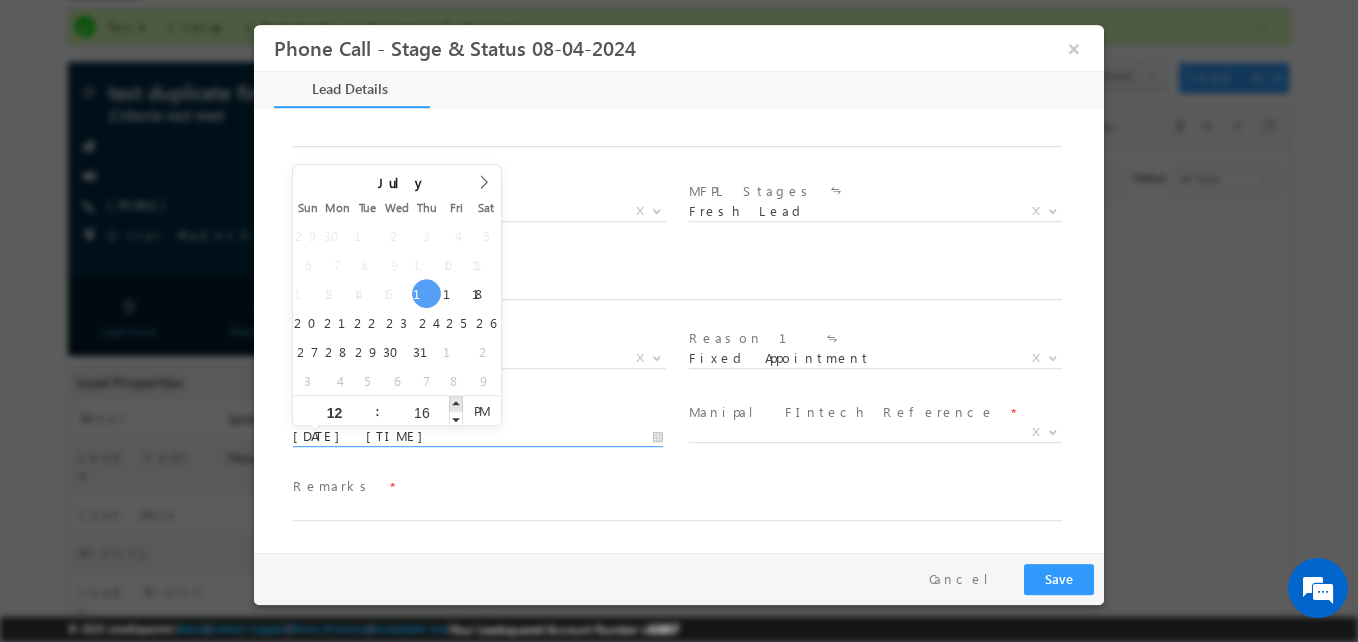 click at bounding box center (456, 403) 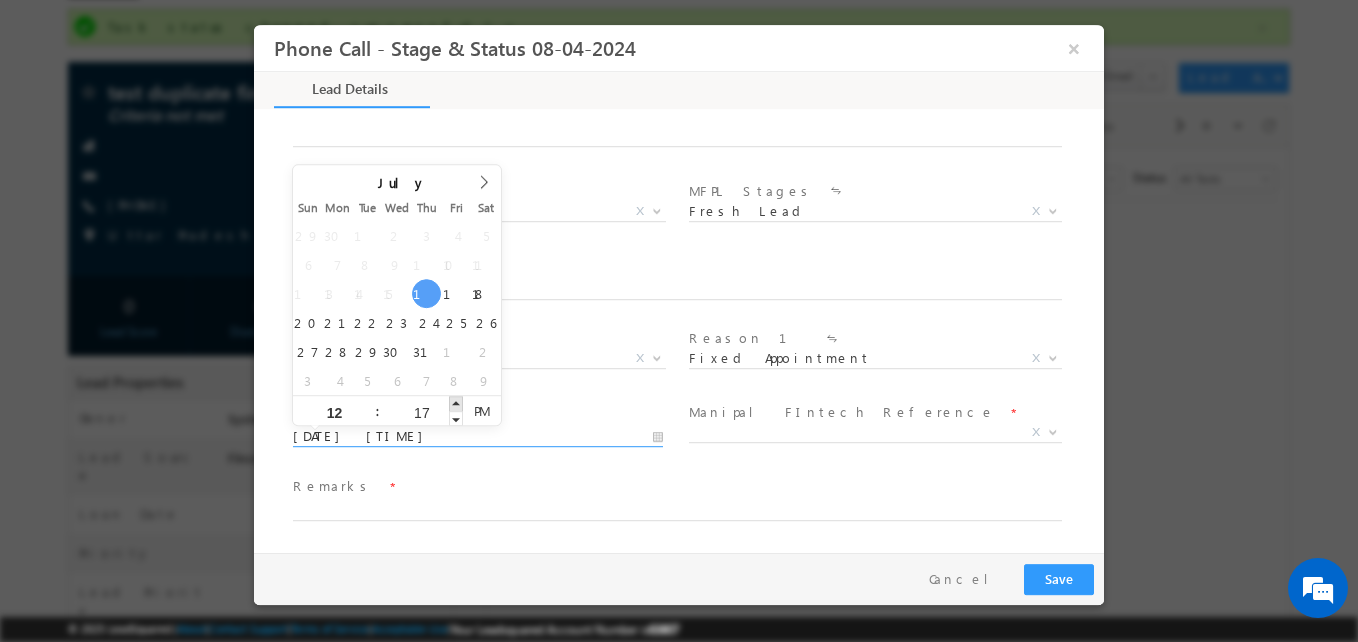 click at bounding box center [456, 403] 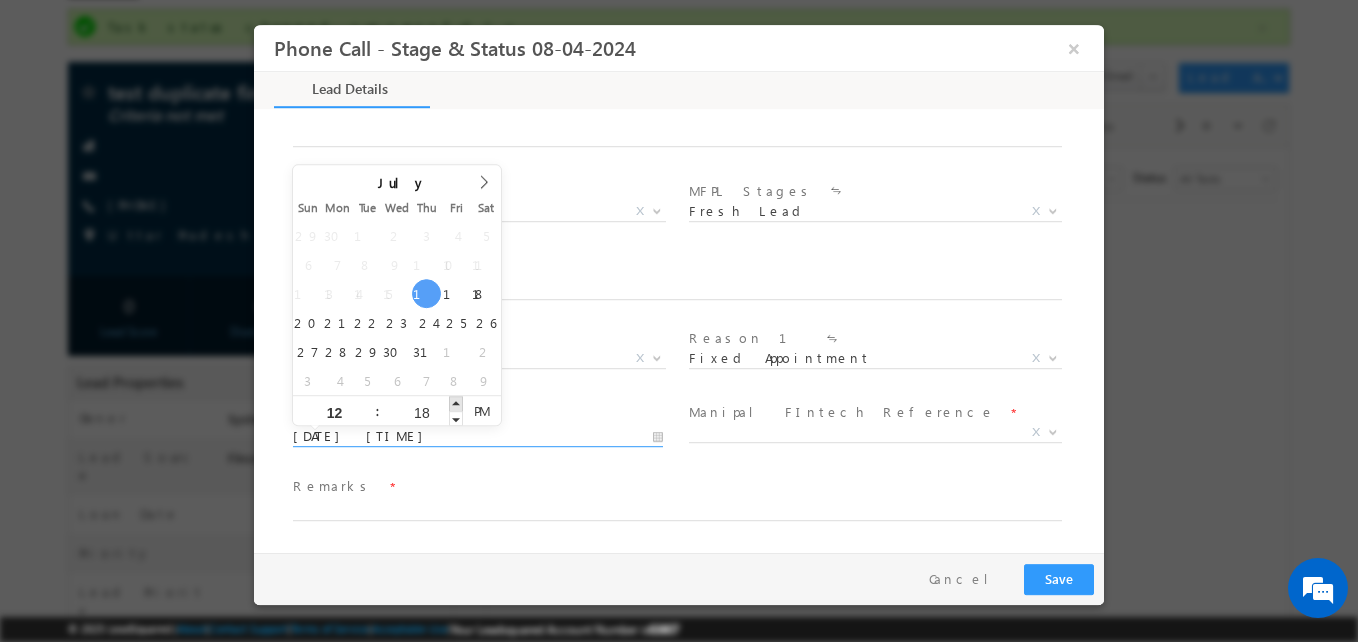 click at bounding box center (456, 403) 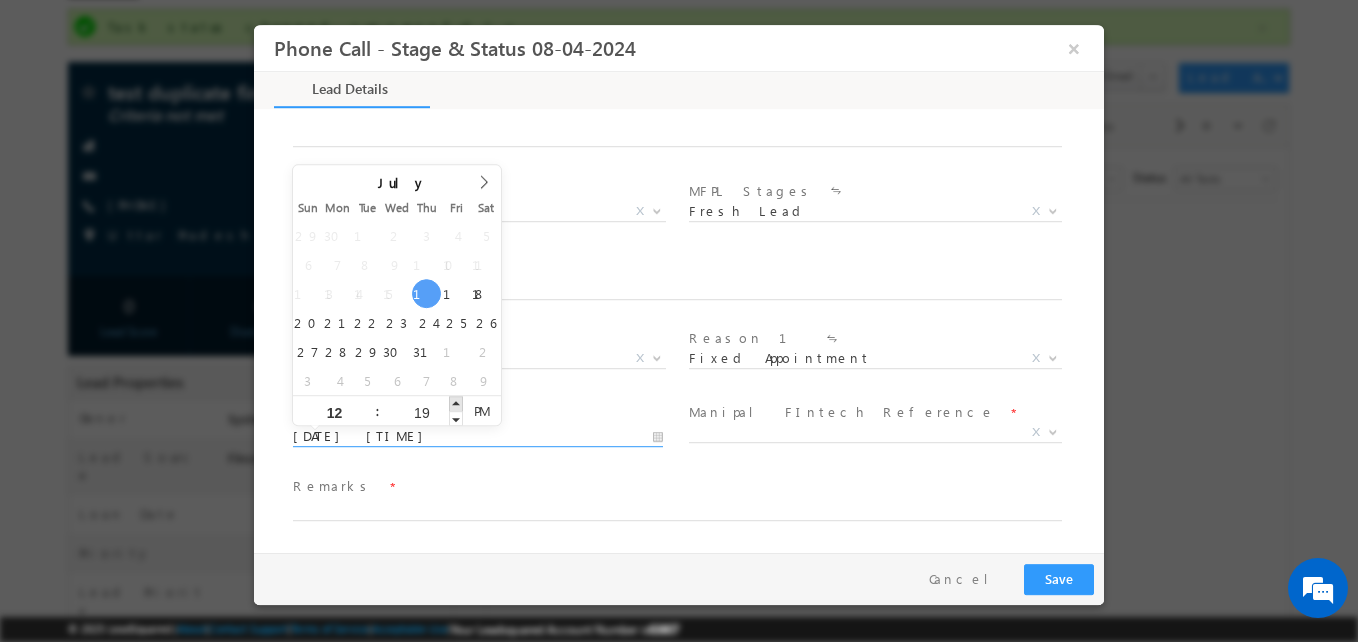 click at bounding box center (456, 403) 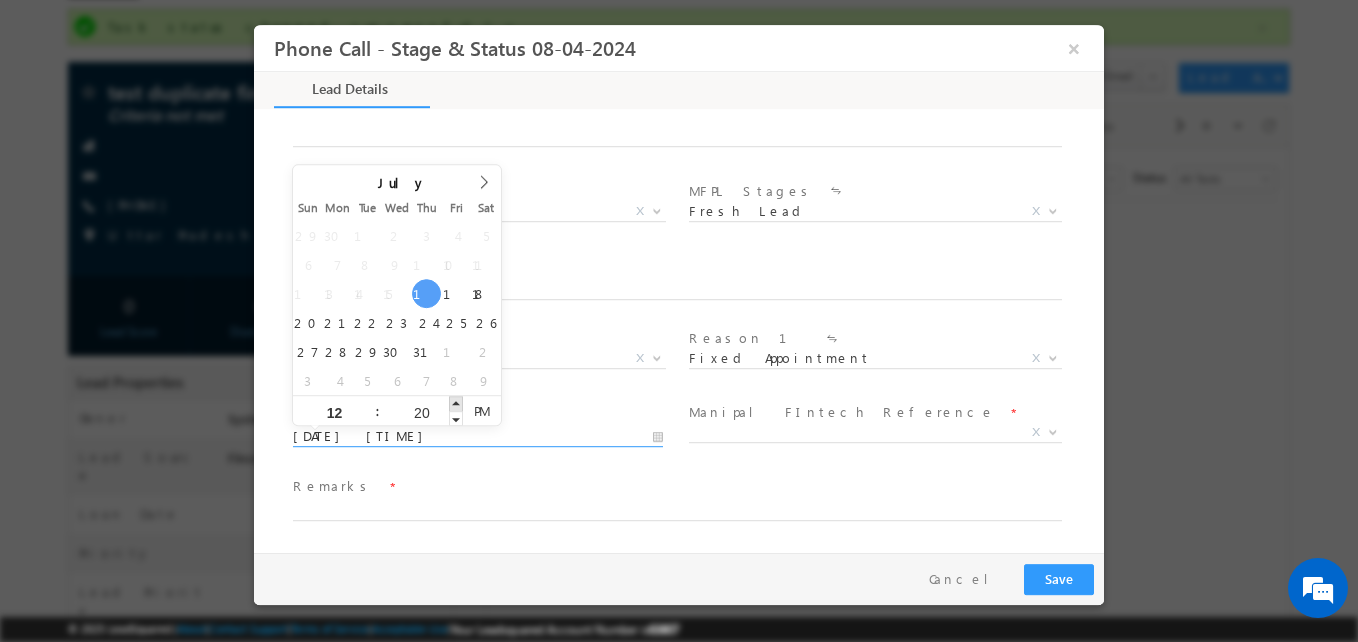 click at bounding box center (456, 403) 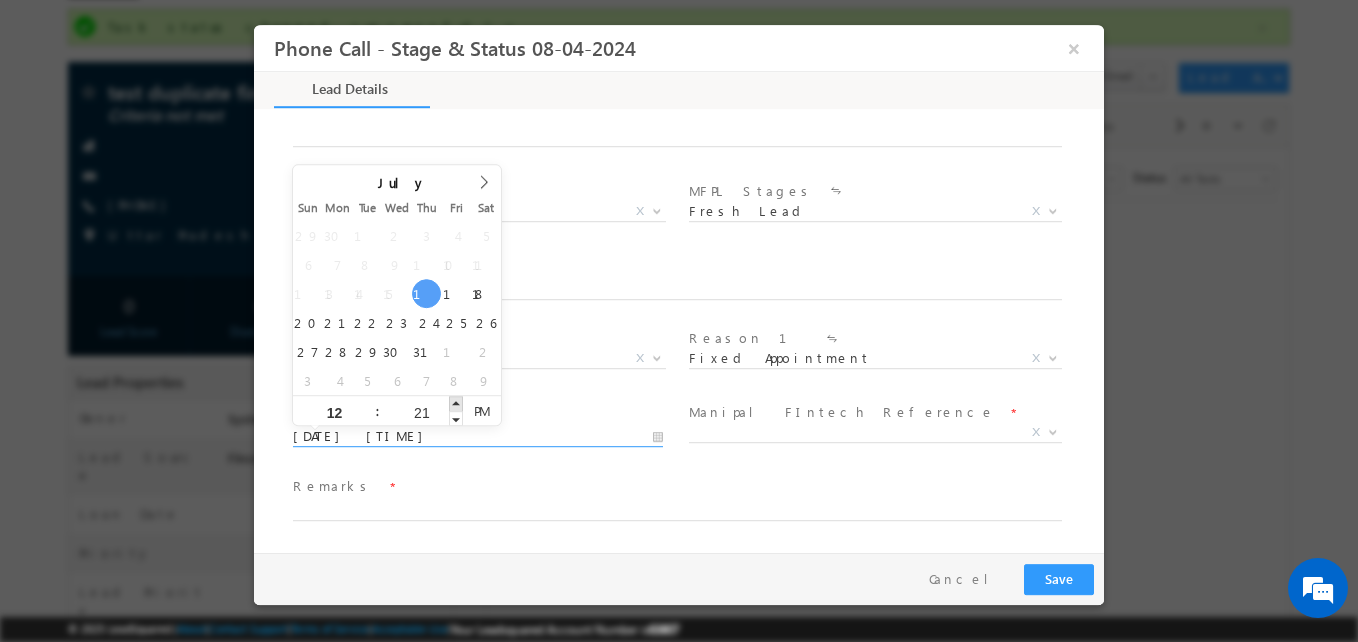 click at bounding box center [456, 403] 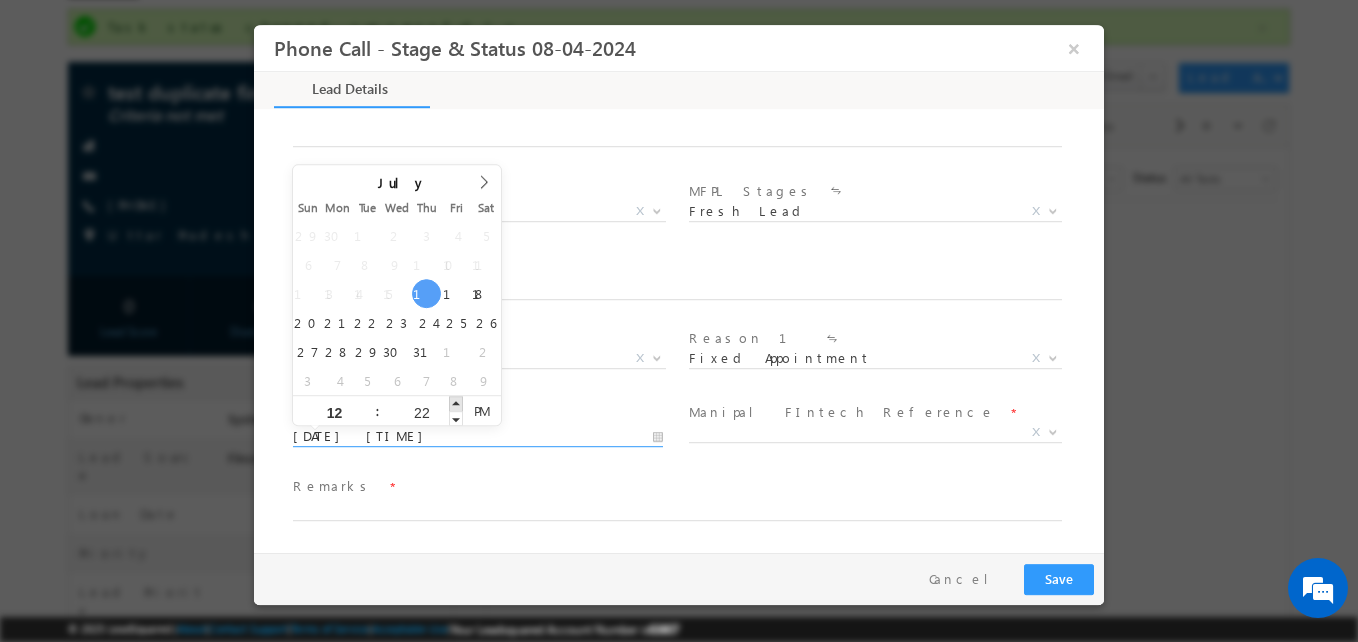 click at bounding box center [456, 403] 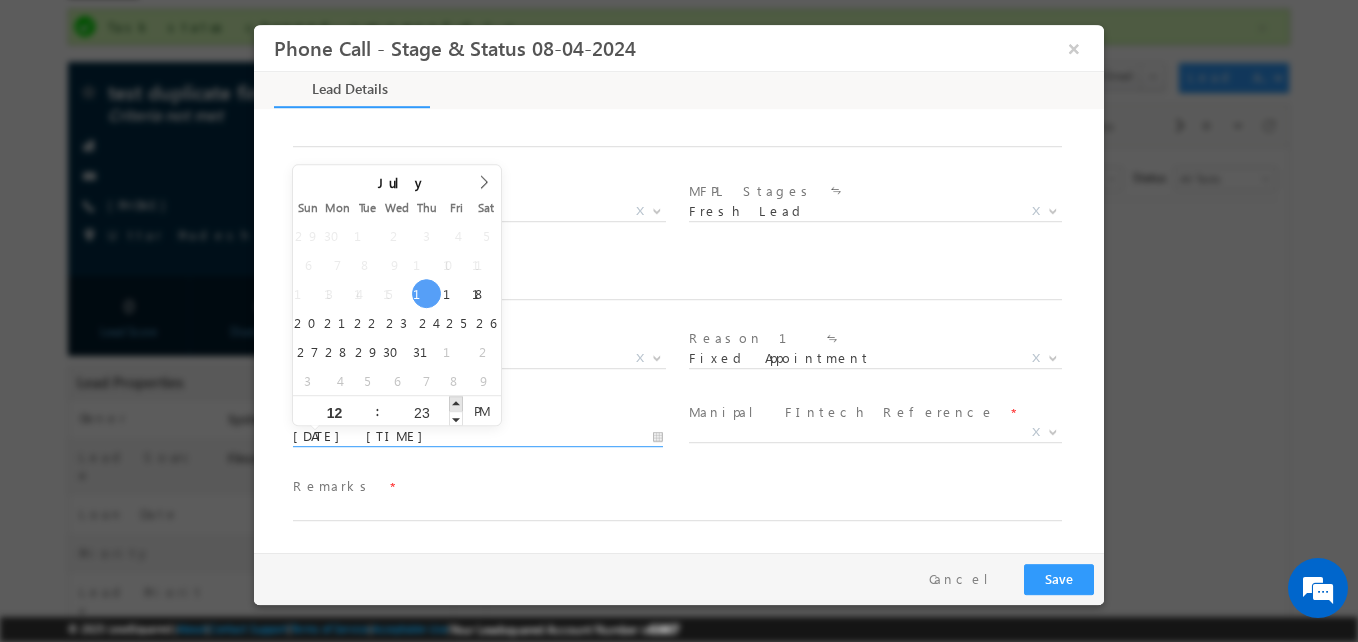 click at bounding box center [456, 403] 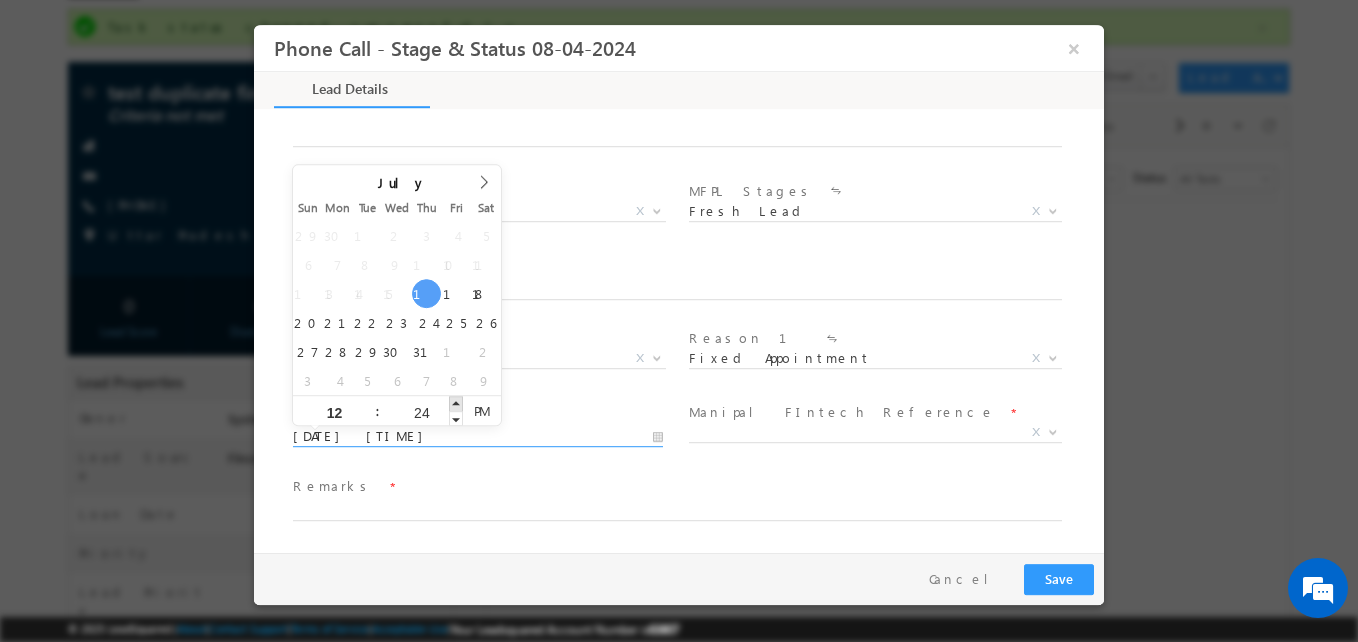 click at bounding box center (456, 403) 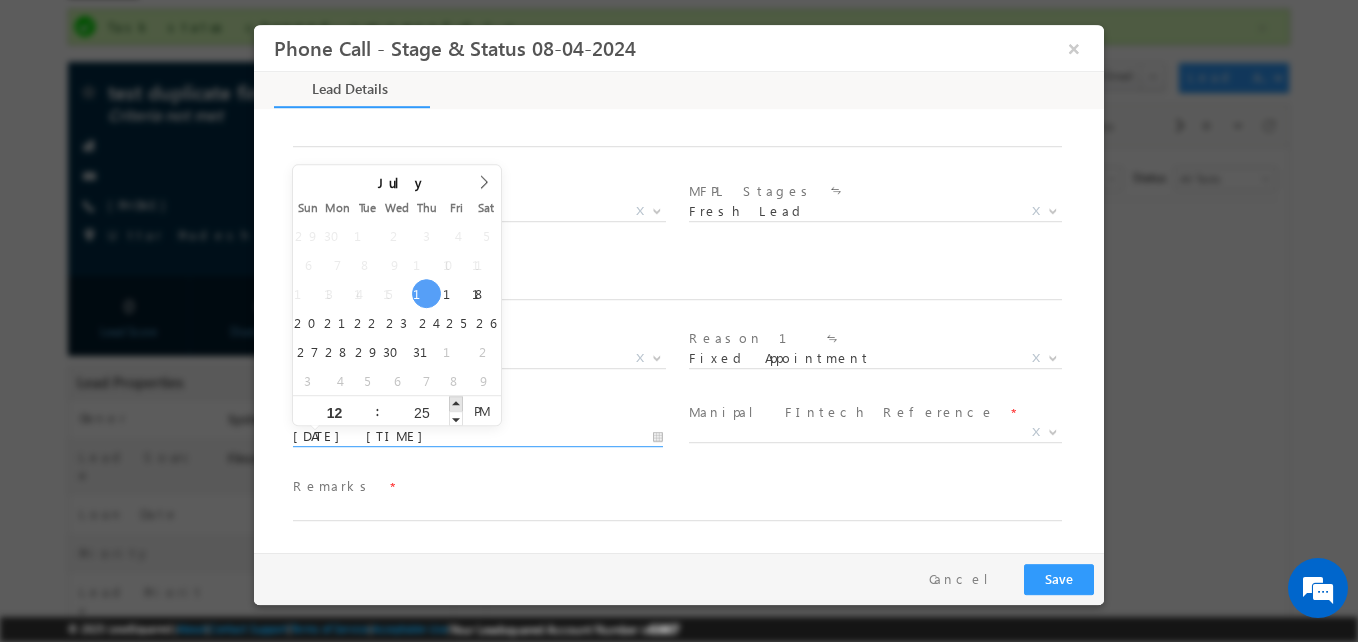click at bounding box center [456, 403] 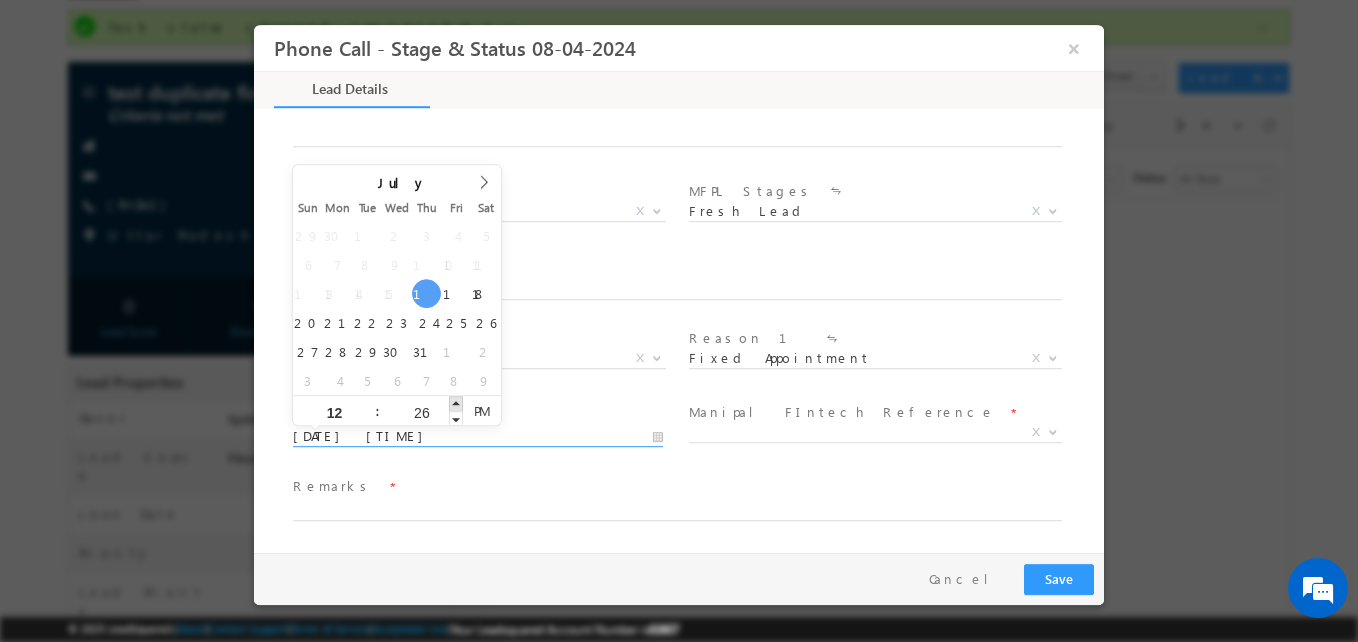 click at bounding box center [456, 403] 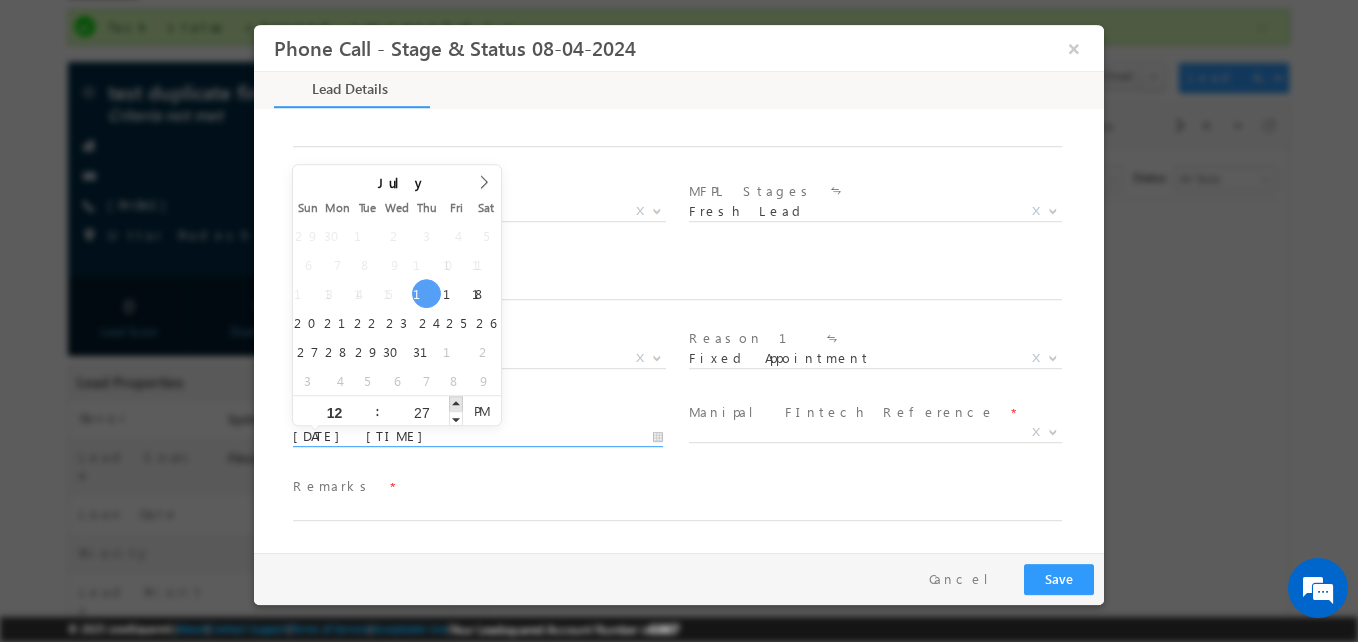 click at bounding box center (456, 403) 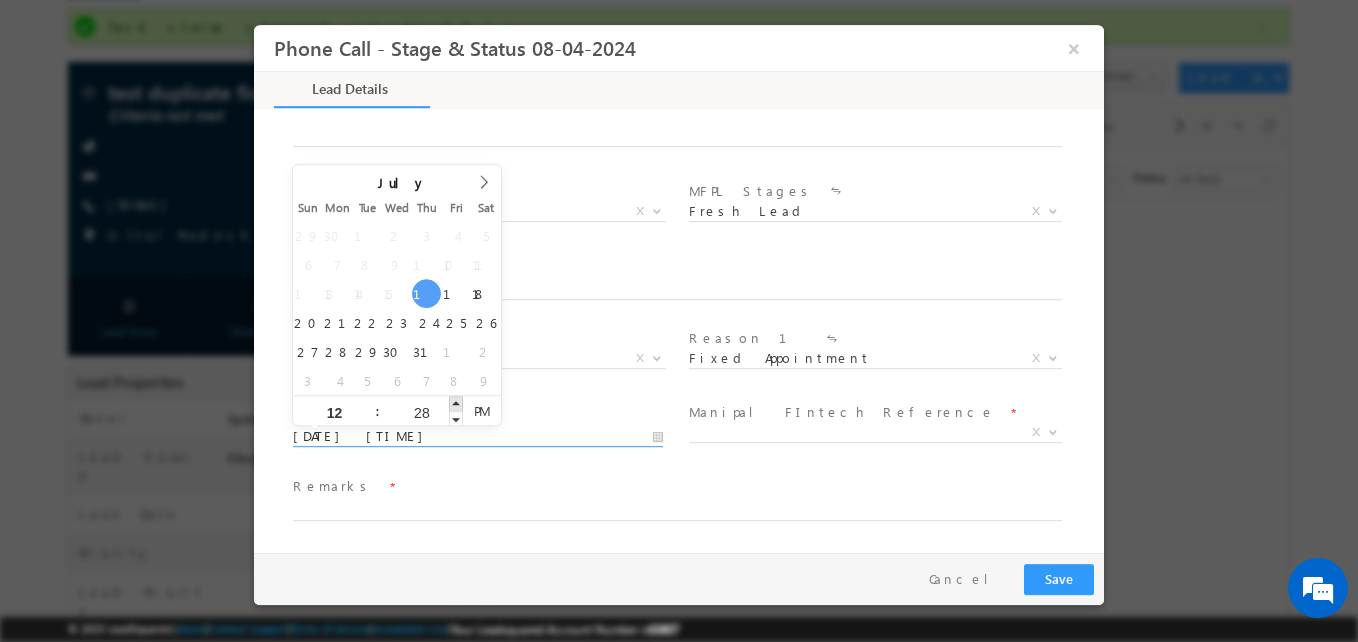 click at bounding box center [456, 403] 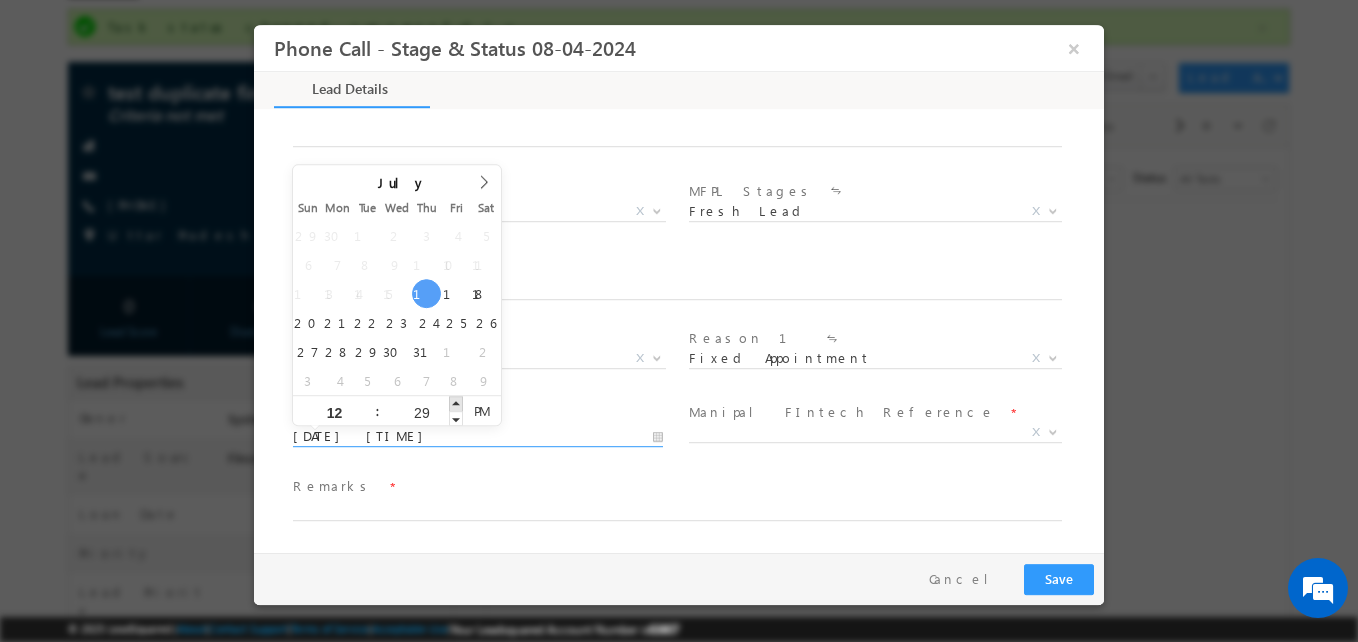 click at bounding box center [456, 403] 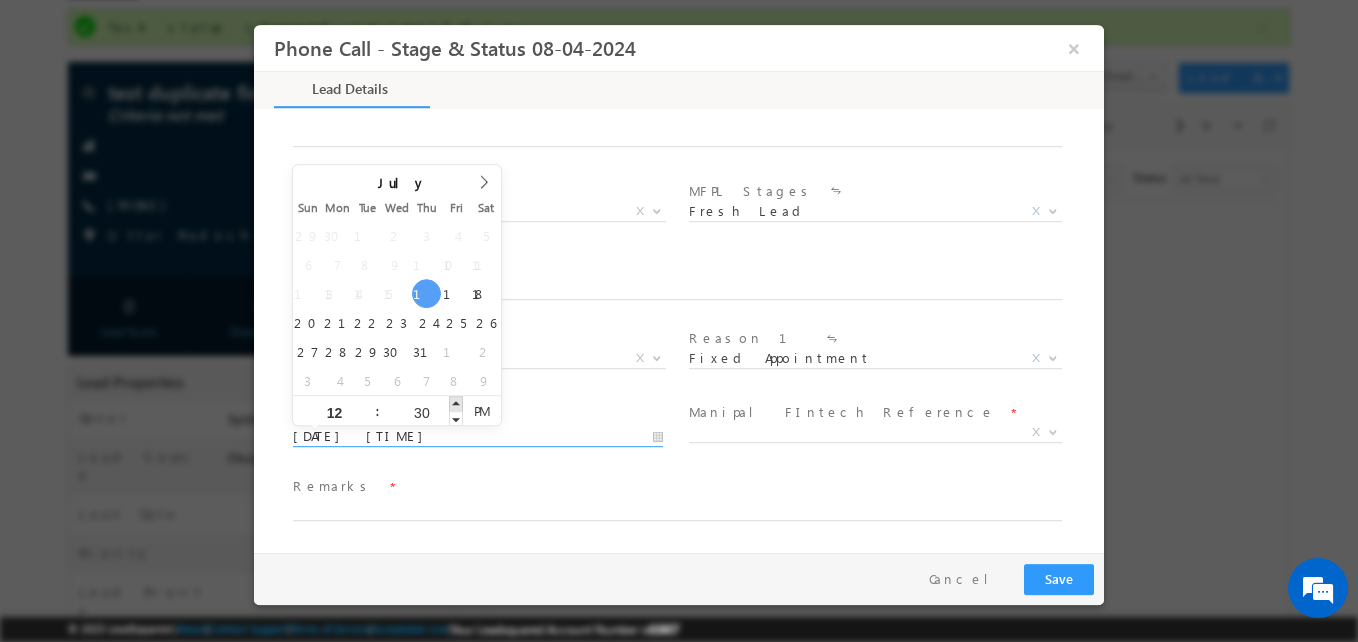 click at bounding box center [456, 403] 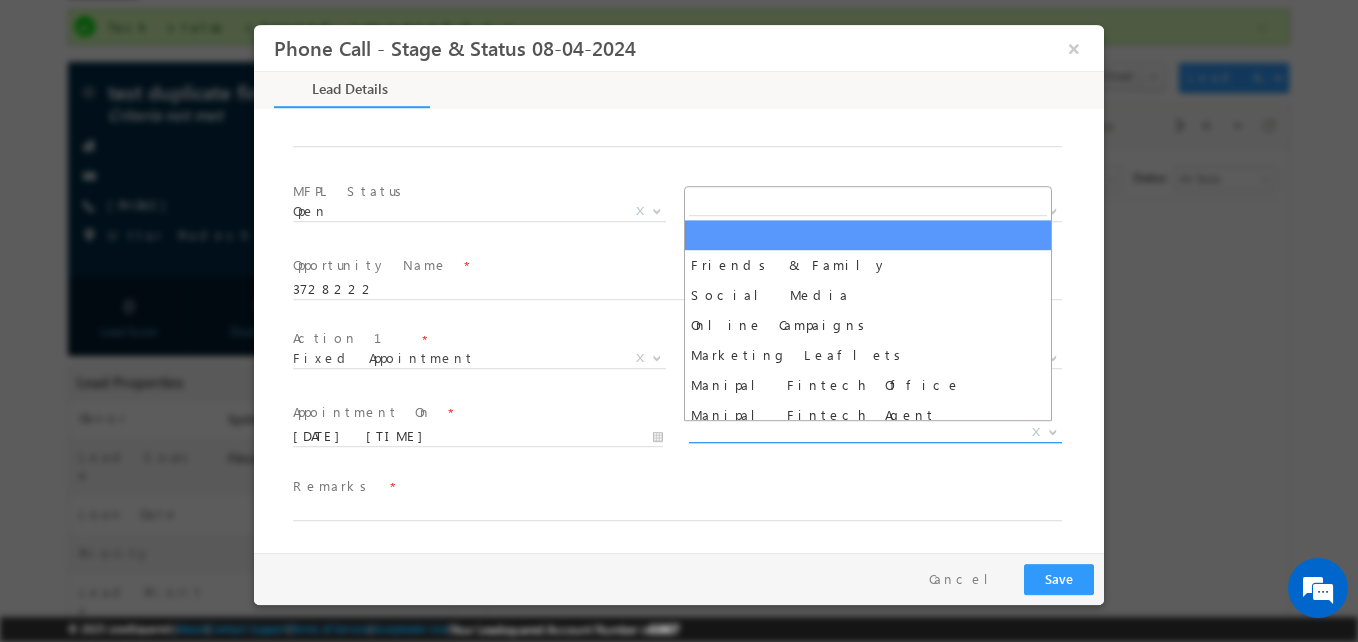 click on "X" at bounding box center [875, 433] 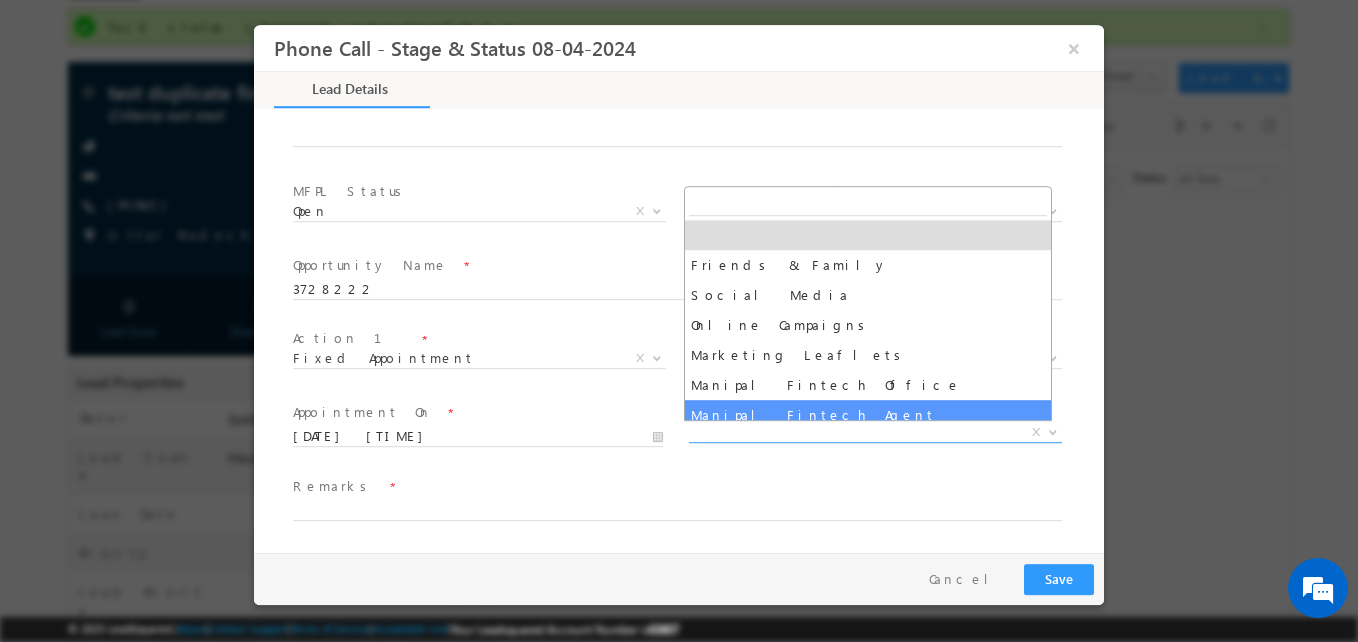 select on "Manipal Fintech Agent" 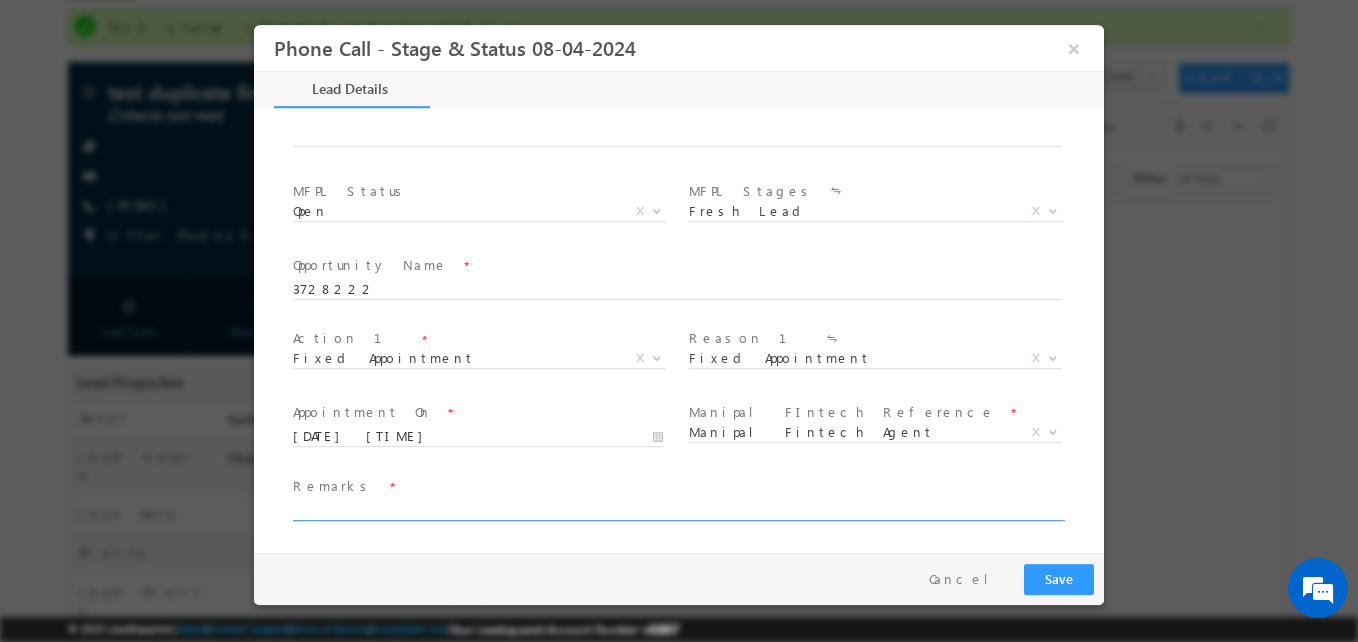 click at bounding box center [677, 511] 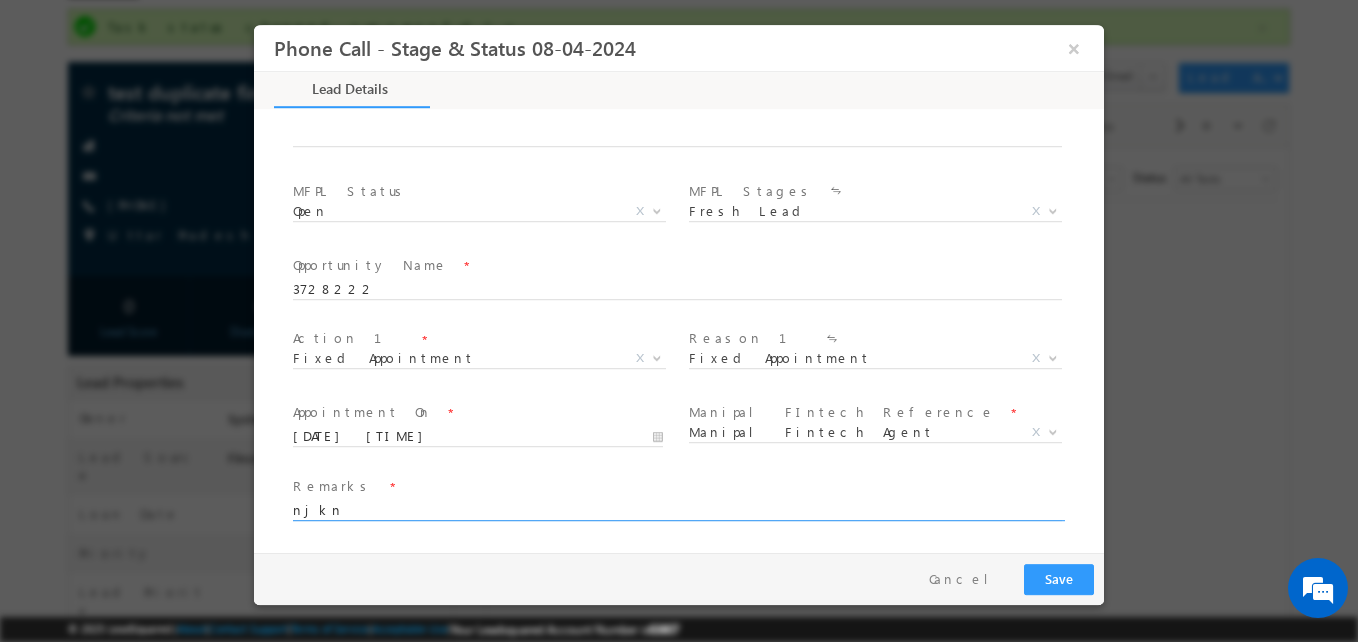 type on "njkn" 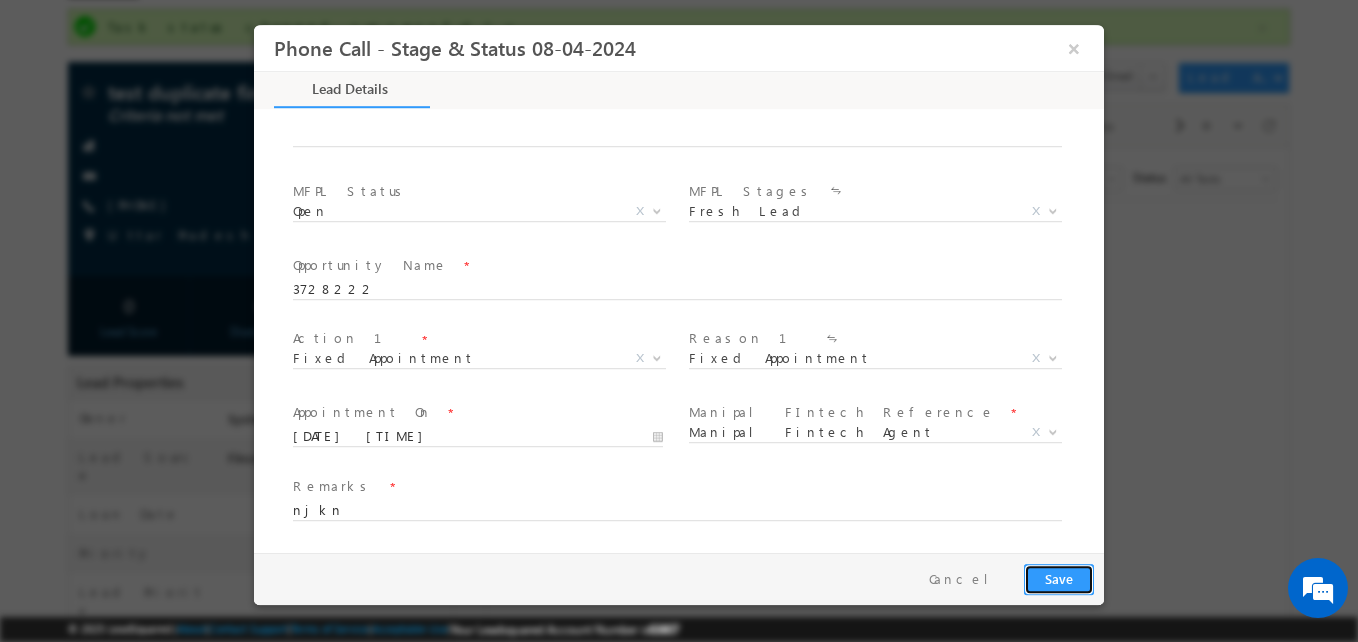 click on "Save" at bounding box center [1059, 579] 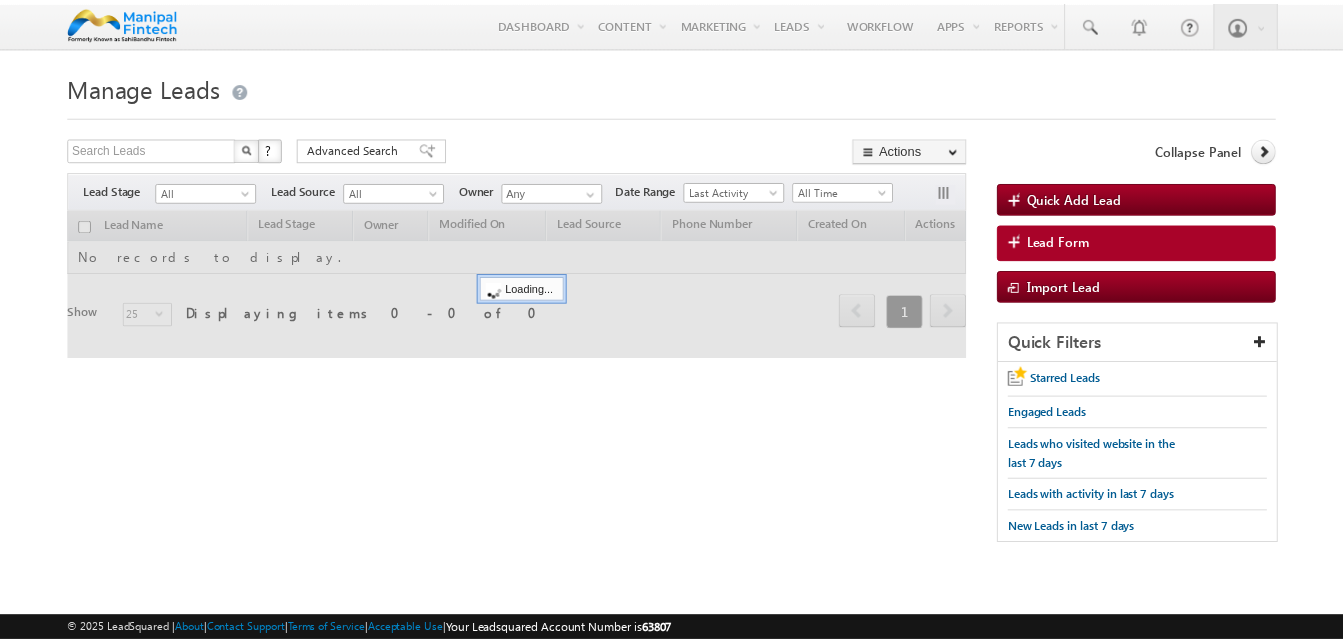 scroll, scrollTop: 0, scrollLeft: 0, axis: both 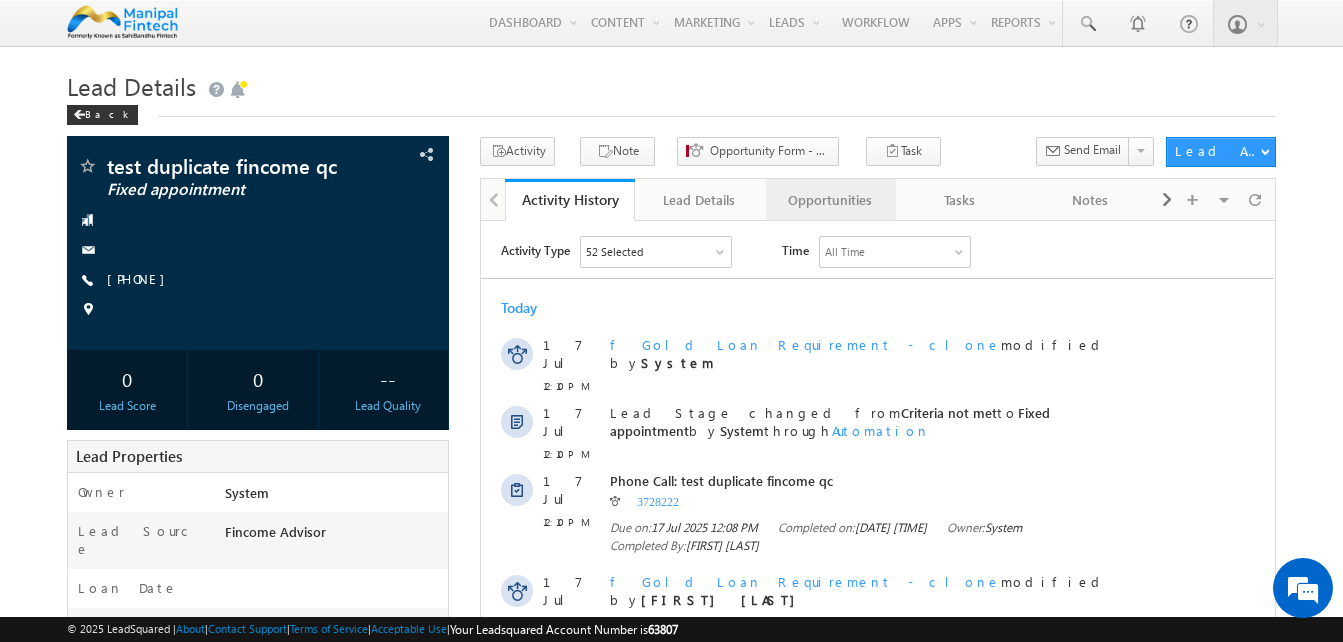 click on "Opportunities" at bounding box center (830, 200) 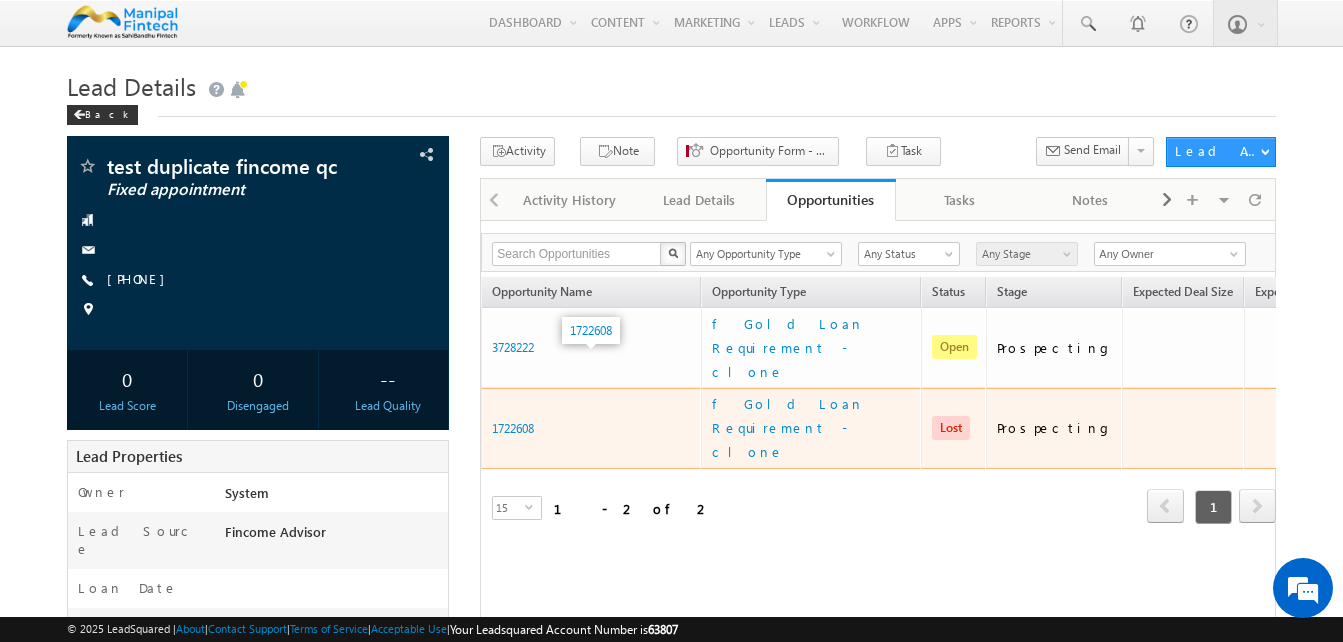 scroll, scrollTop: 0, scrollLeft: 0, axis: both 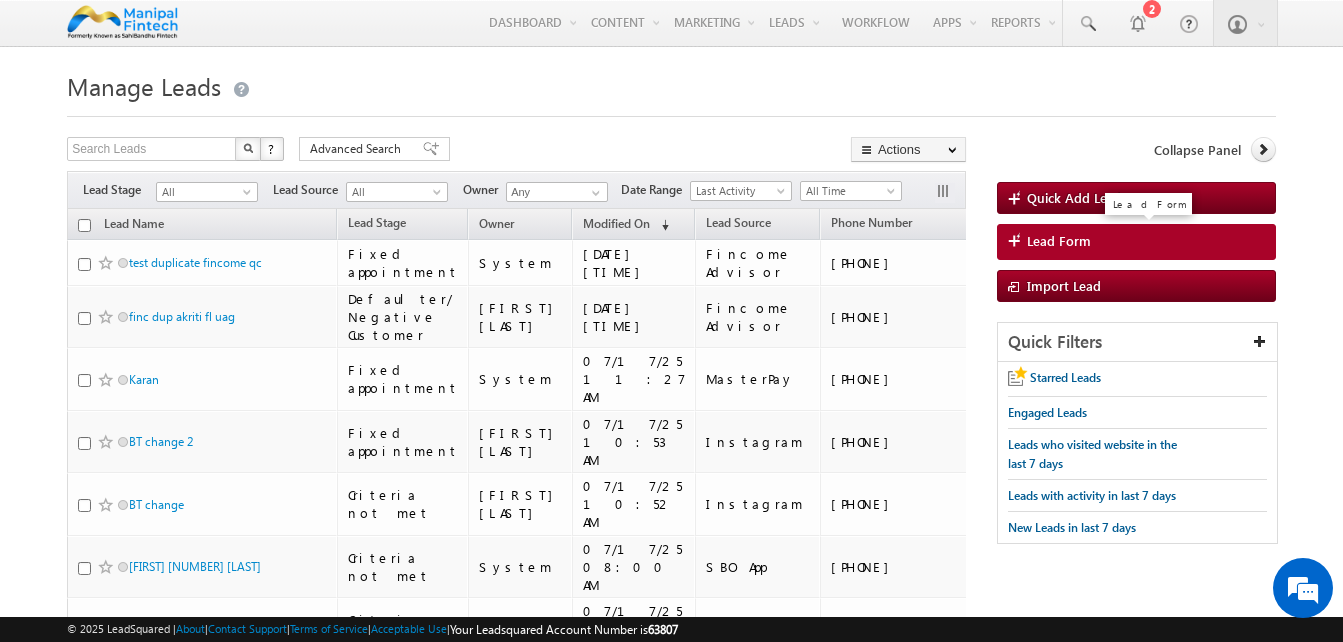 click on "Lead Form" at bounding box center (1059, 241) 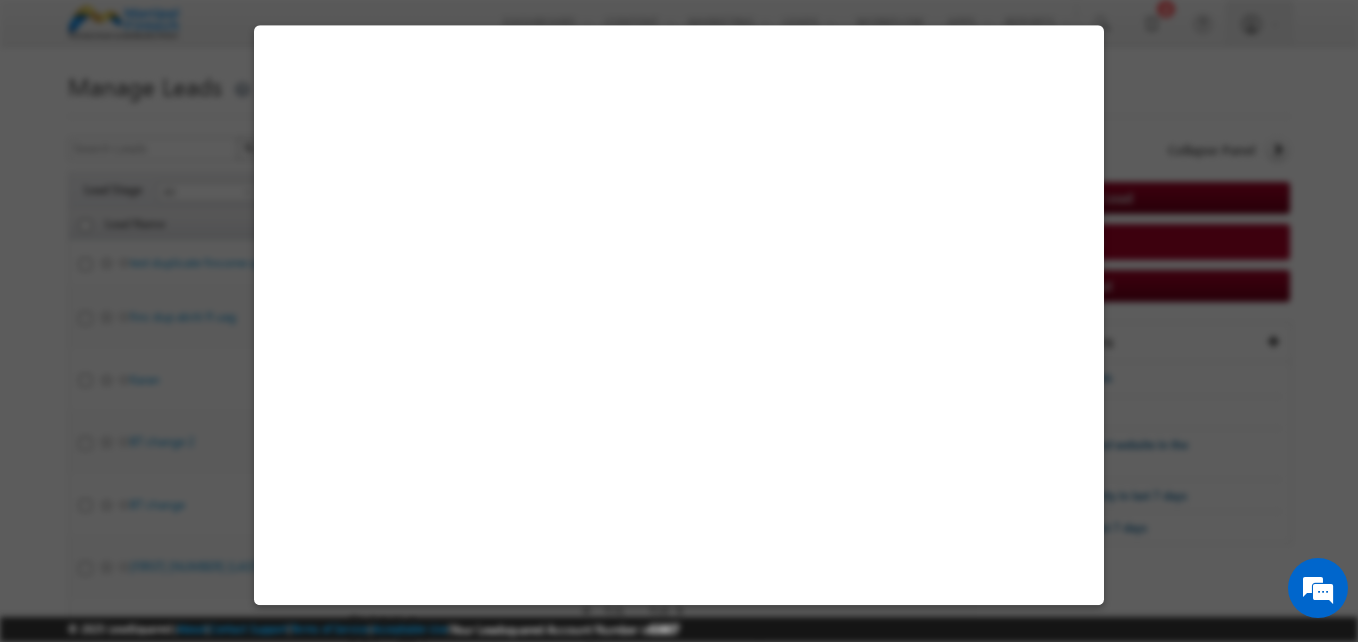 select on "Open" 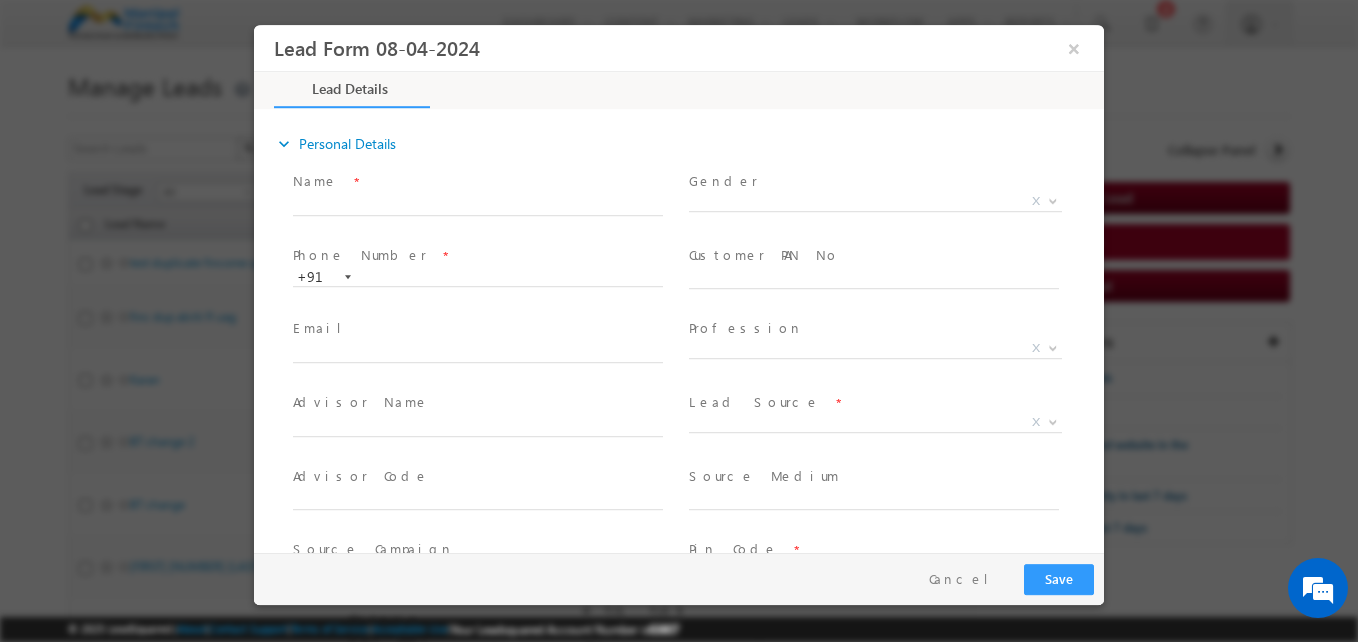 scroll, scrollTop: 0, scrollLeft: 0, axis: both 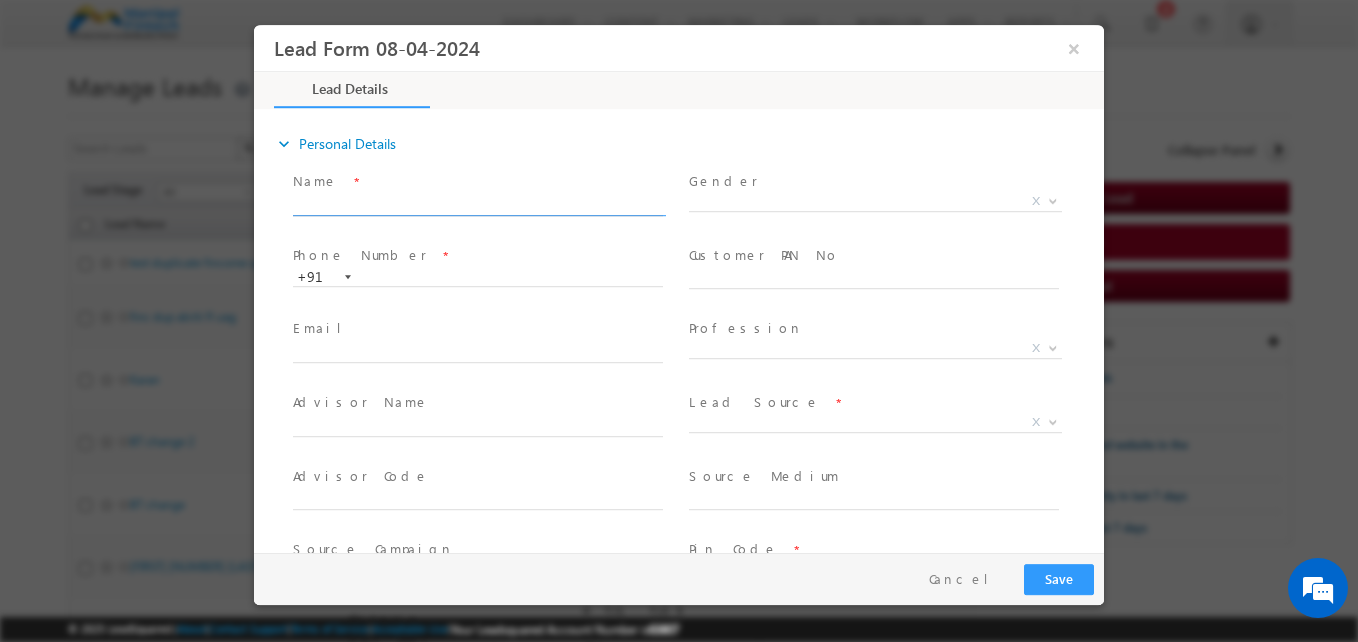 click at bounding box center (478, 206) 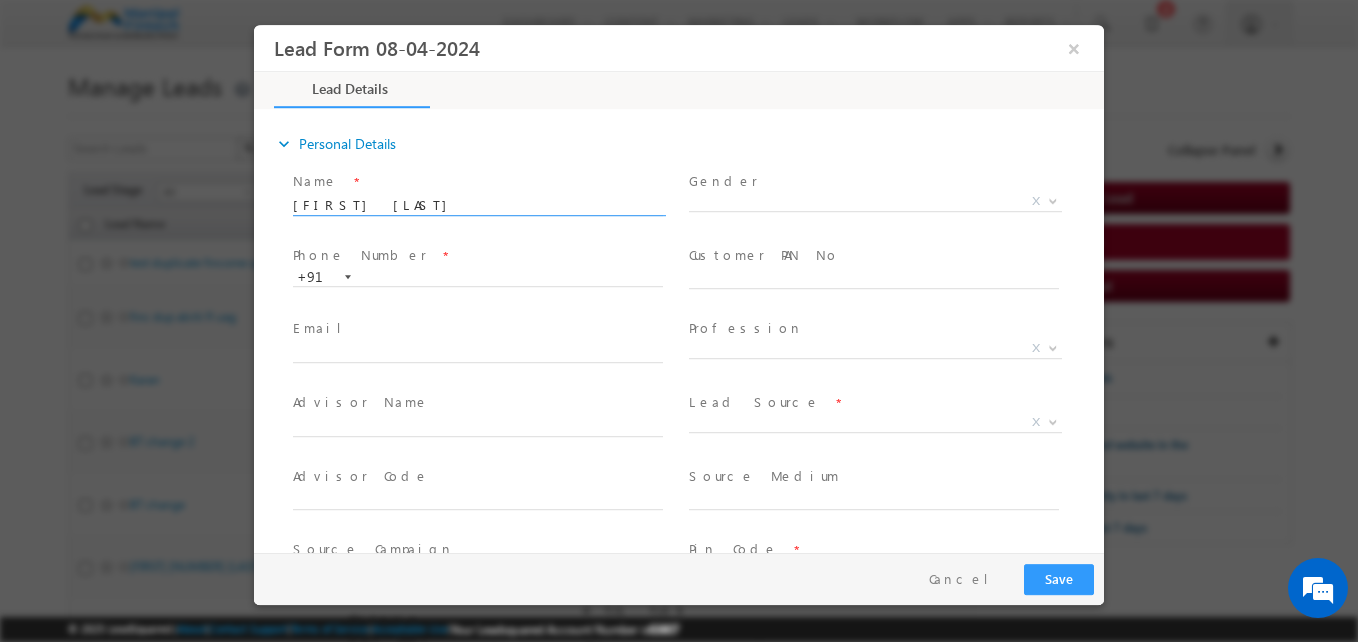 type on "tanya test lsq u" 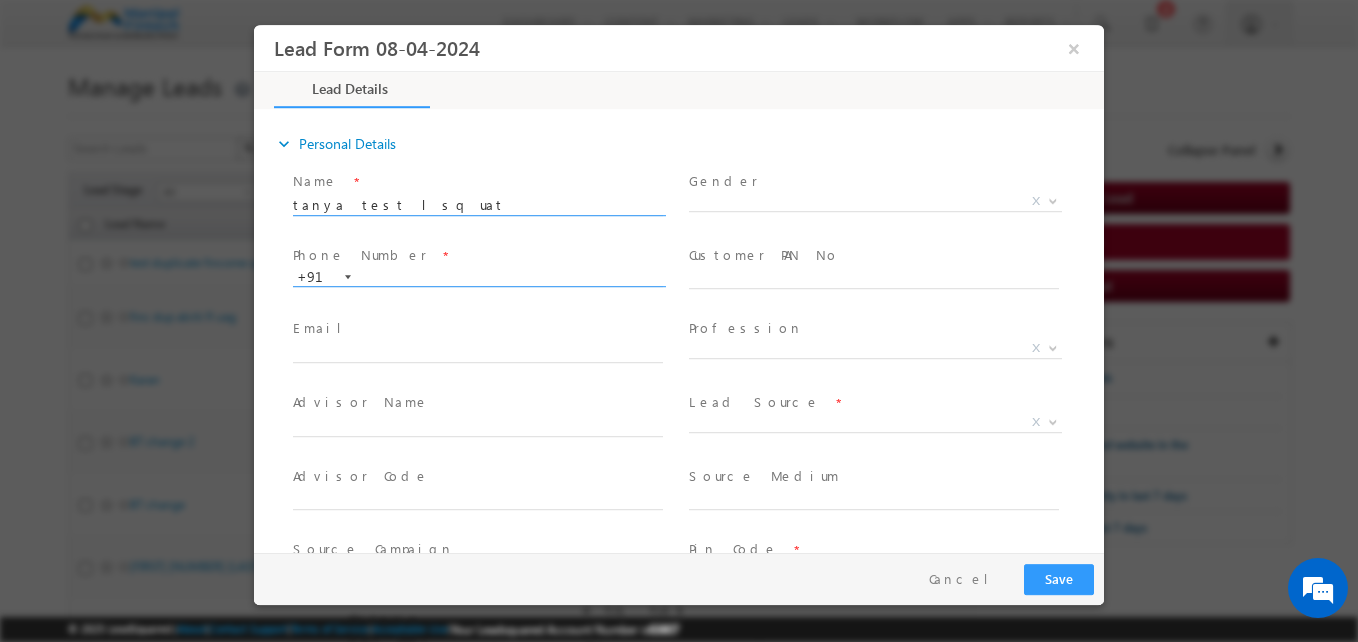 type on "tanya test lsq uat" 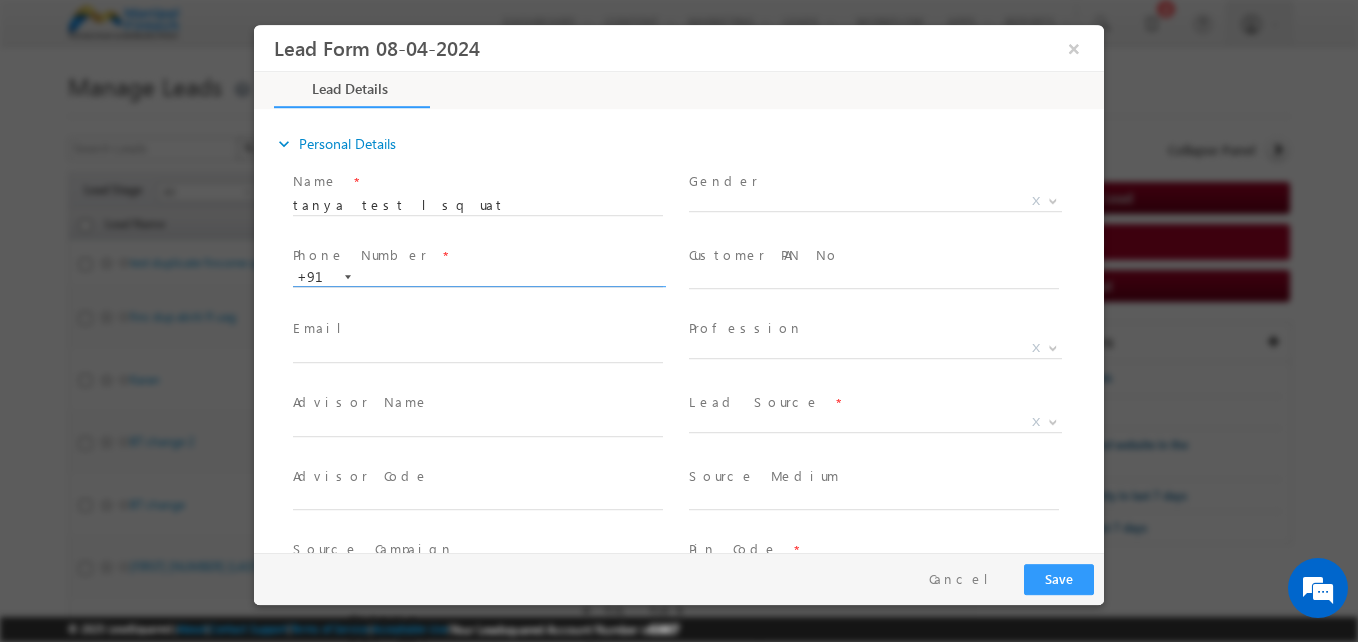 click at bounding box center (478, 278) 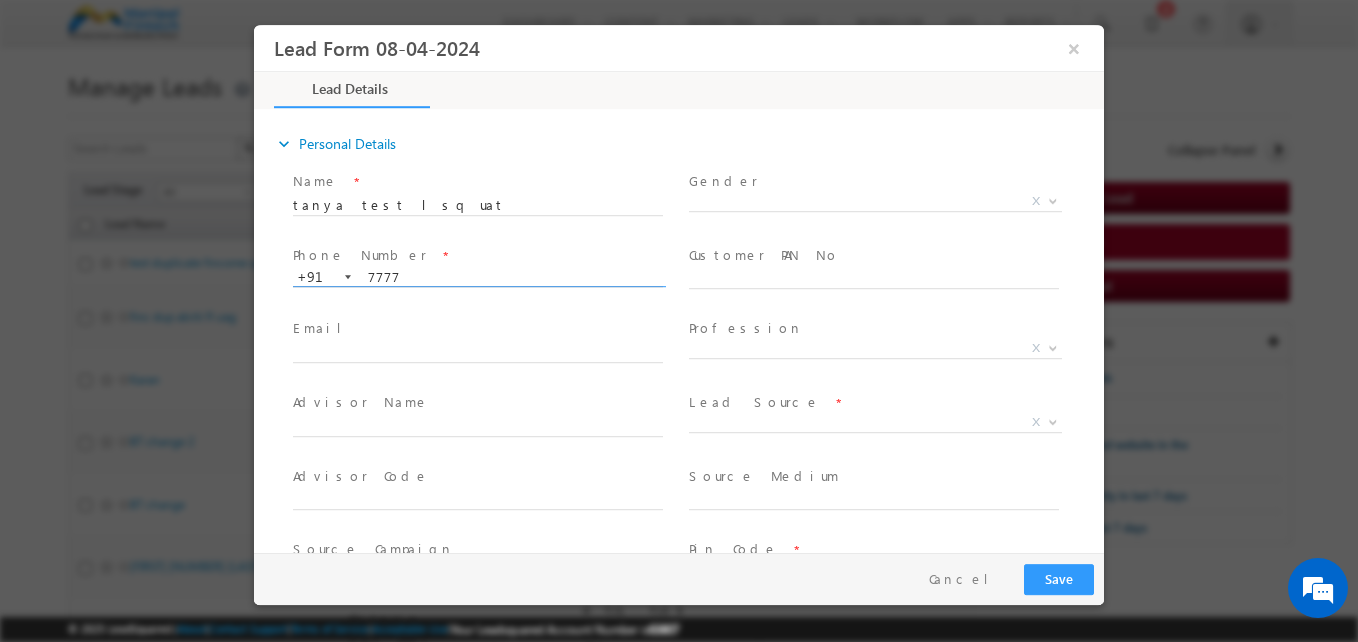 type on "77777" 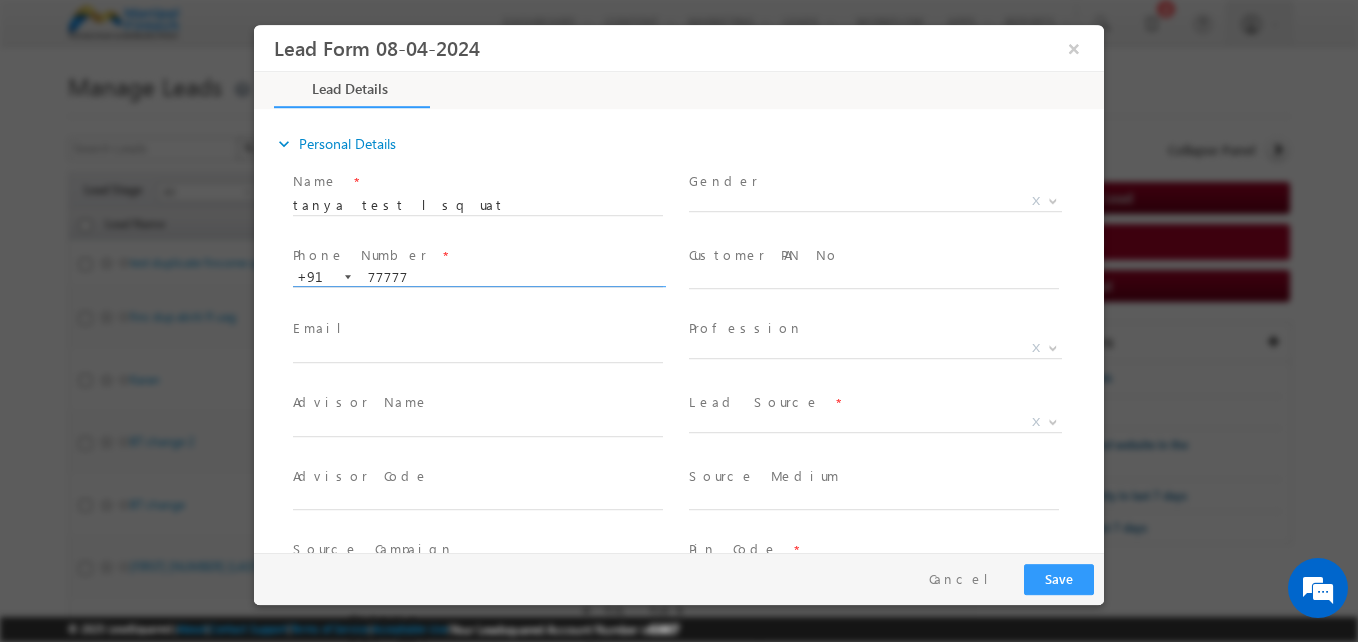 type on "07/17/25 12:40 PM" 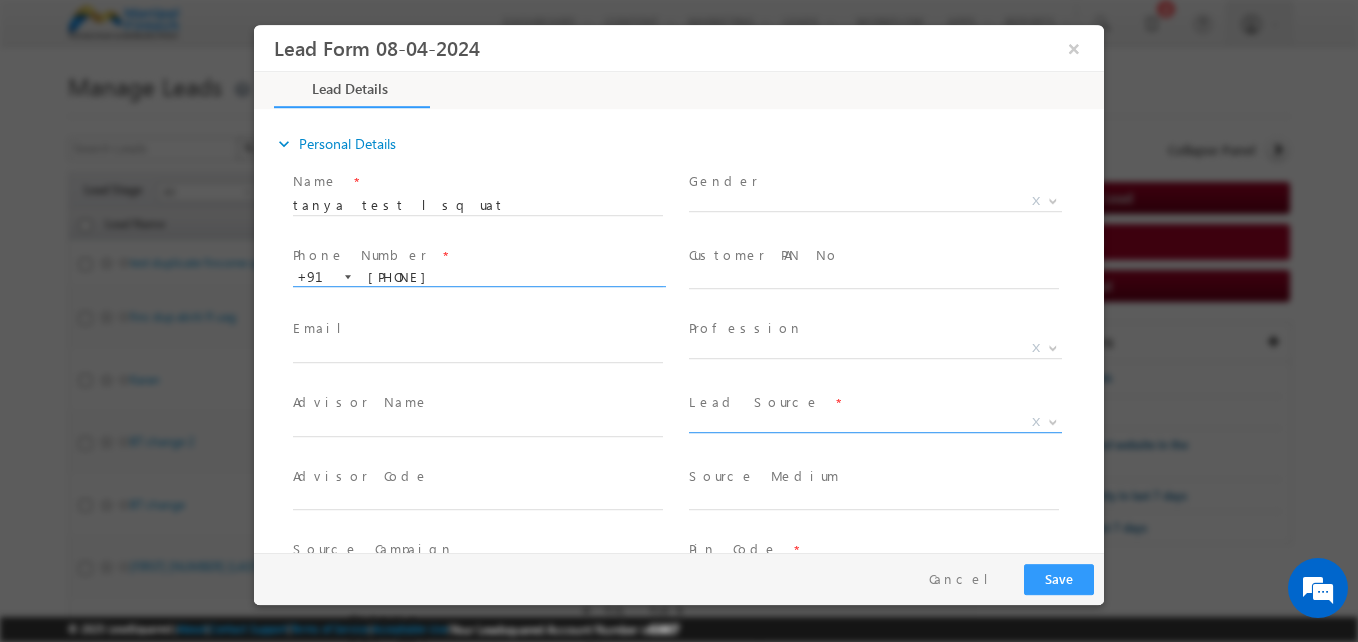 type on "7777777111" 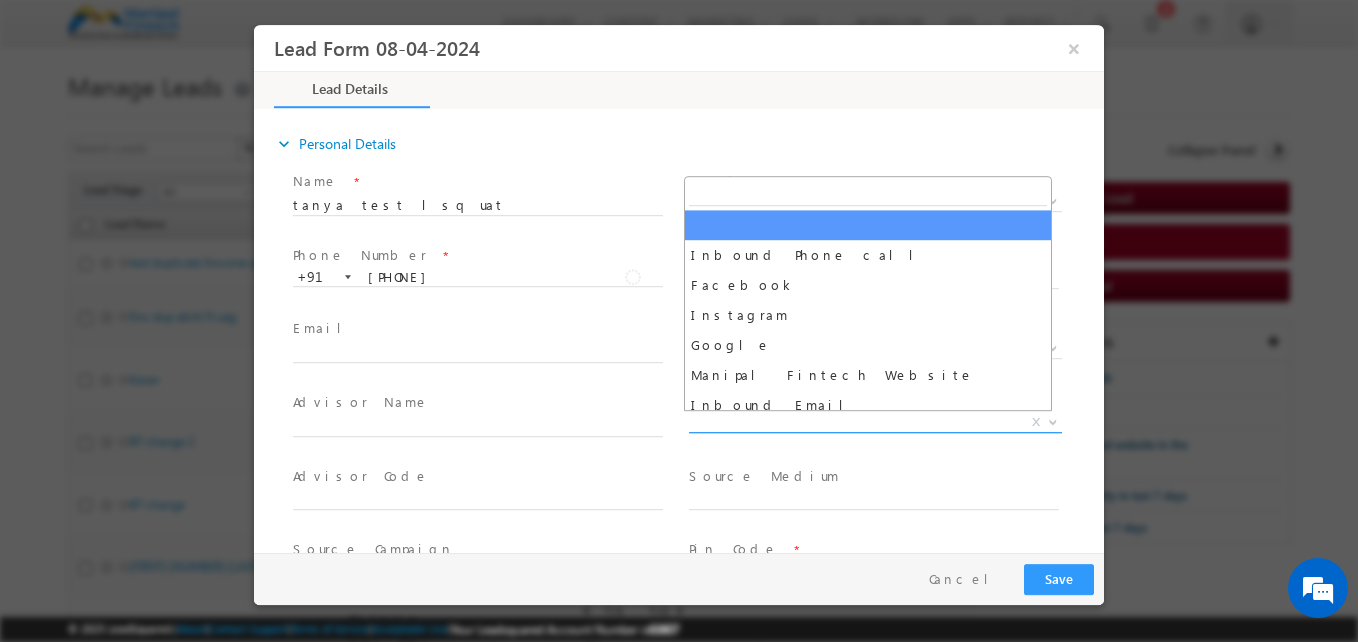 click on "X" at bounding box center (875, 423) 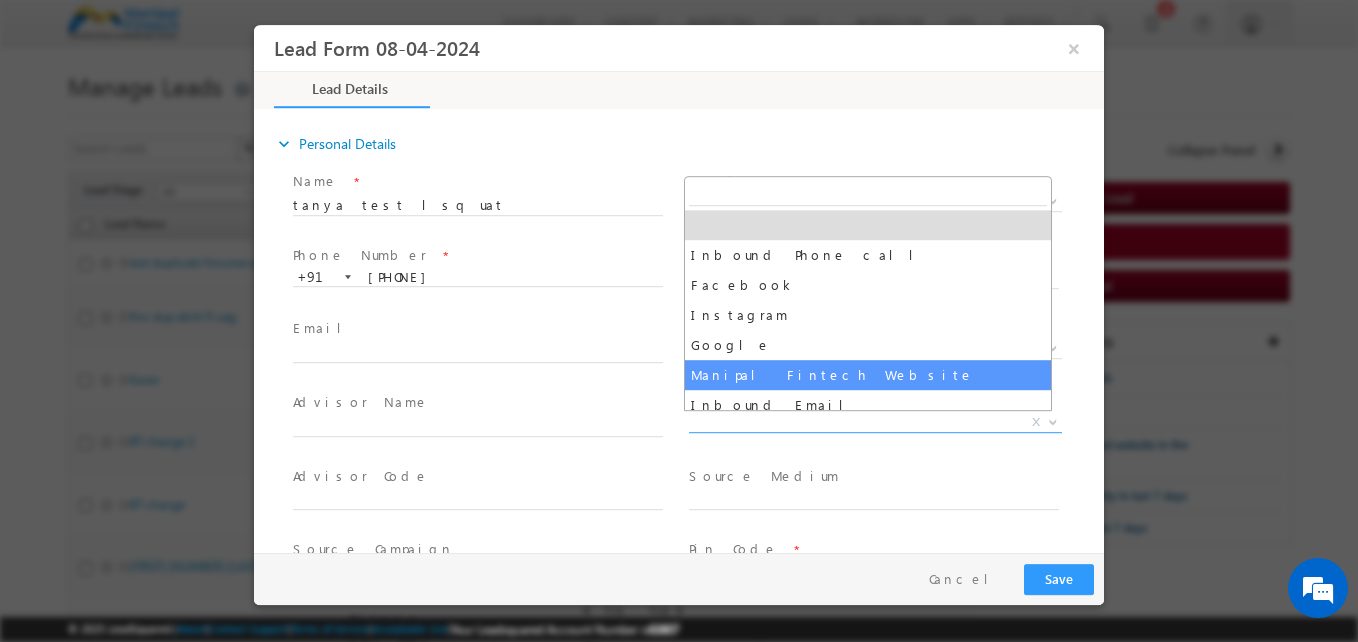 select on "Manipal Fintech Website" 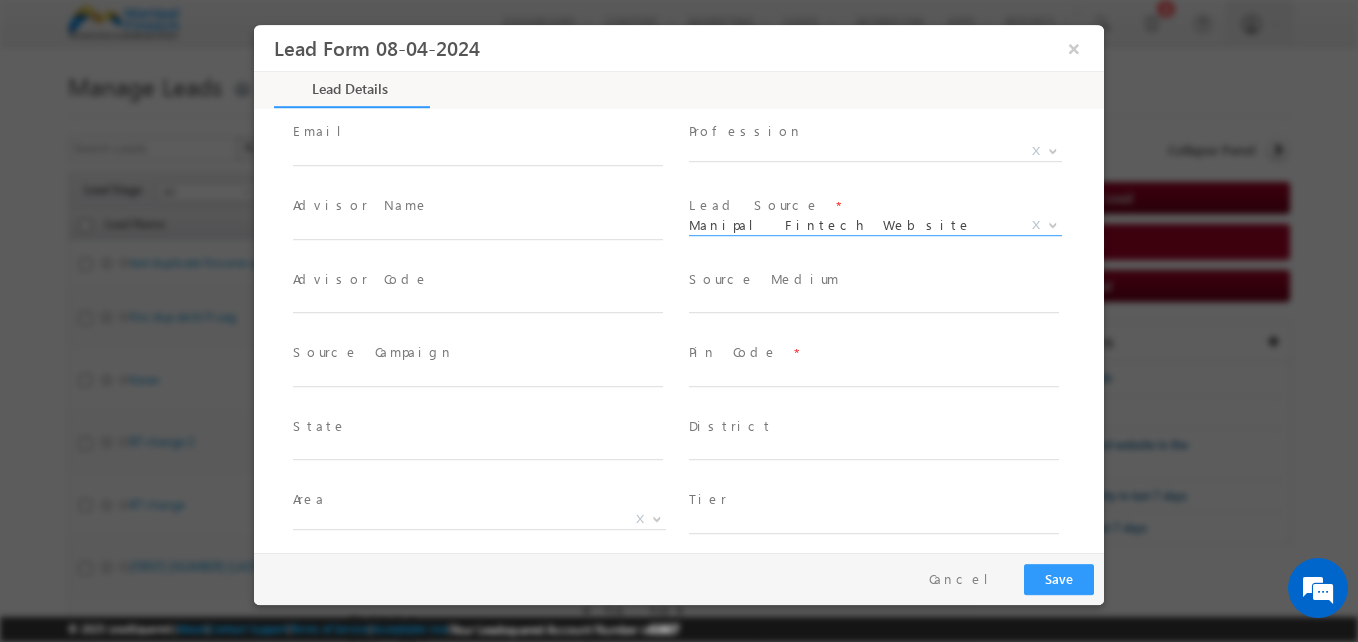 scroll, scrollTop: 198, scrollLeft: 0, axis: vertical 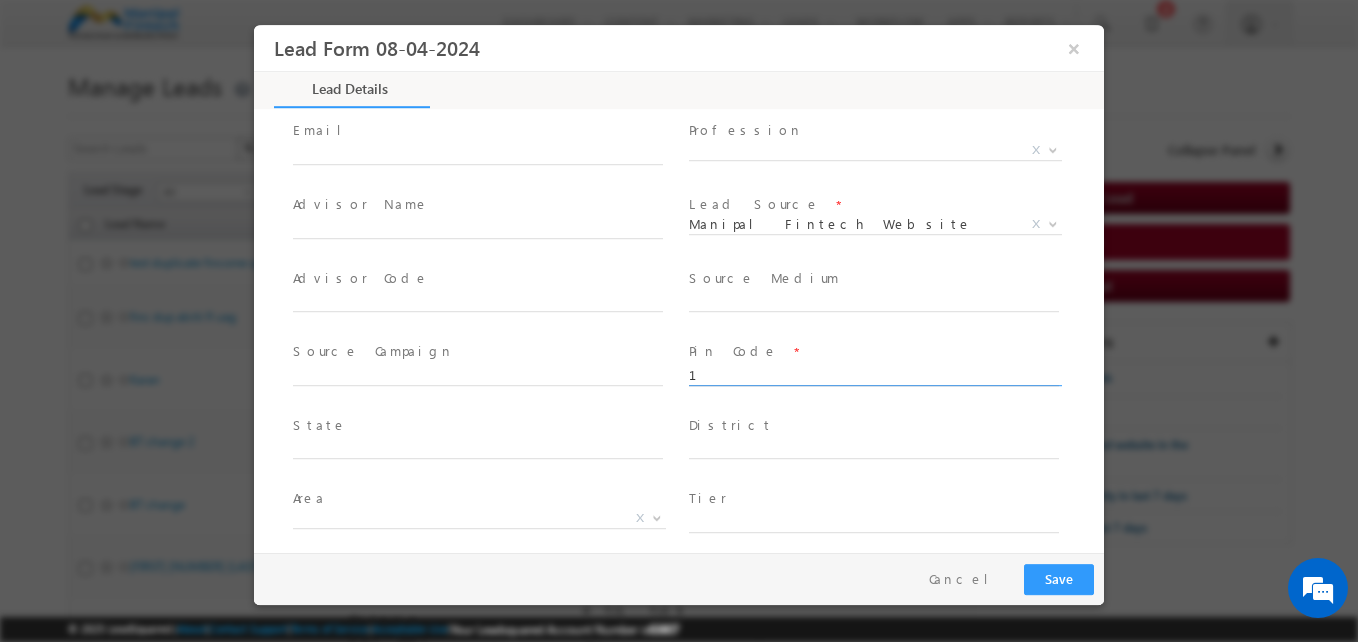 click on "1" at bounding box center [874, 376] 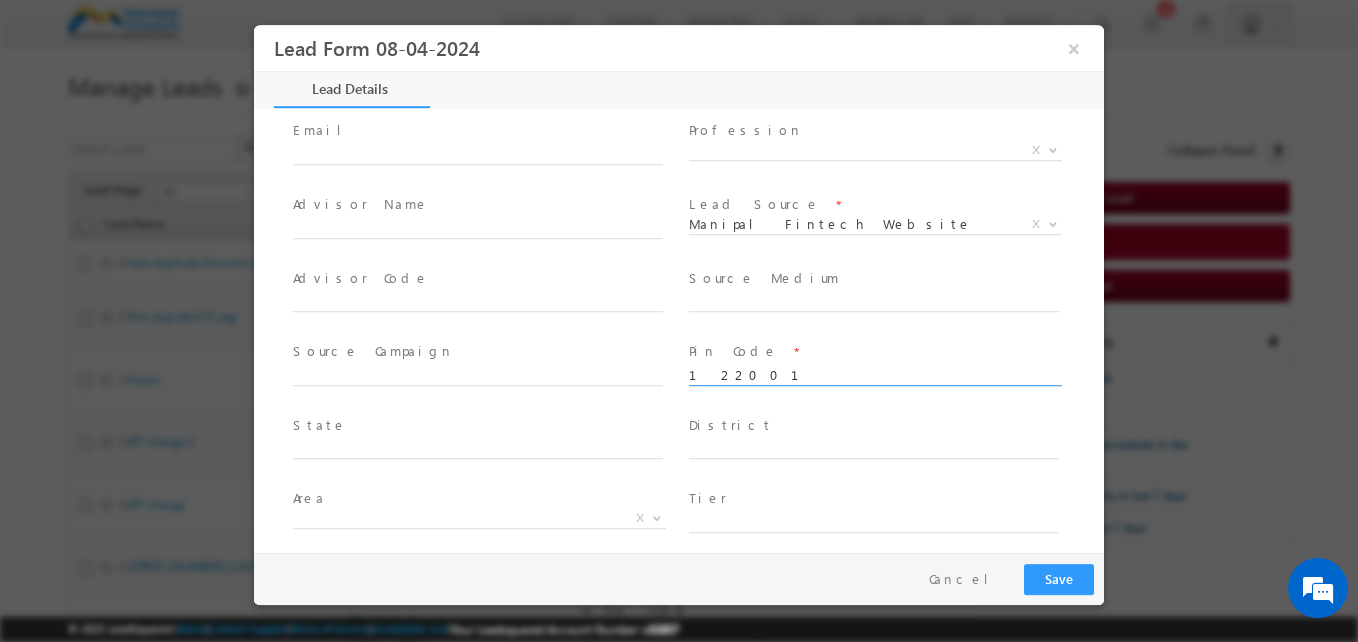 type on "122001" 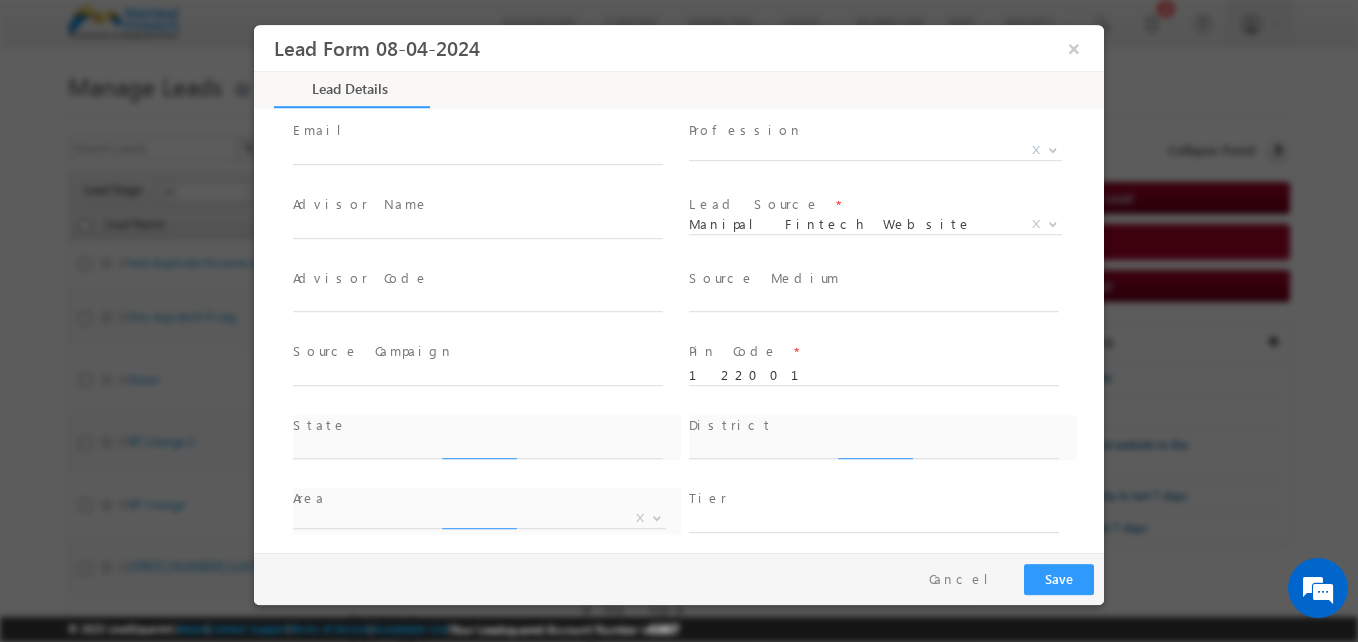 click on "Source Campaign
*" at bounding box center [477, 352] 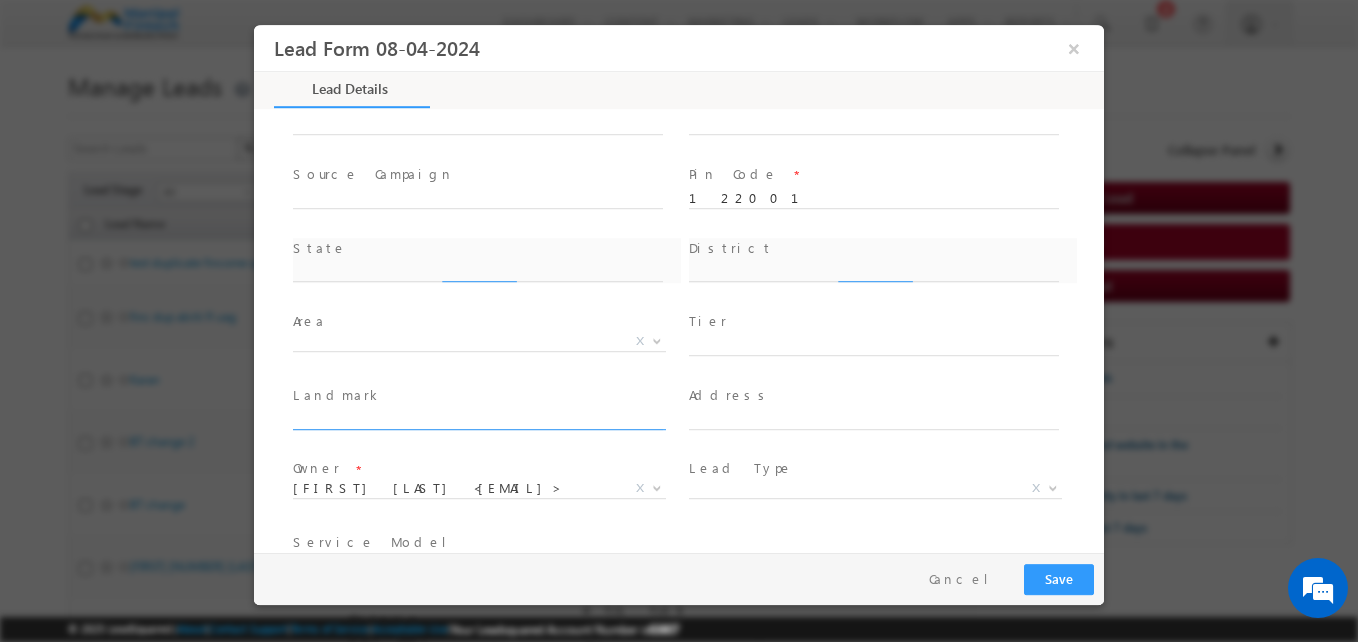 scroll, scrollTop: 377, scrollLeft: 0, axis: vertical 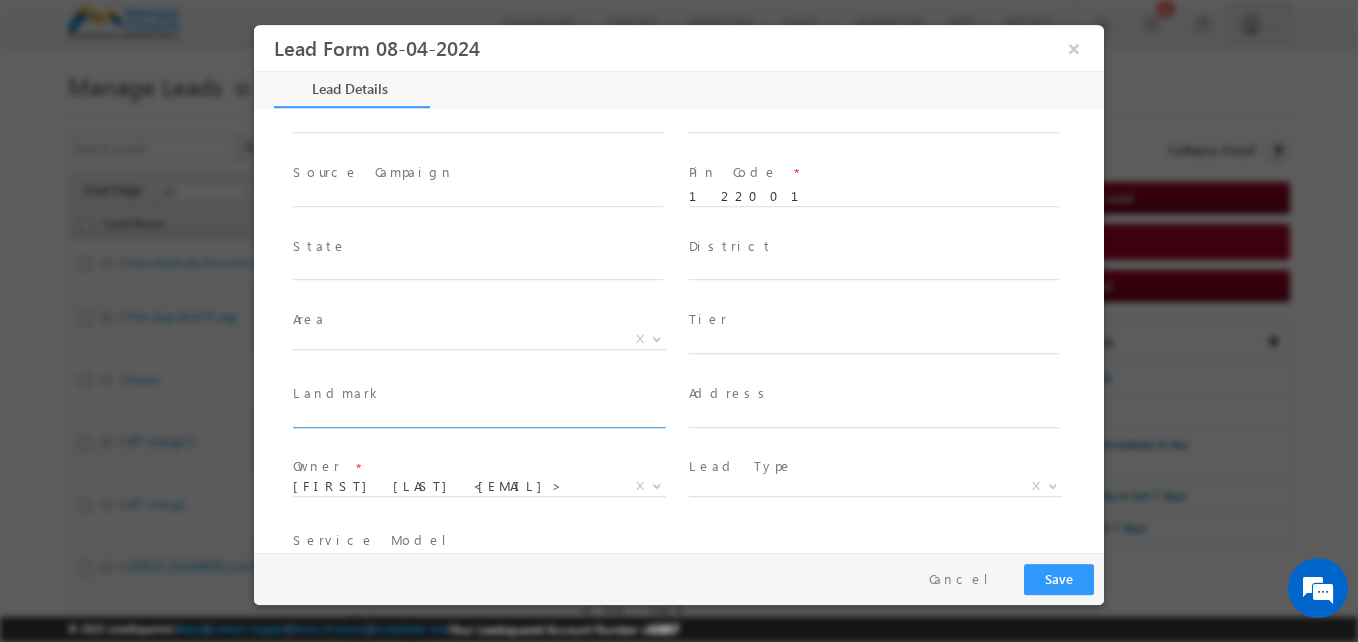 click at bounding box center [478, 418] 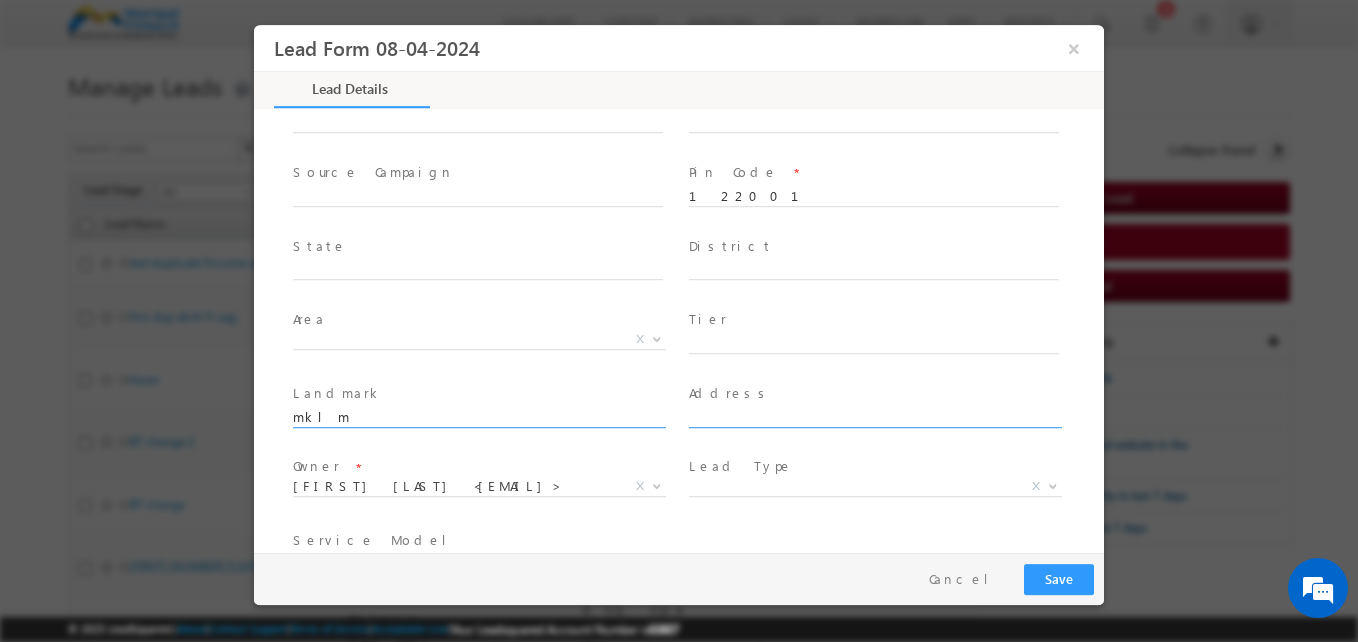 type on "mklm" 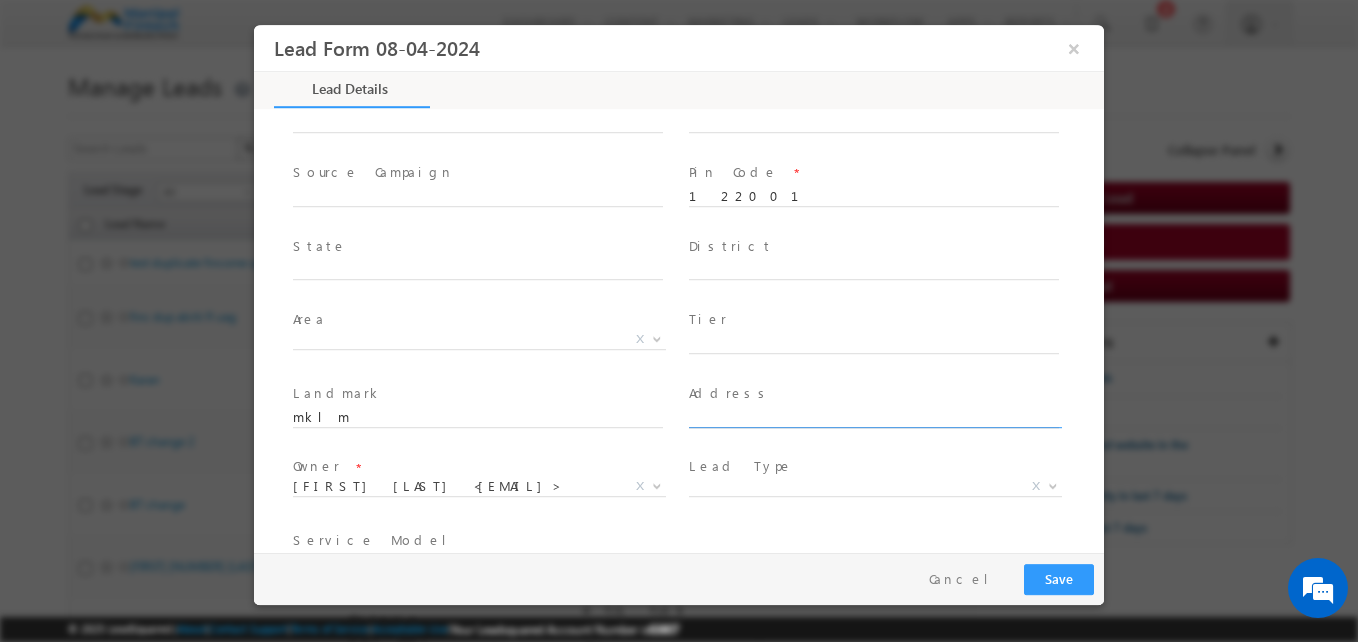 click at bounding box center [874, 418] 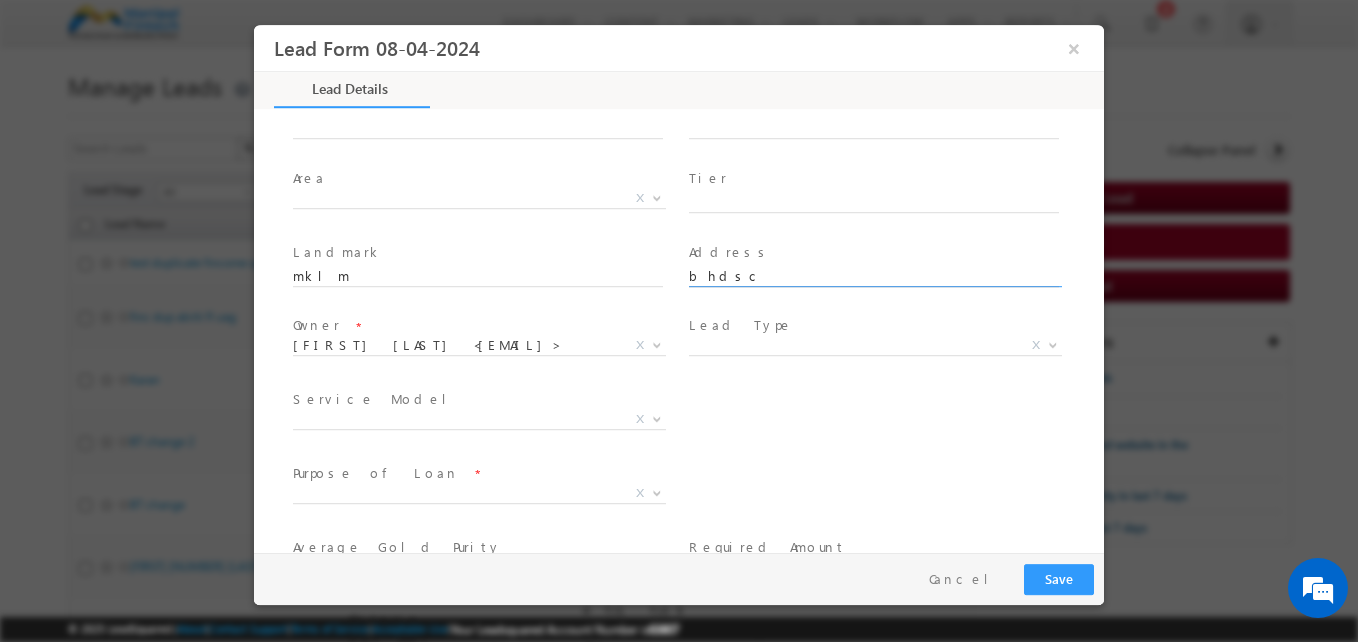 scroll, scrollTop: 519, scrollLeft: 0, axis: vertical 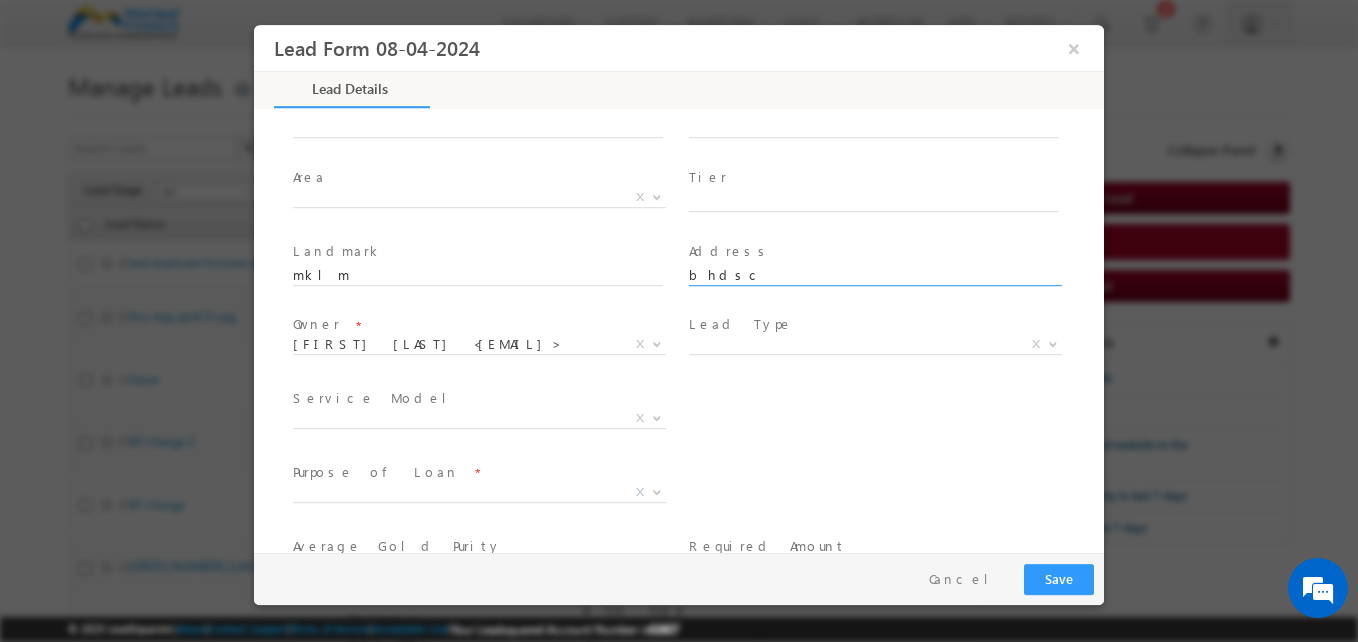 type on "bhdsc" 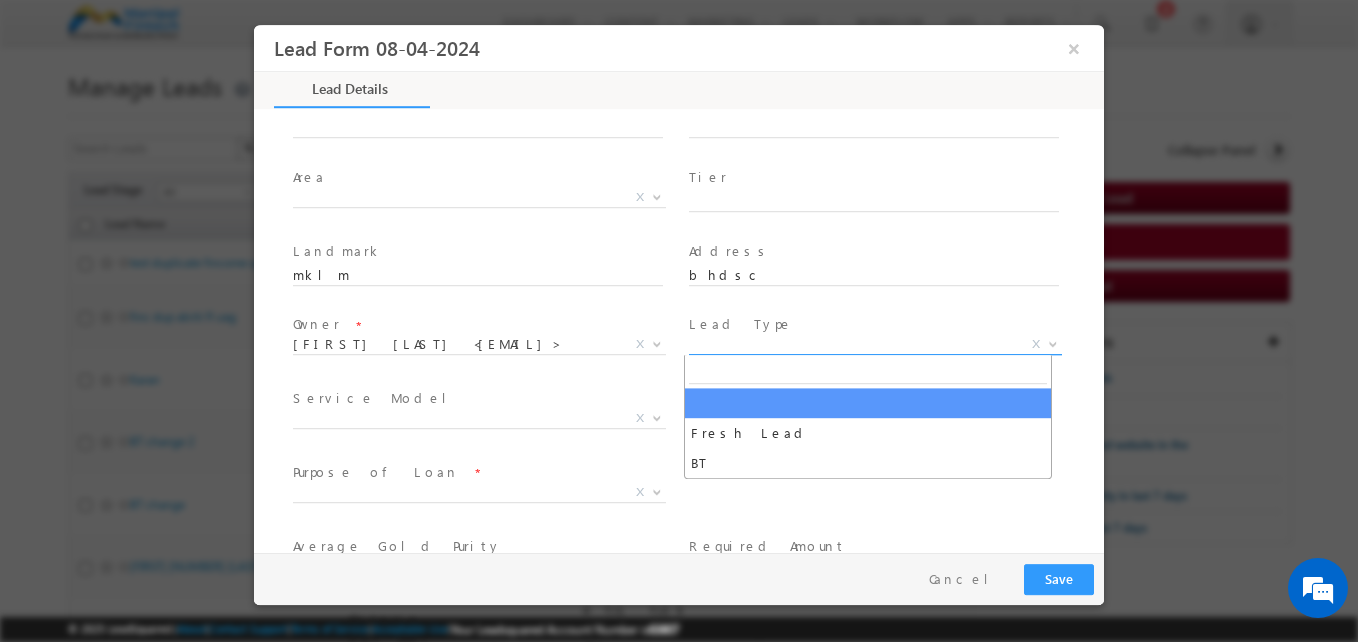 click on "Fresh Lead
BT
X" at bounding box center [883, 349] 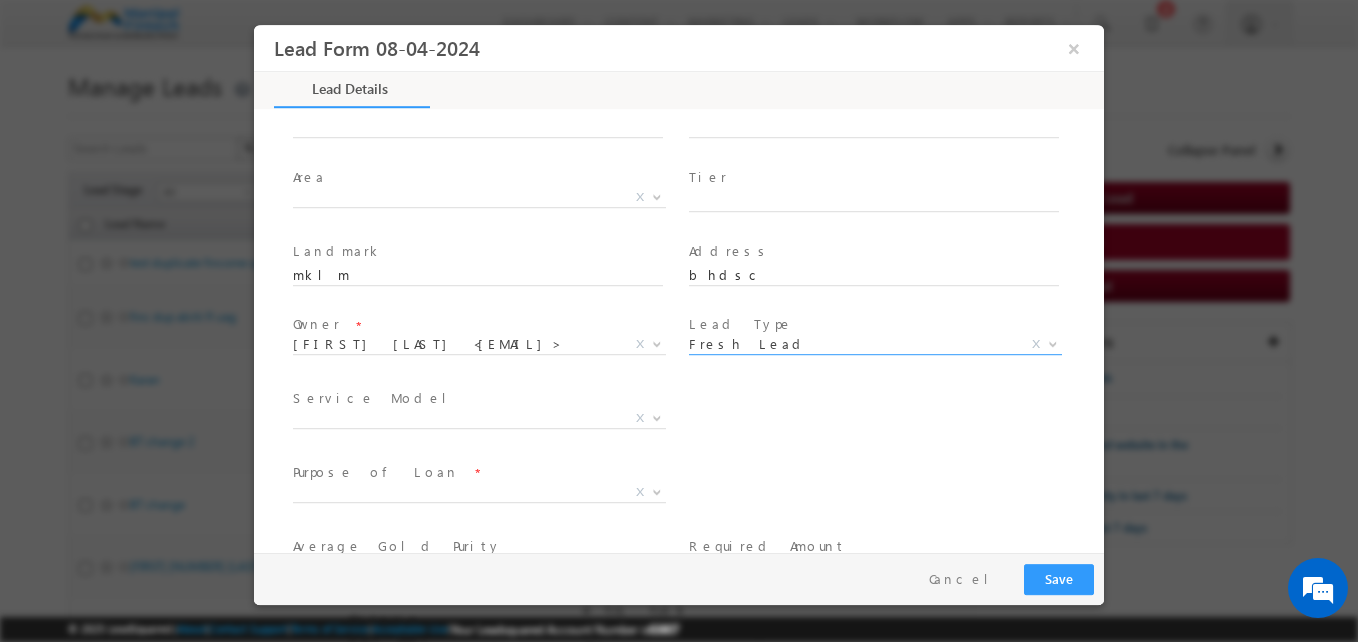 select on "Fresh Lead" 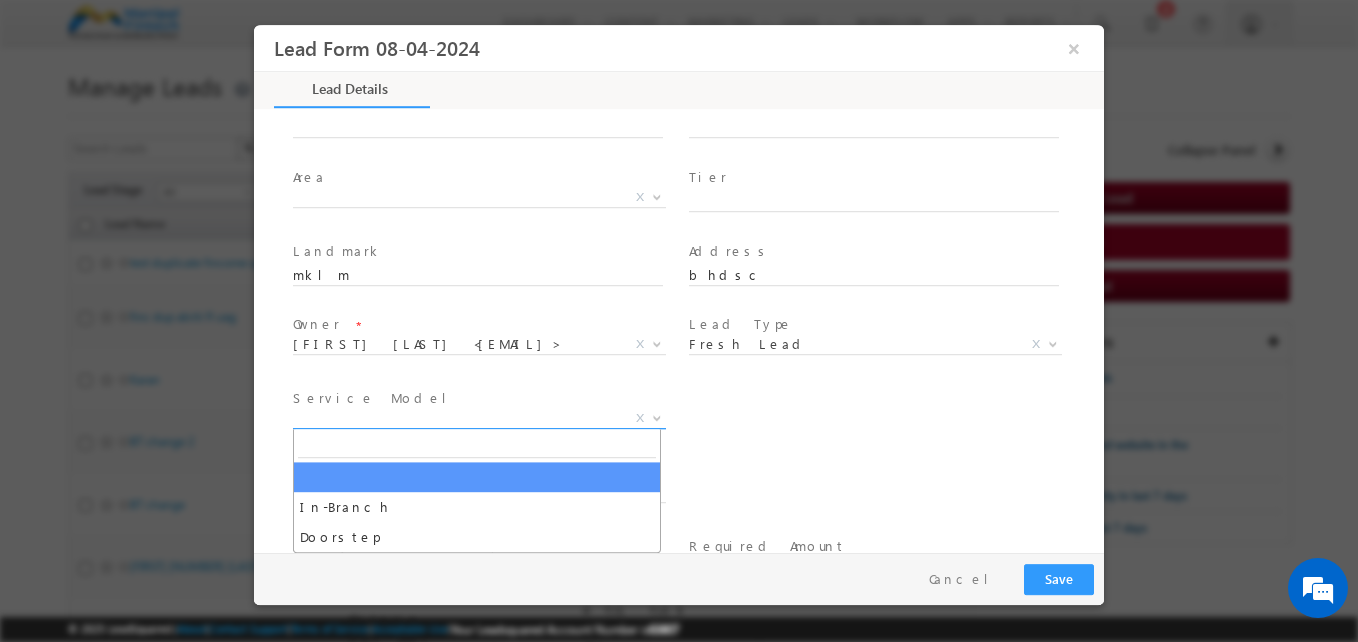 click on "X" at bounding box center (479, 419) 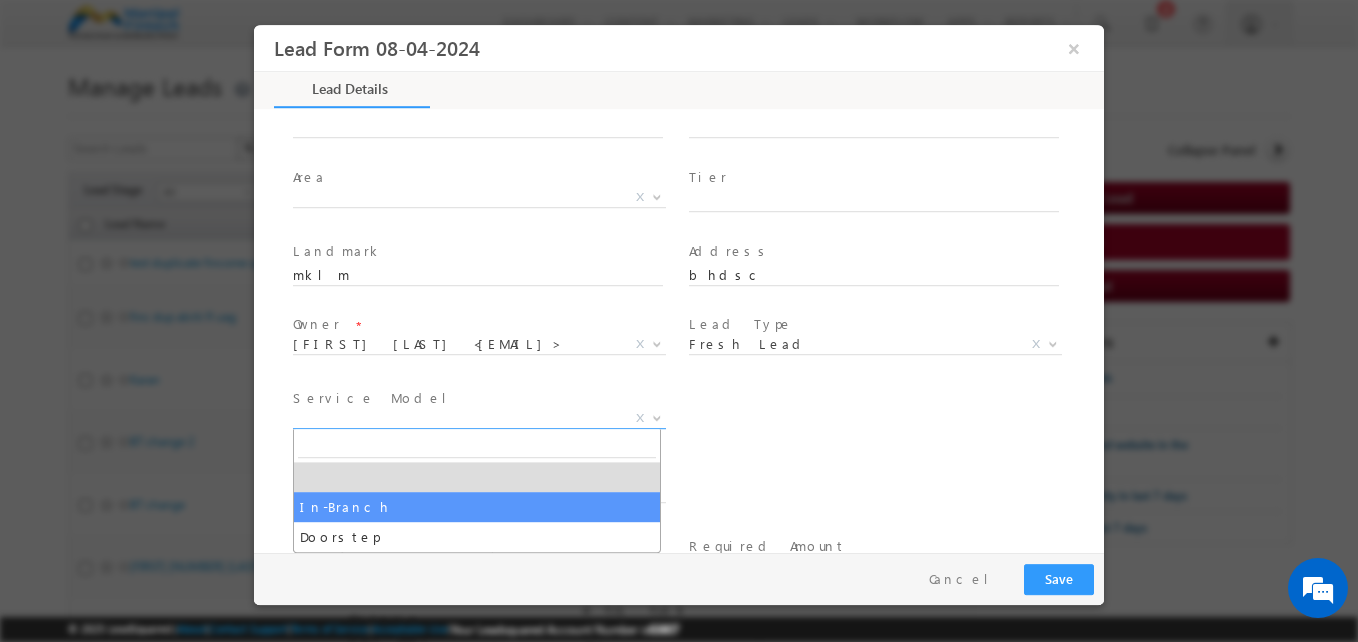 select on "In-Branch" 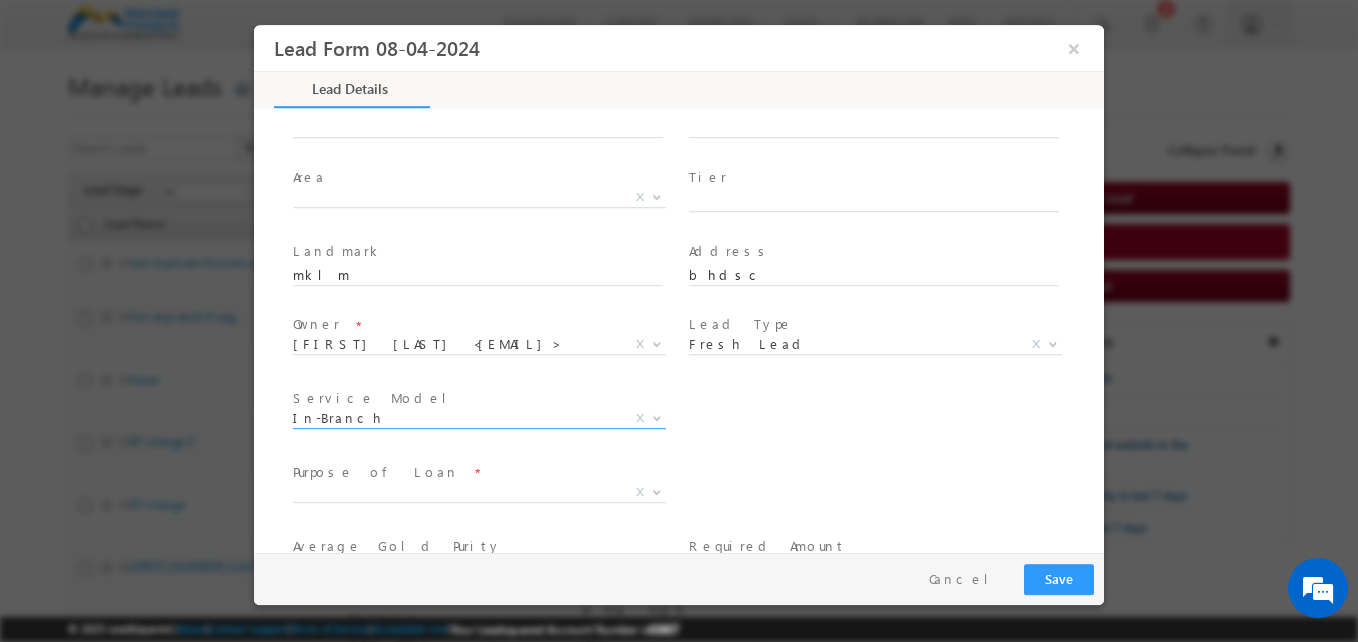 scroll, scrollTop: 642, scrollLeft: 0, axis: vertical 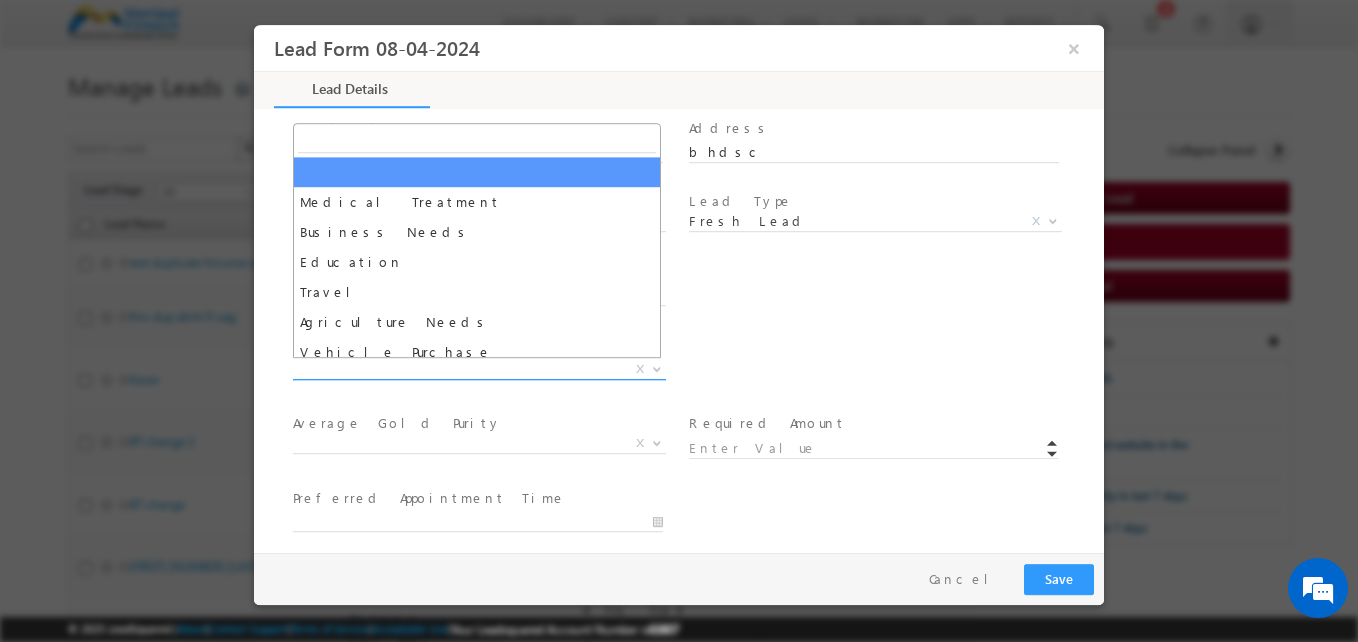 click on "X" at bounding box center (479, 370) 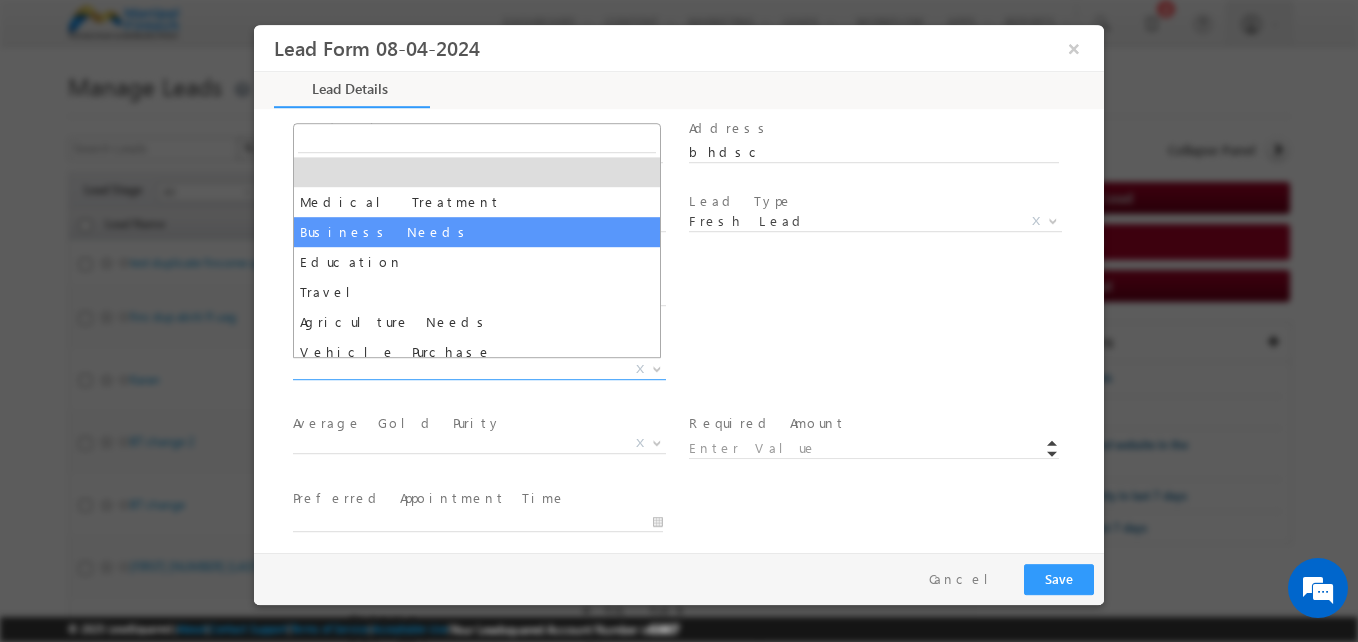 select on "Business Needs" 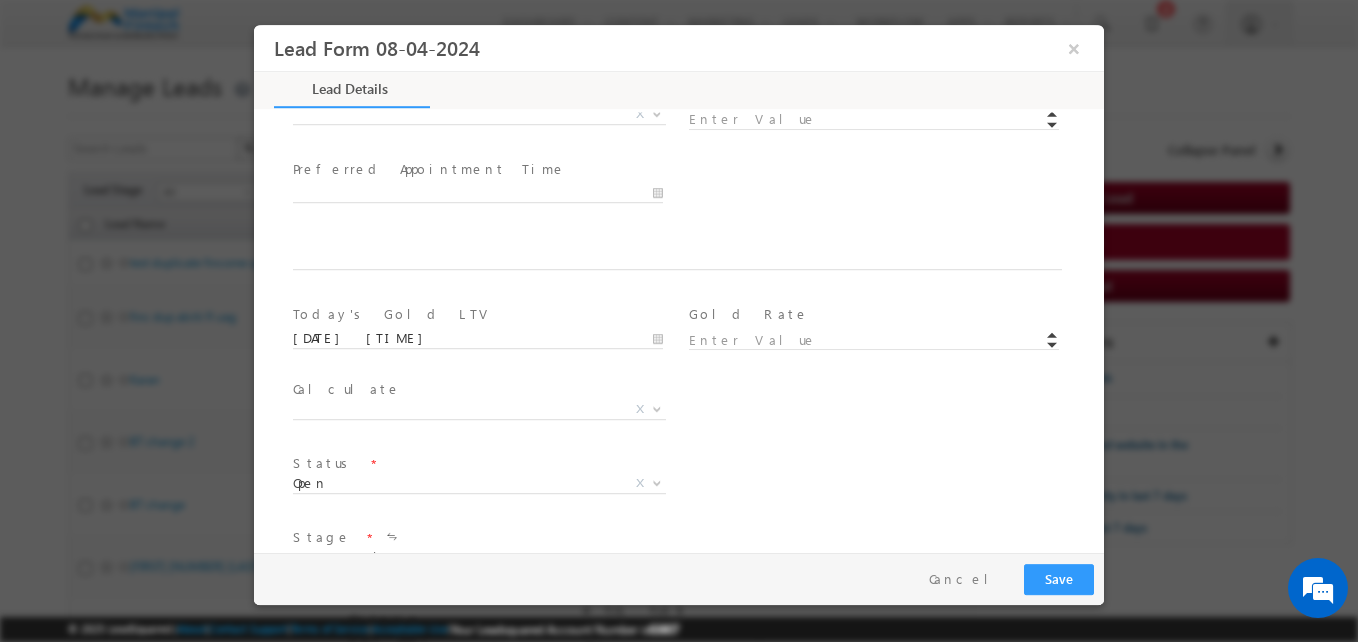 scroll, scrollTop: 972, scrollLeft: 0, axis: vertical 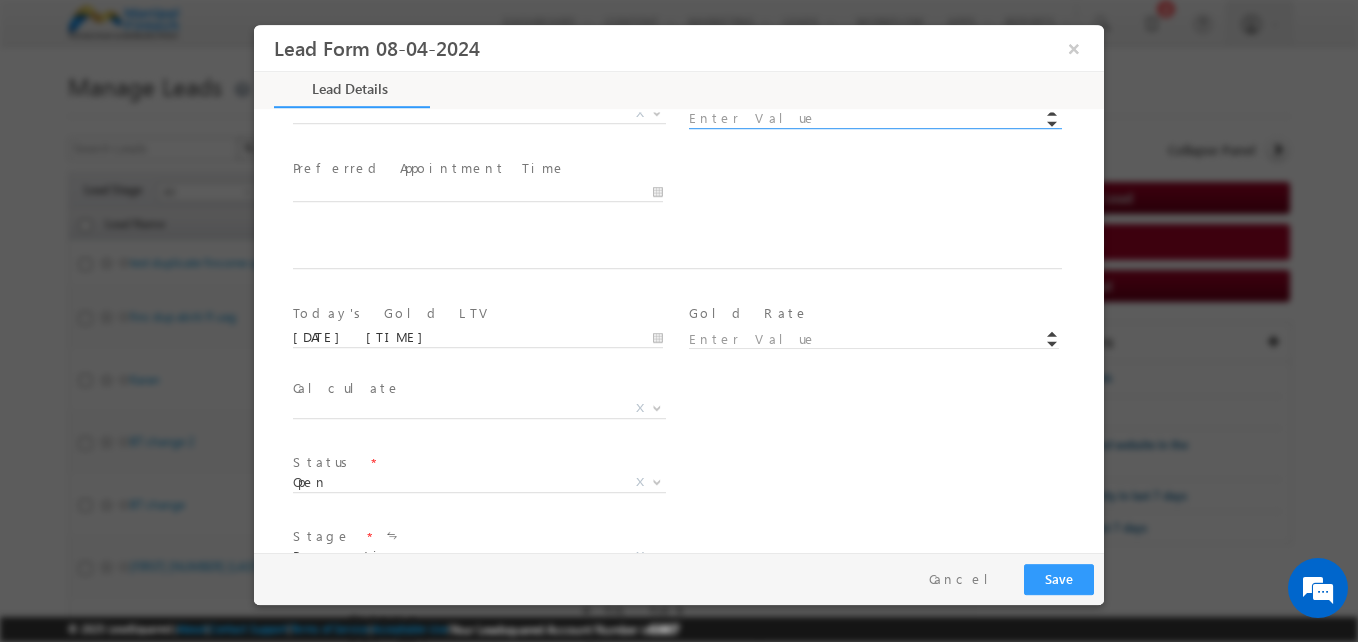click at bounding box center (874, 119) 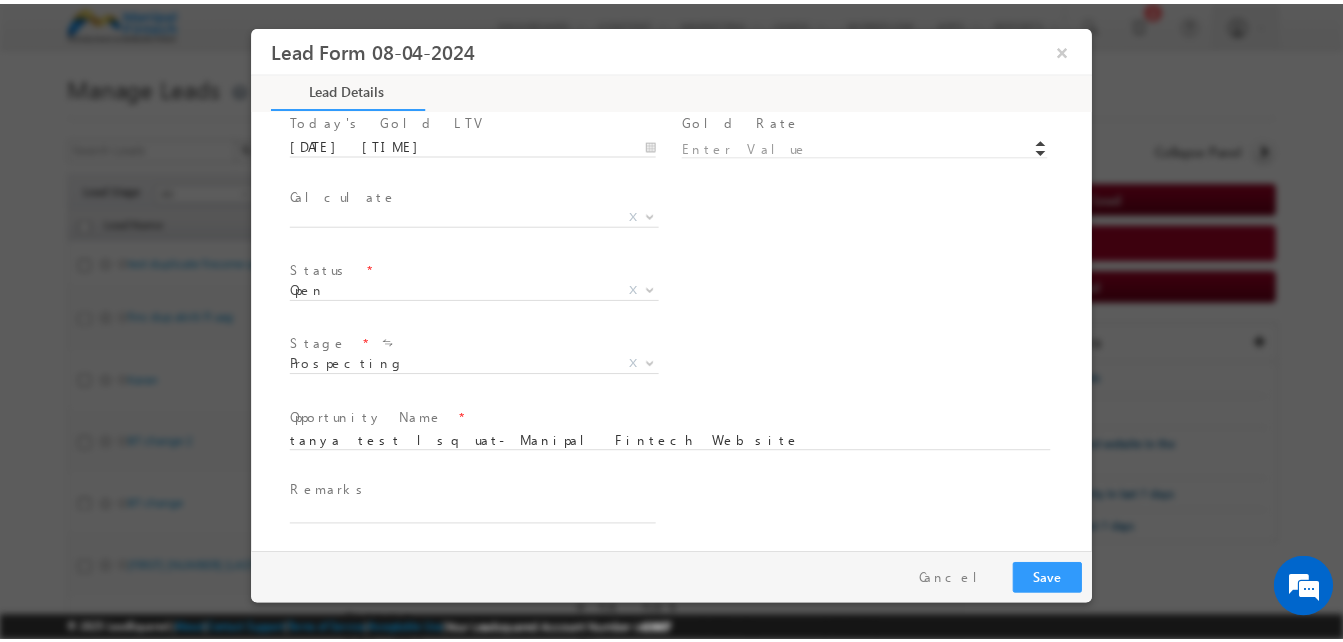scroll, scrollTop: 1169, scrollLeft: 0, axis: vertical 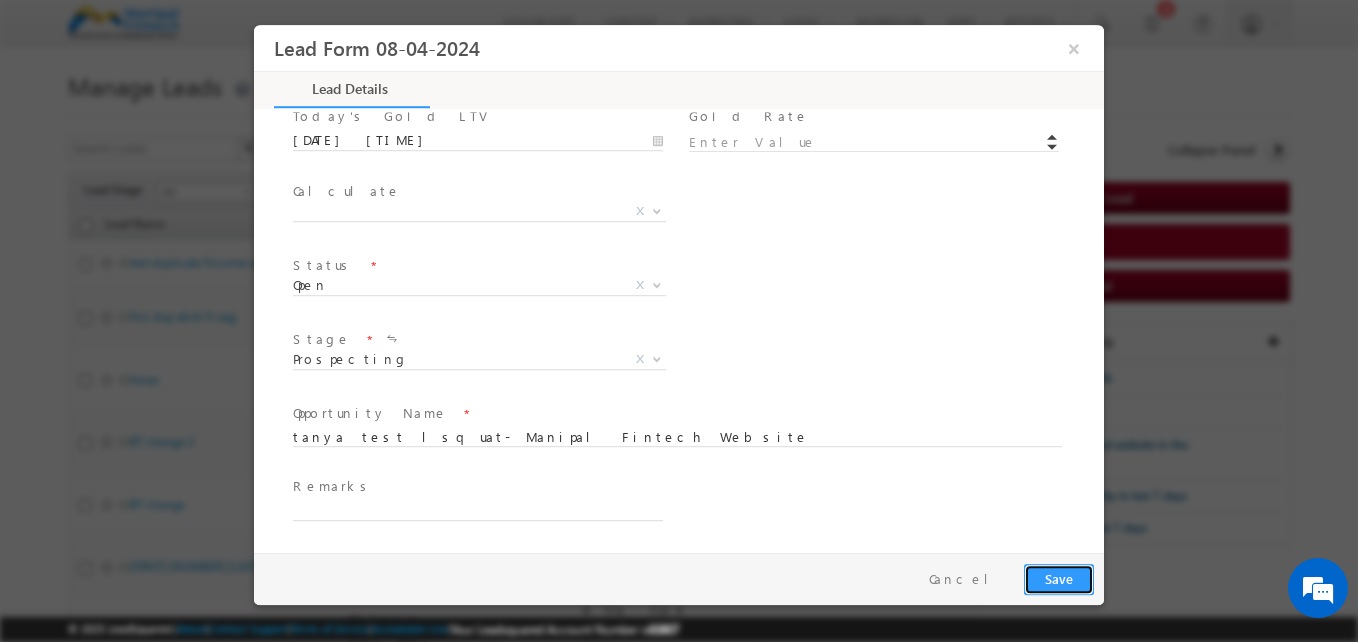 type on "100000.00" 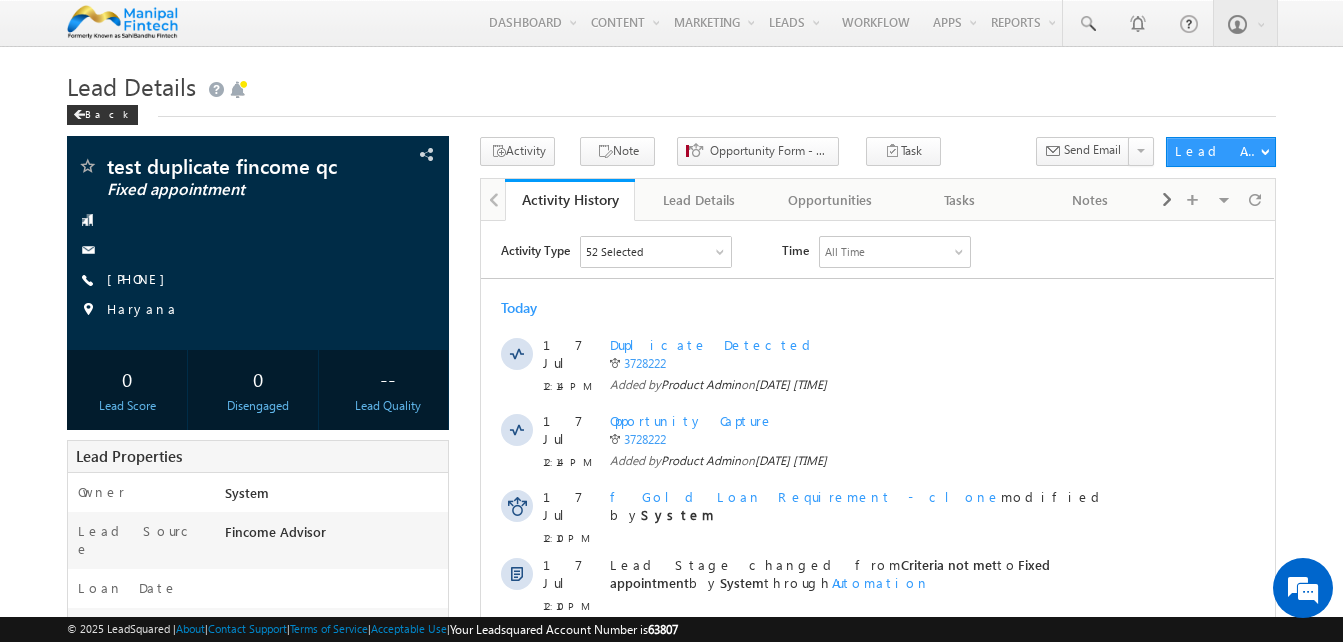 scroll, scrollTop: 0, scrollLeft: 0, axis: both 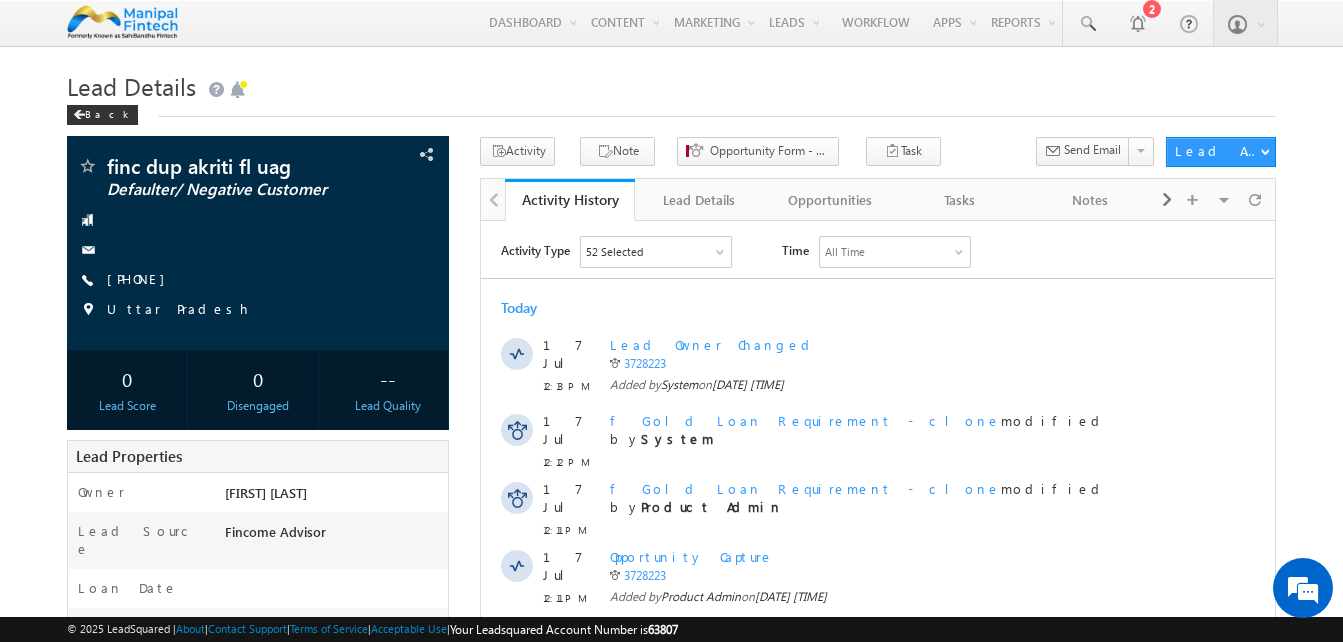 click on "Activity
Note
Opportunity Form -  Stage & Status
Task" at bounding box center [877, 157] 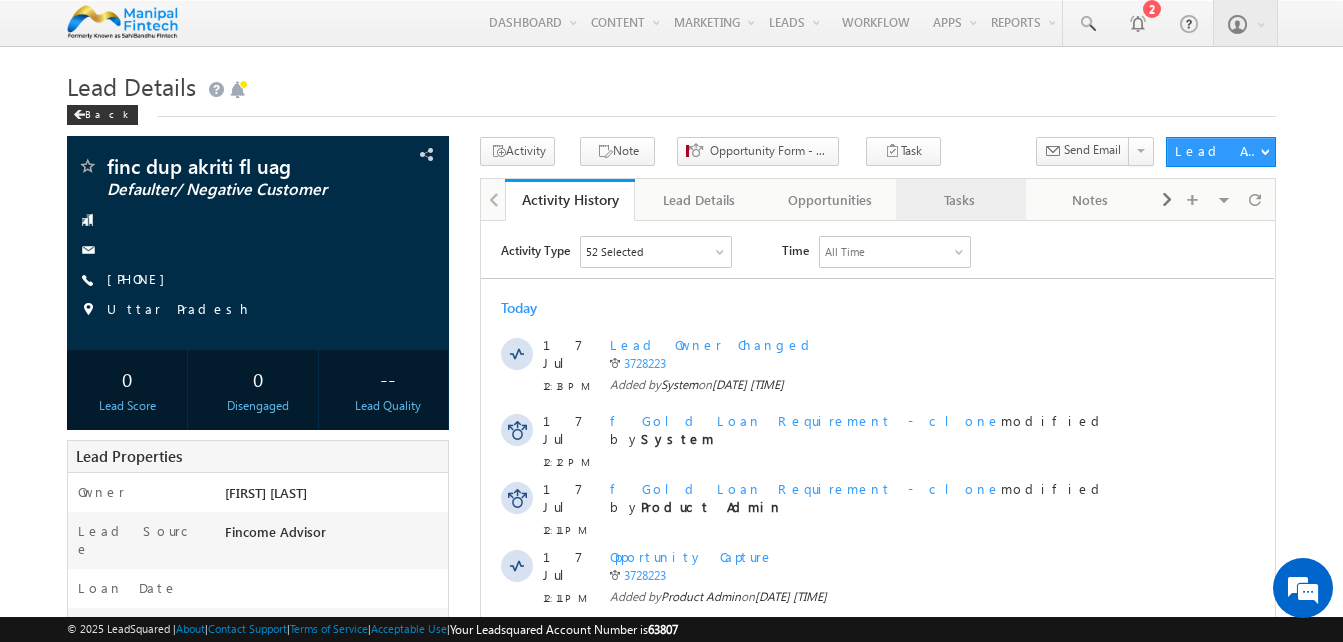 click on "Tasks" at bounding box center [960, 200] 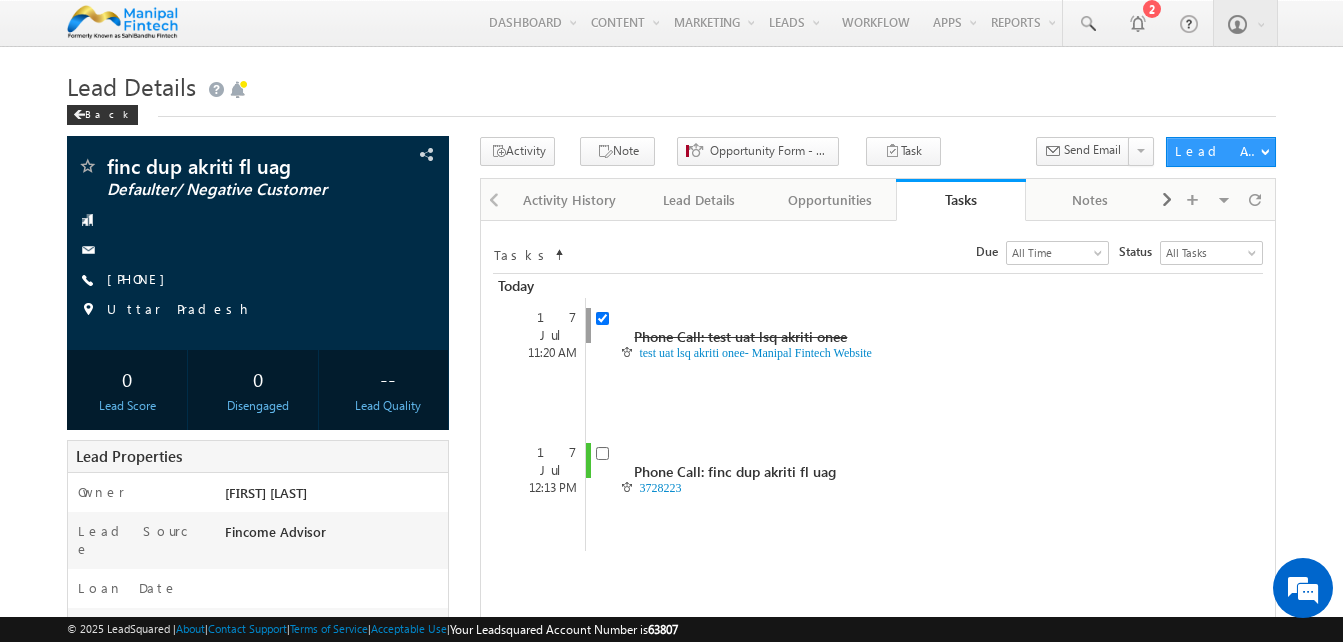scroll, scrollTop: 0, scrollLeft: 0, axis: both 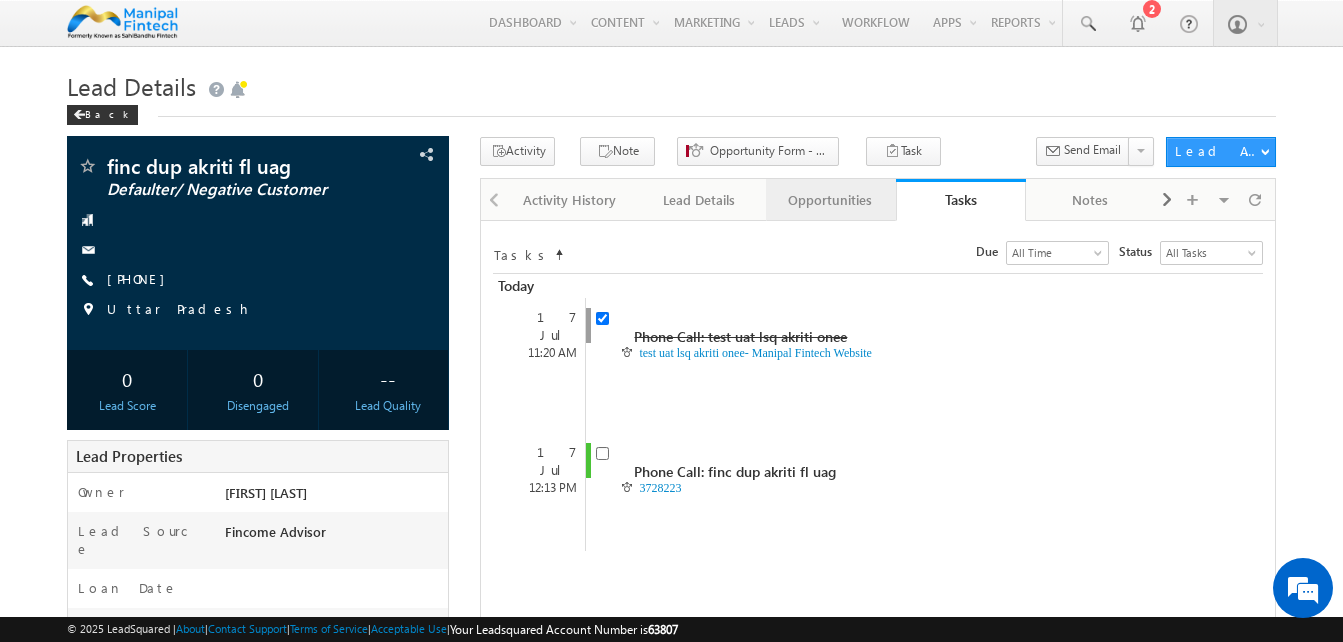 click on "Opportunities" at bounding box center [830, 200] 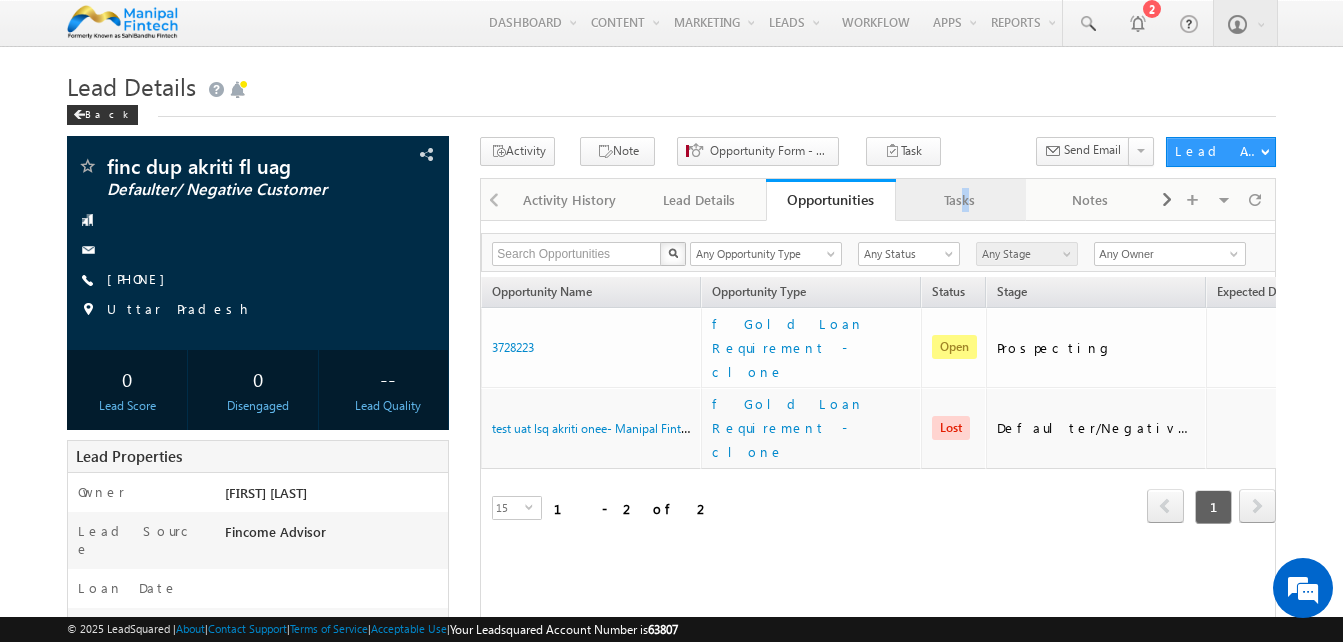 drag, startPoint x: 968, startPoint y: 223, endPoint x: 963, endPoint y: 214, distance: 10.29563 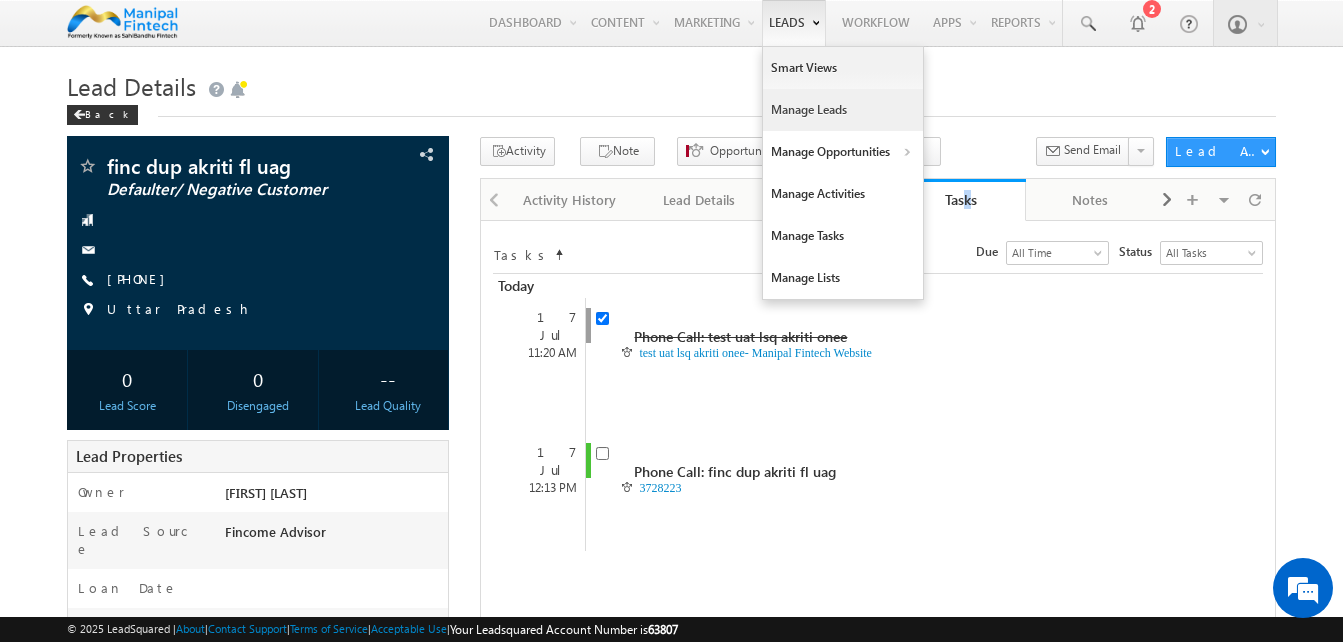 click on "Manage Leads" at bounding box center [843, 110] 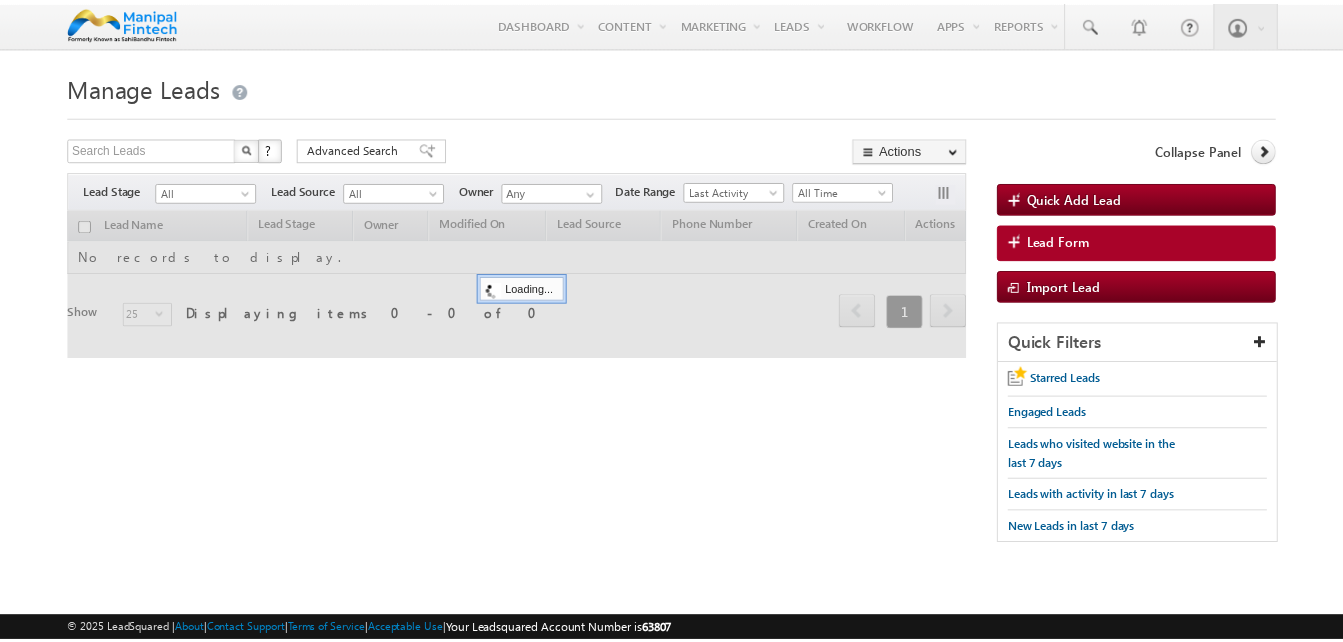scroll, scrollTop: 0, scrollLeft: 0, axis: both 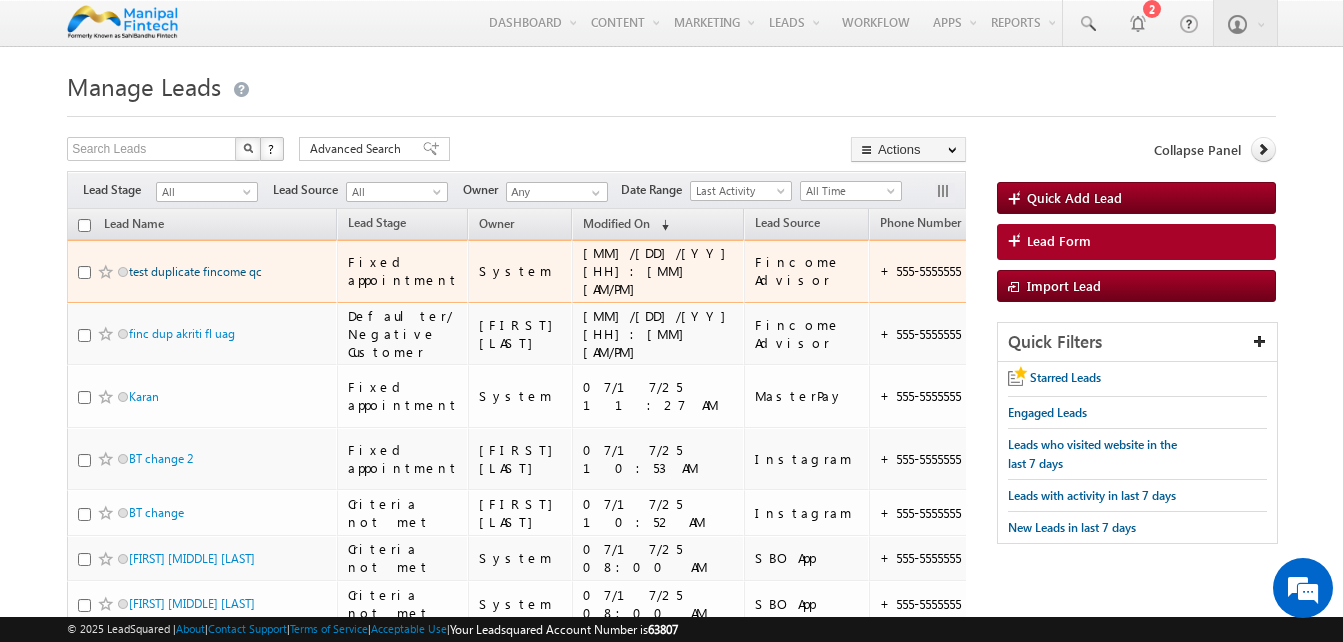 drag, startPoint x: 237, startPoint y: 252, endPoint x: 214, endPoint y: 264, distance: 25.942244 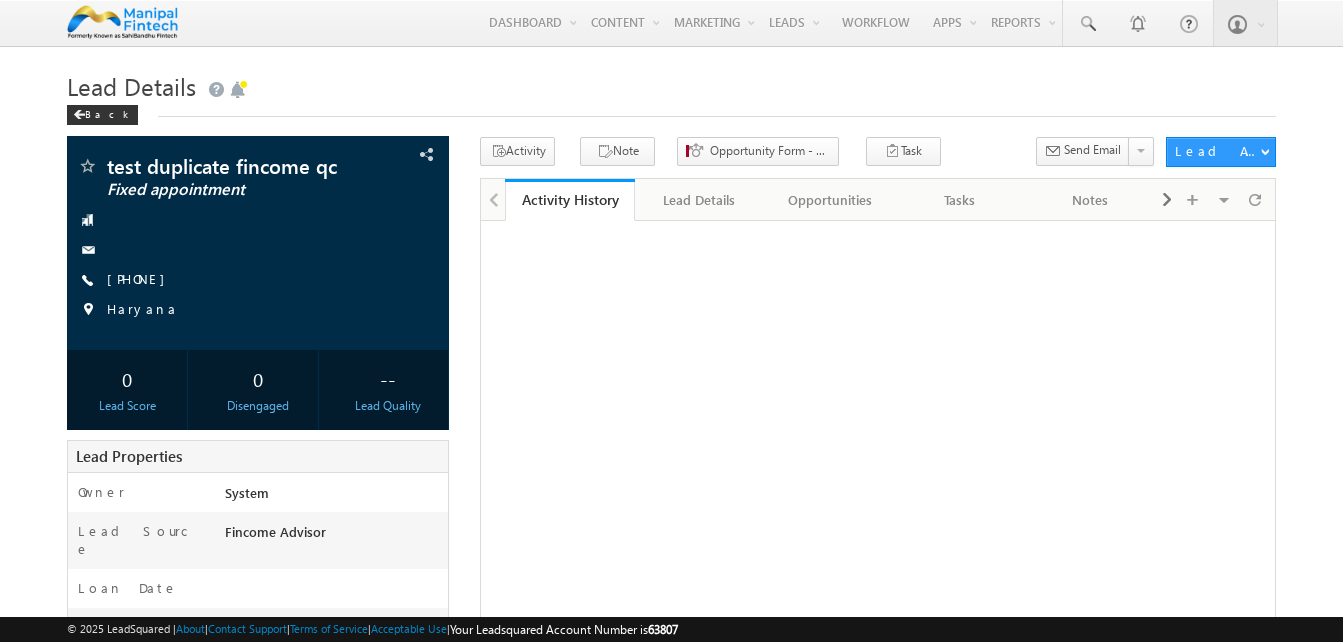 scroll, scrollTop: 0, scrollLeft: 0, axis: both 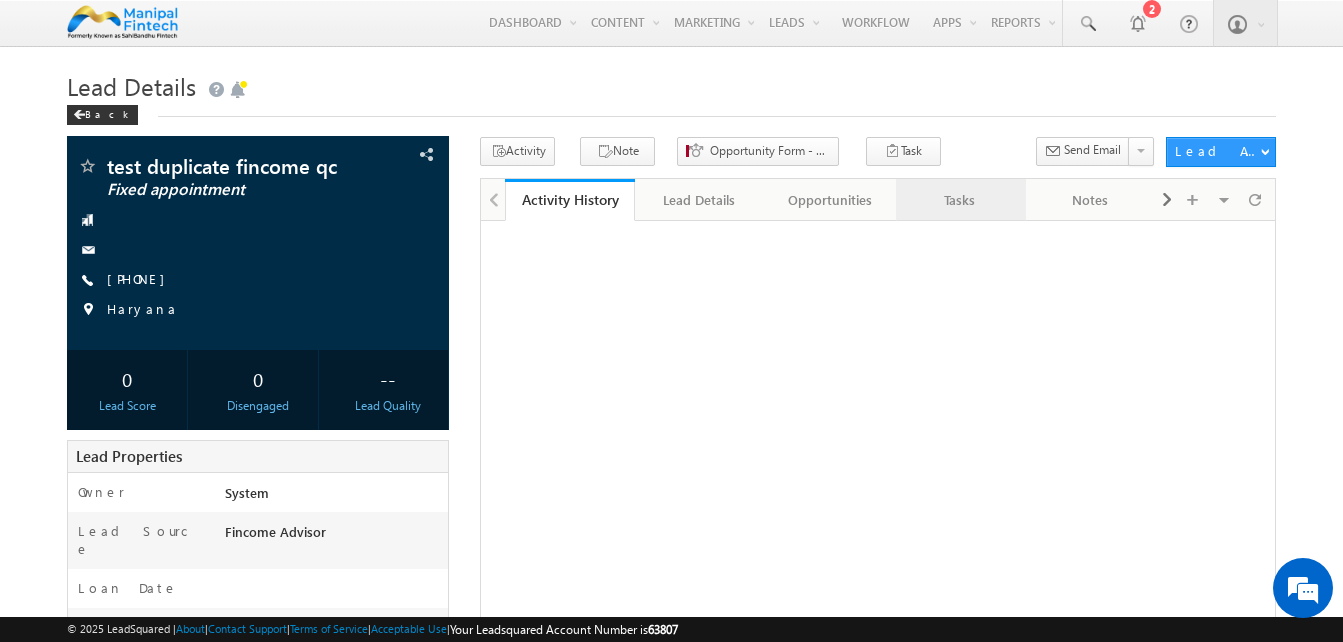 click on "Tasks" at bounding box center (960, 200) 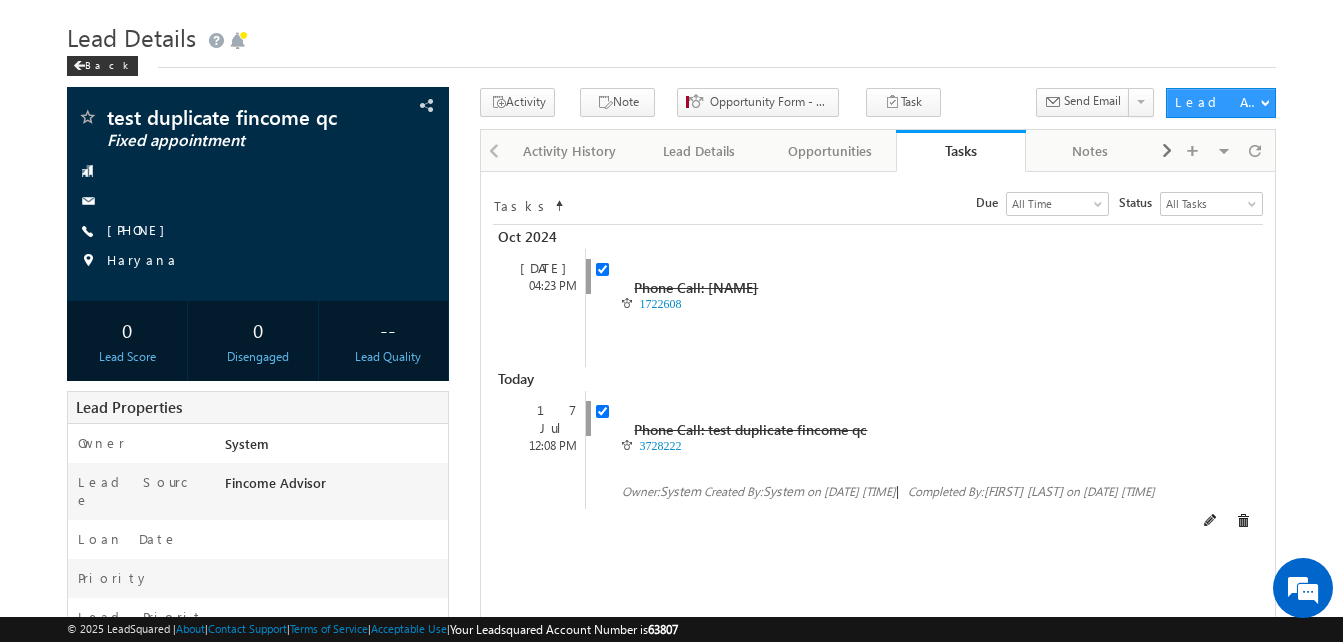 scroll, scrollTop: 0, scrollLeft: 0, axis: both 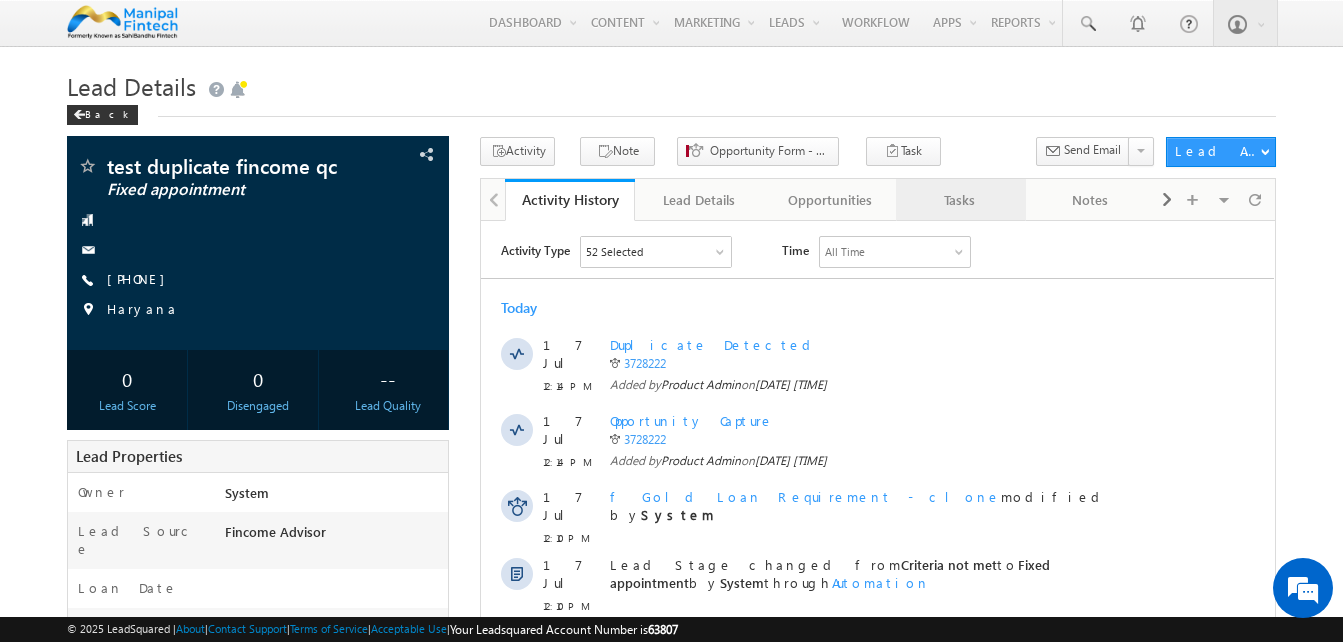 click on "Tasks" at bounding box center [960, 200] 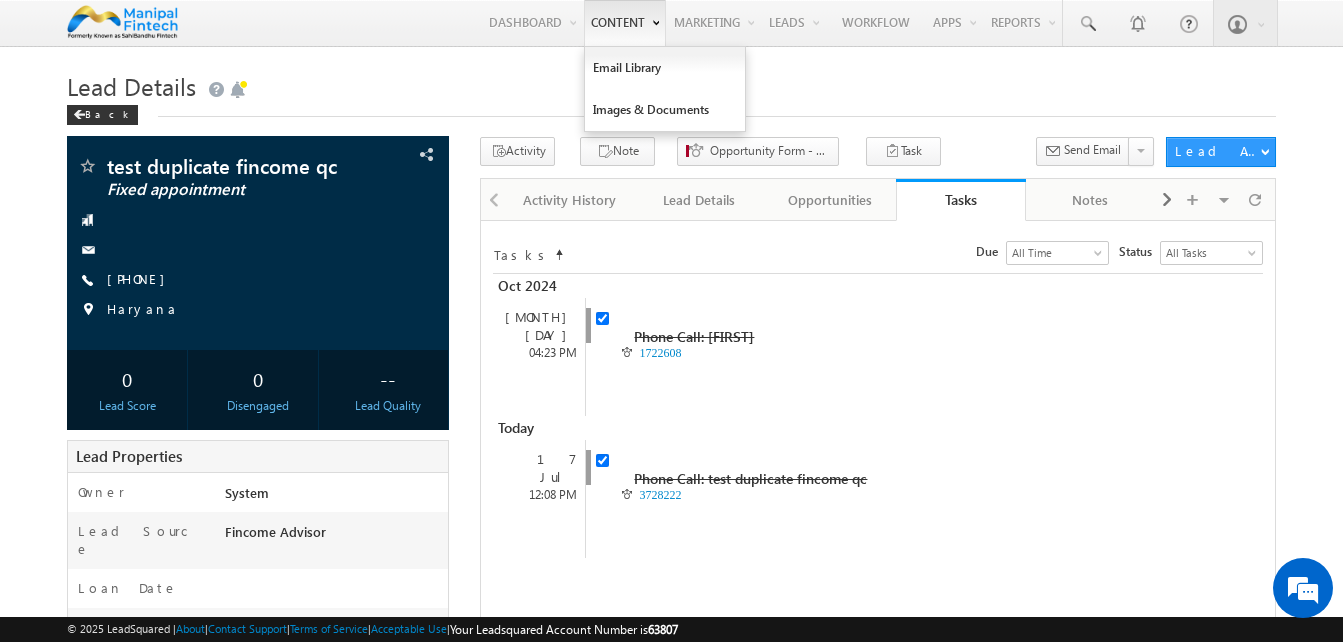 scroll, scrollTop: 0, scrollLeft: 0, axis: both 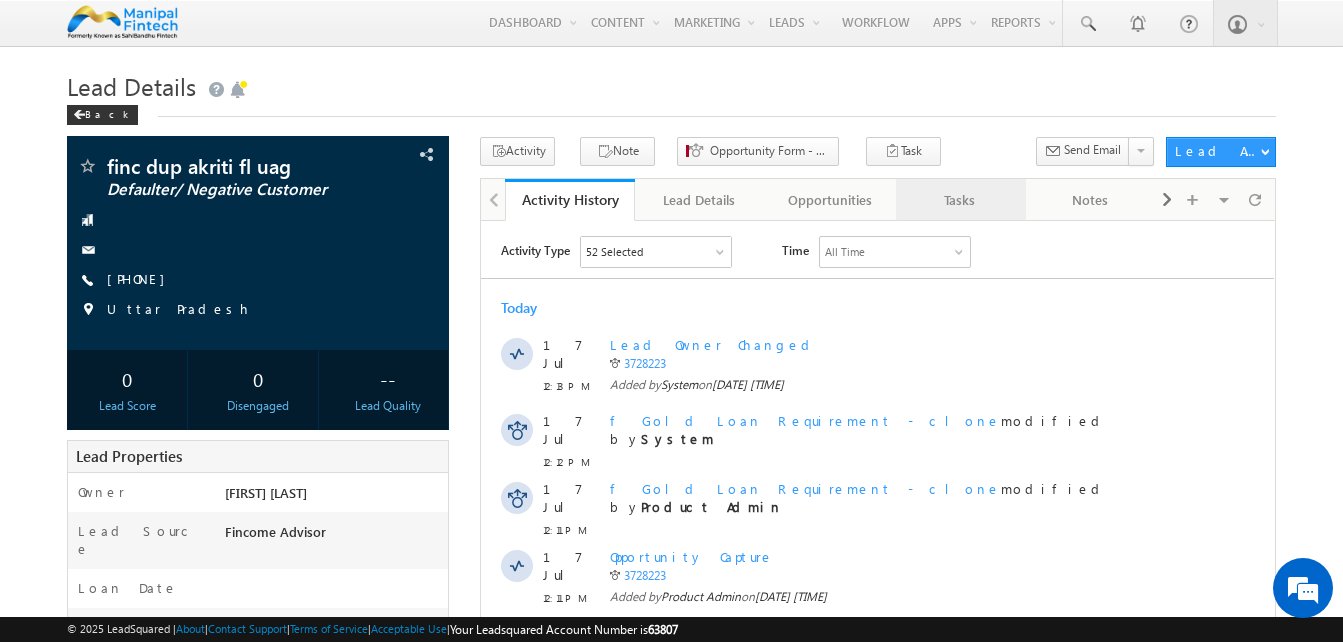 click on "Tasks" at bounding box center [960, 200] 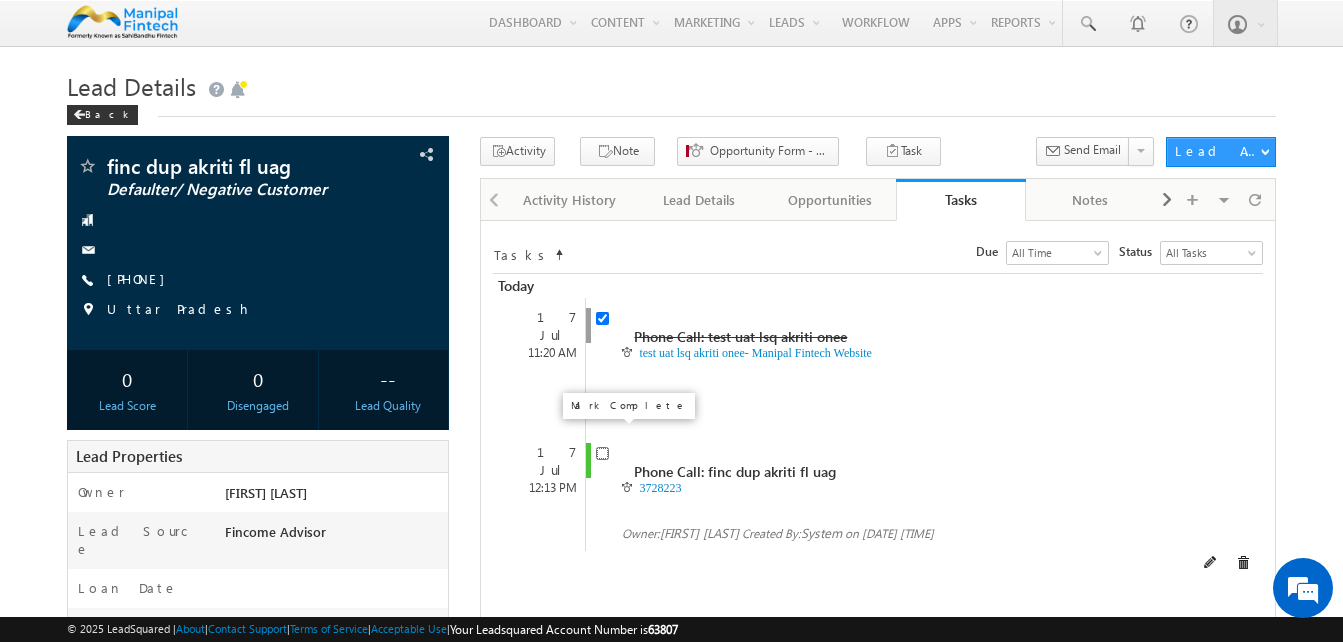 click at bounding box center [602, 453] 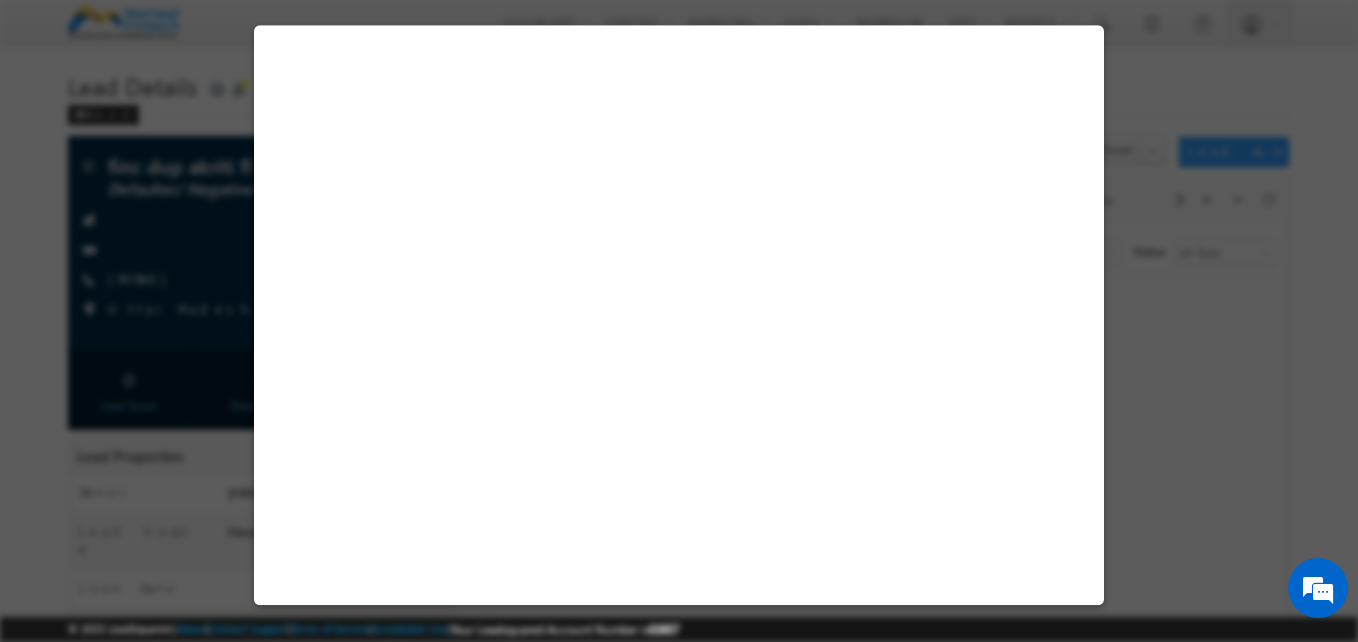 select on "Fincome Advisor" 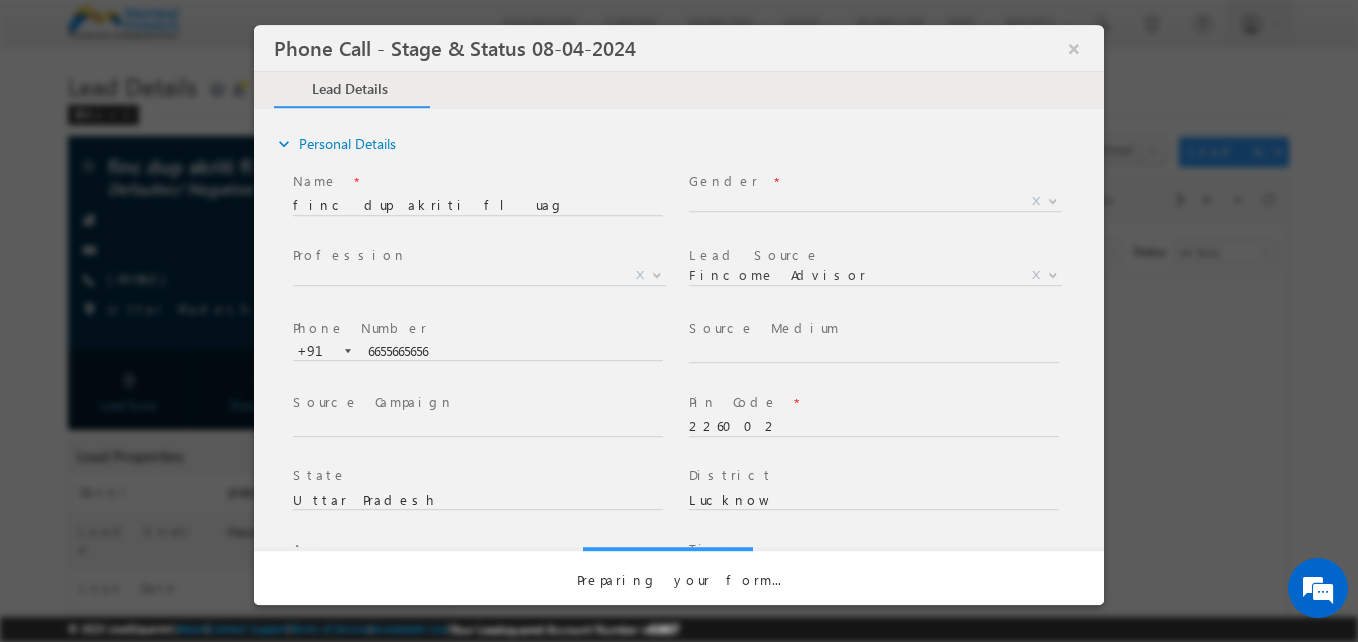 select on "Open" 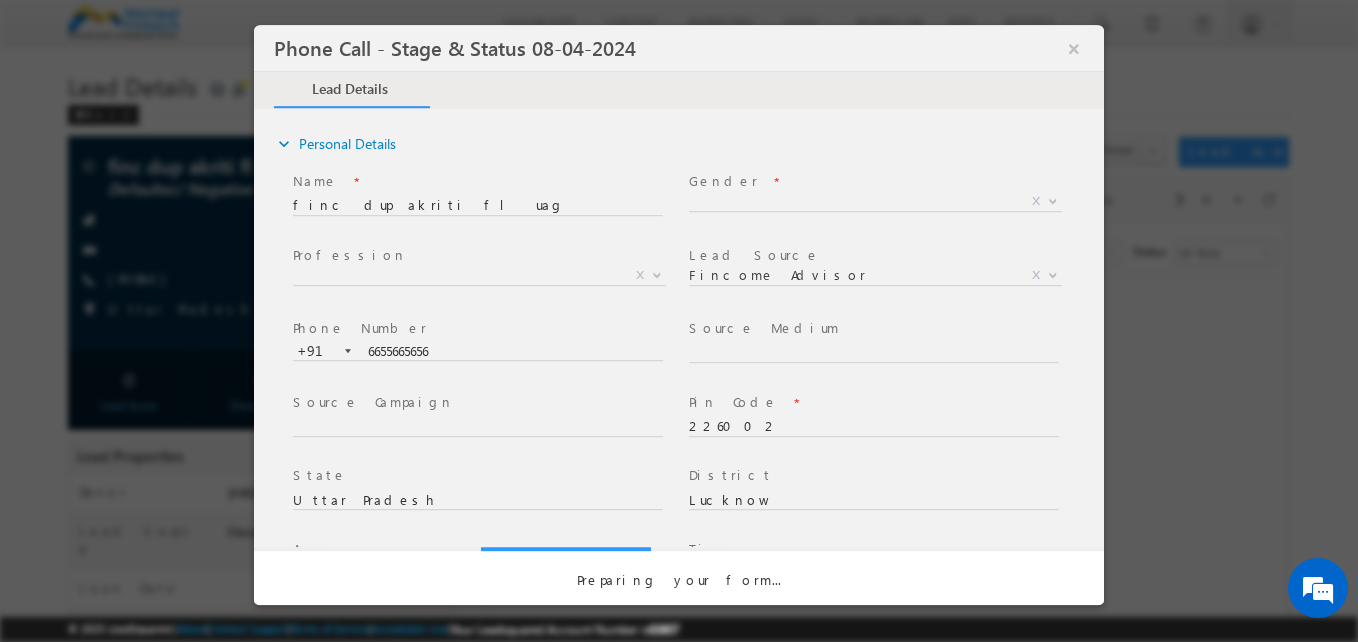 scroll, scrollTop: 0, scrollLeft: 0, axis: both 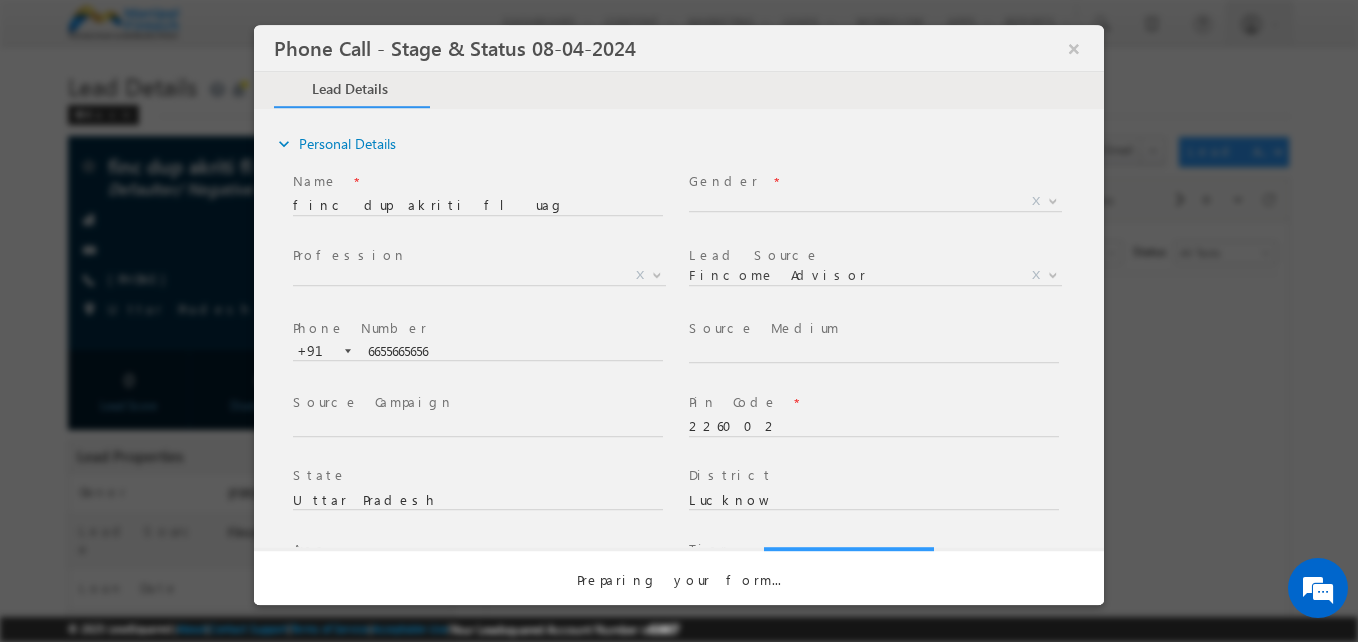 select on "ae926407-cf9e-11ed-a19b-0acc9d8b1d02" 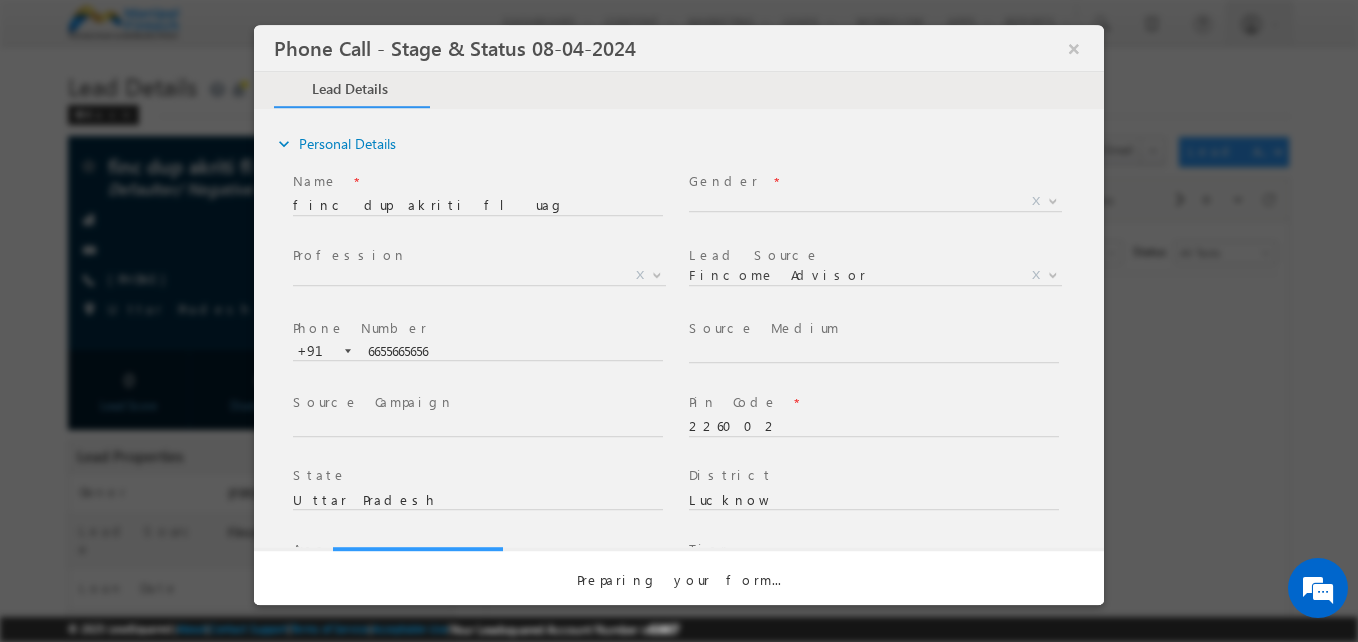 select on "Fresh Lead" 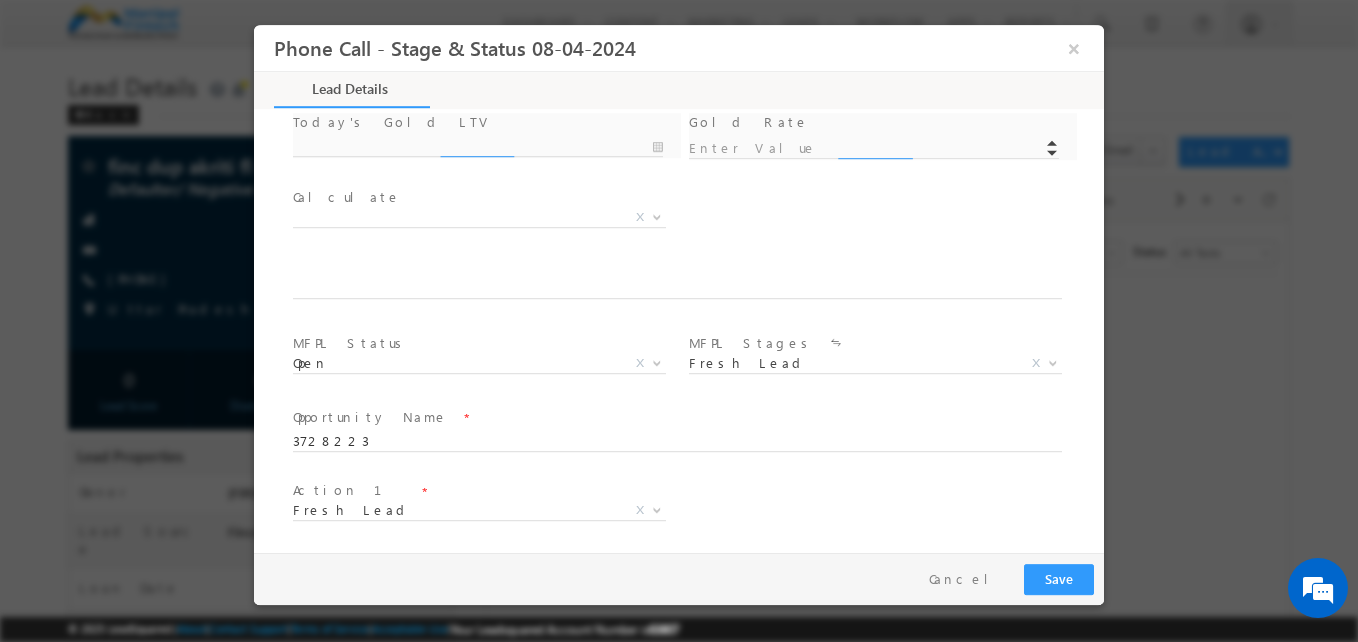 scroll, scrollTop: 1020, scrollLeft: 0, axis: vertical 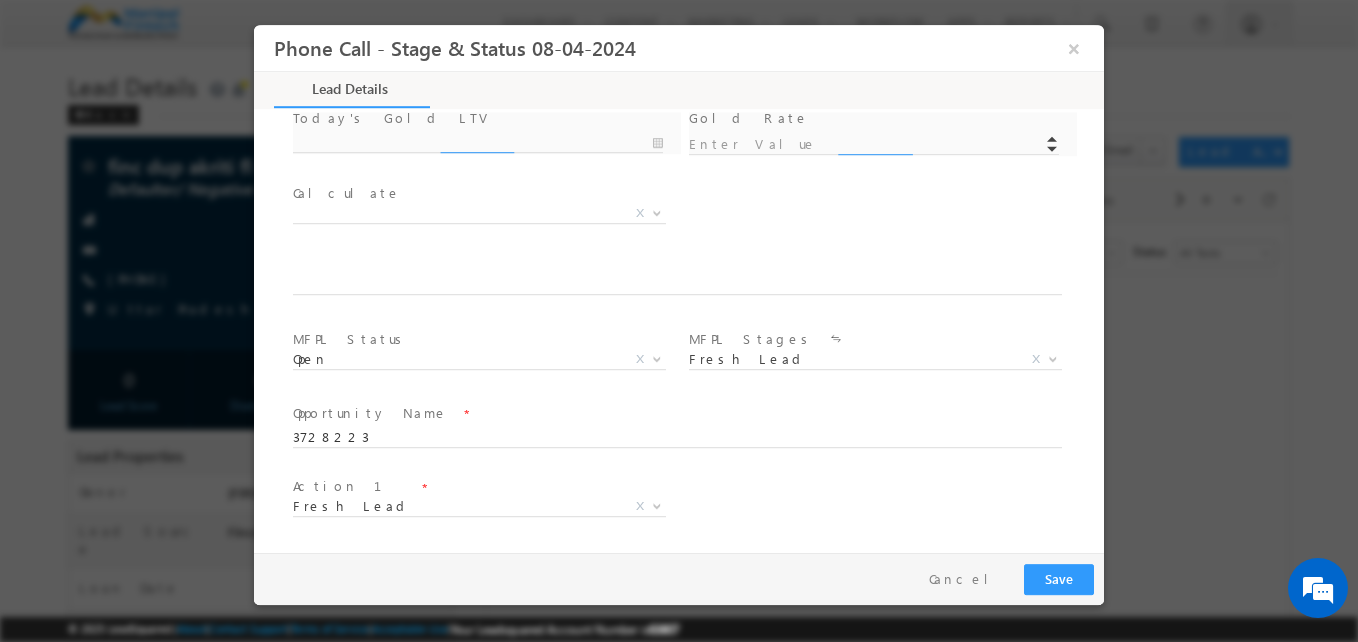 type on "07/17/25 12:34 PM" 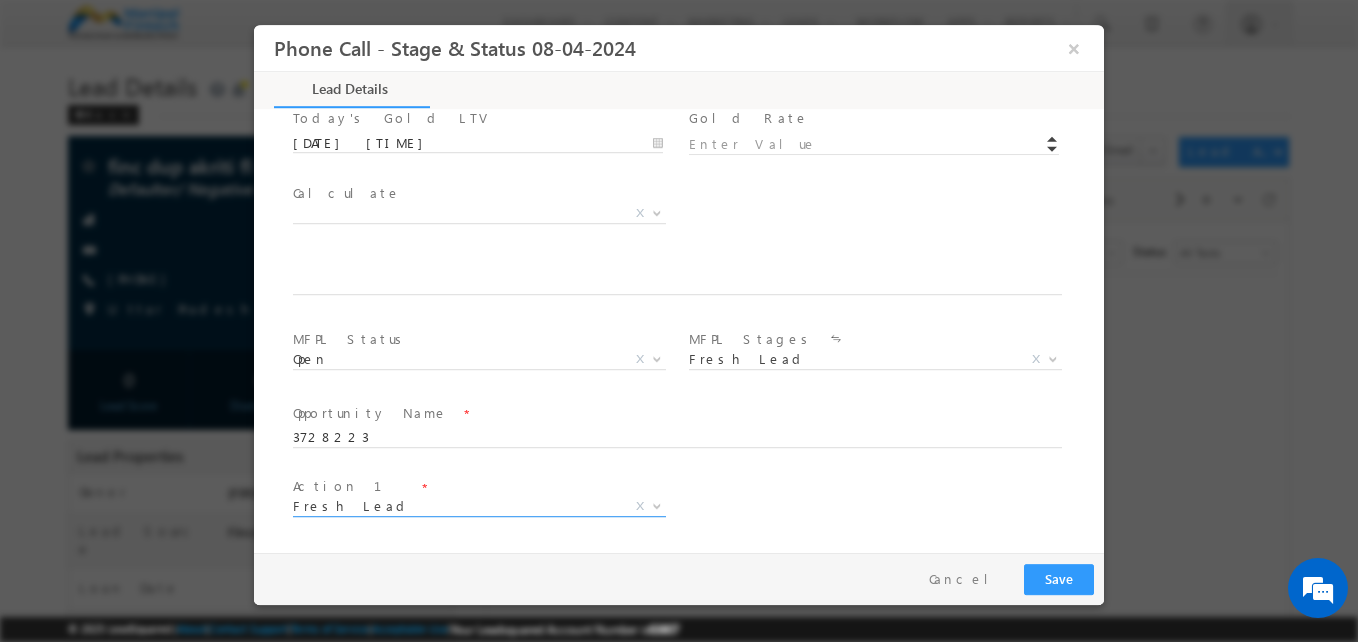 scroll, scrollTop: 0, scrollLeft: 0, axis: both 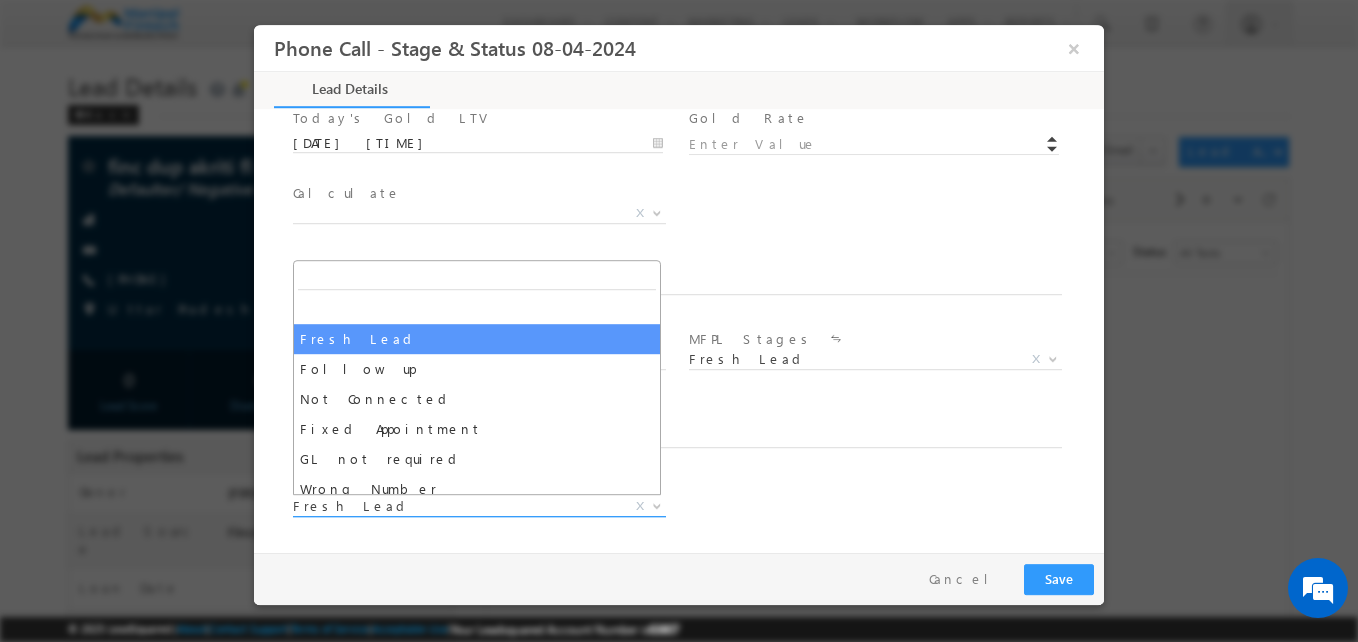 click on "Fresh Lead" at bounding box center [455, 506] 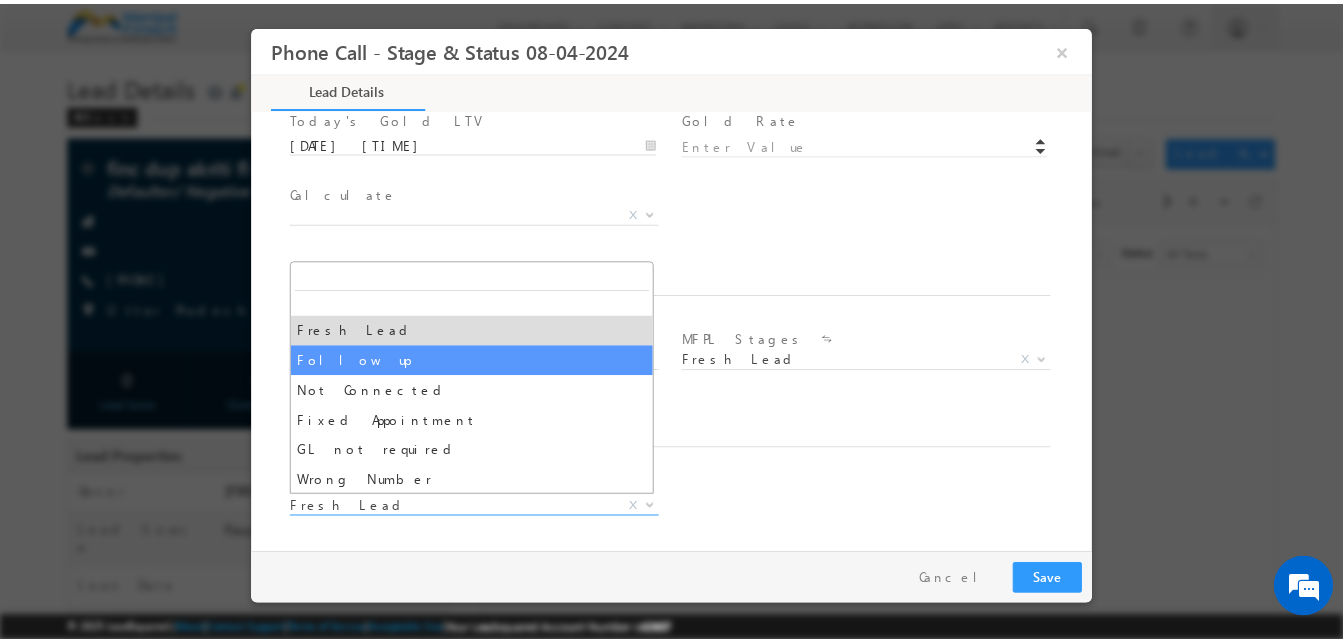 scroll, scrollTop: 8, scrollLeft: 0, axis: vertical 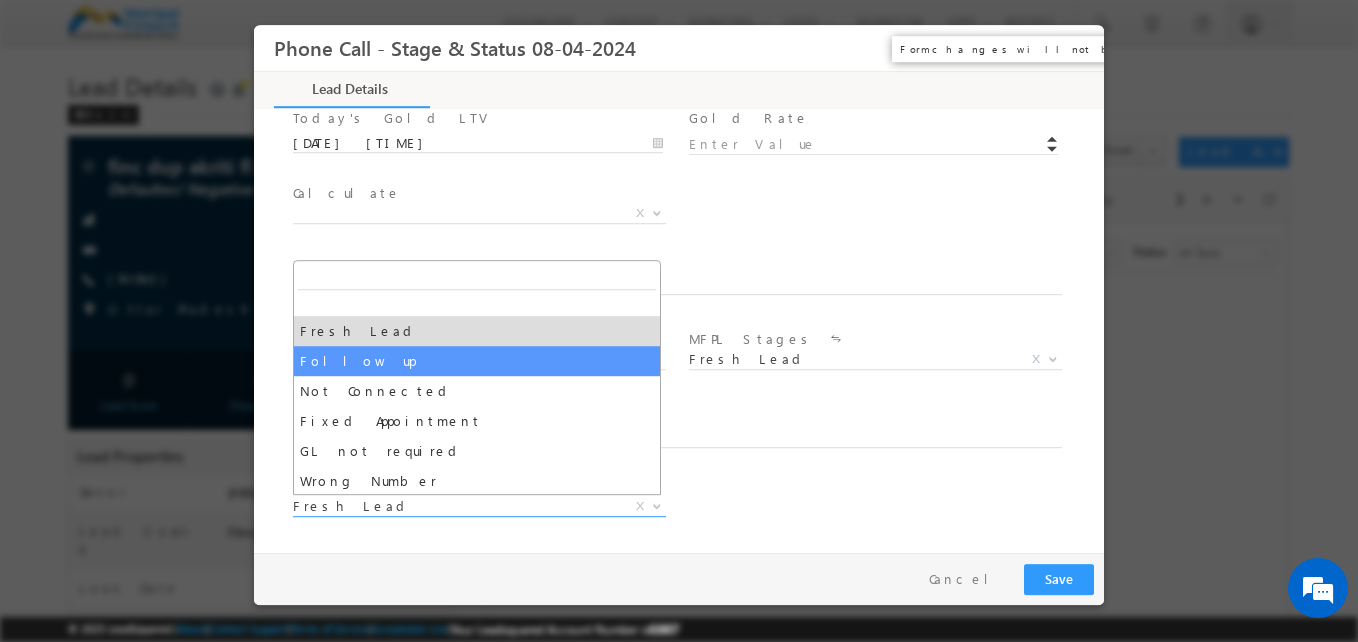 click on "×" at bounding box center [1074, 48] 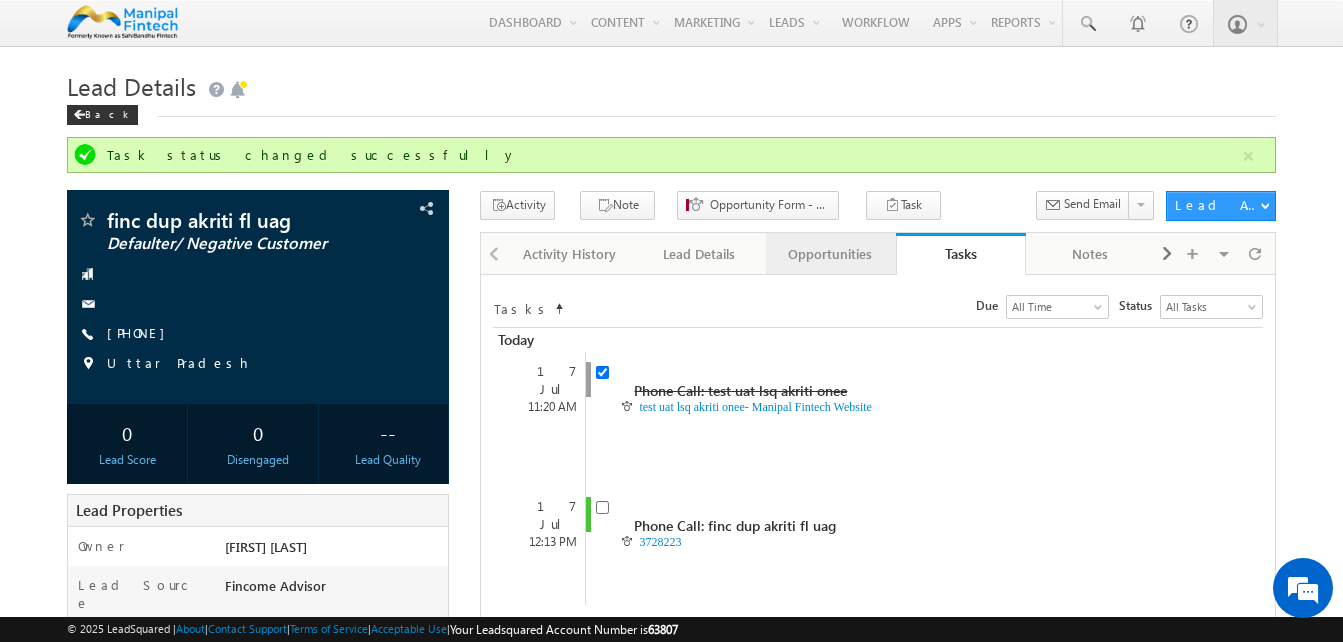 click on "Opportunities" at bounding box center [831, 254] 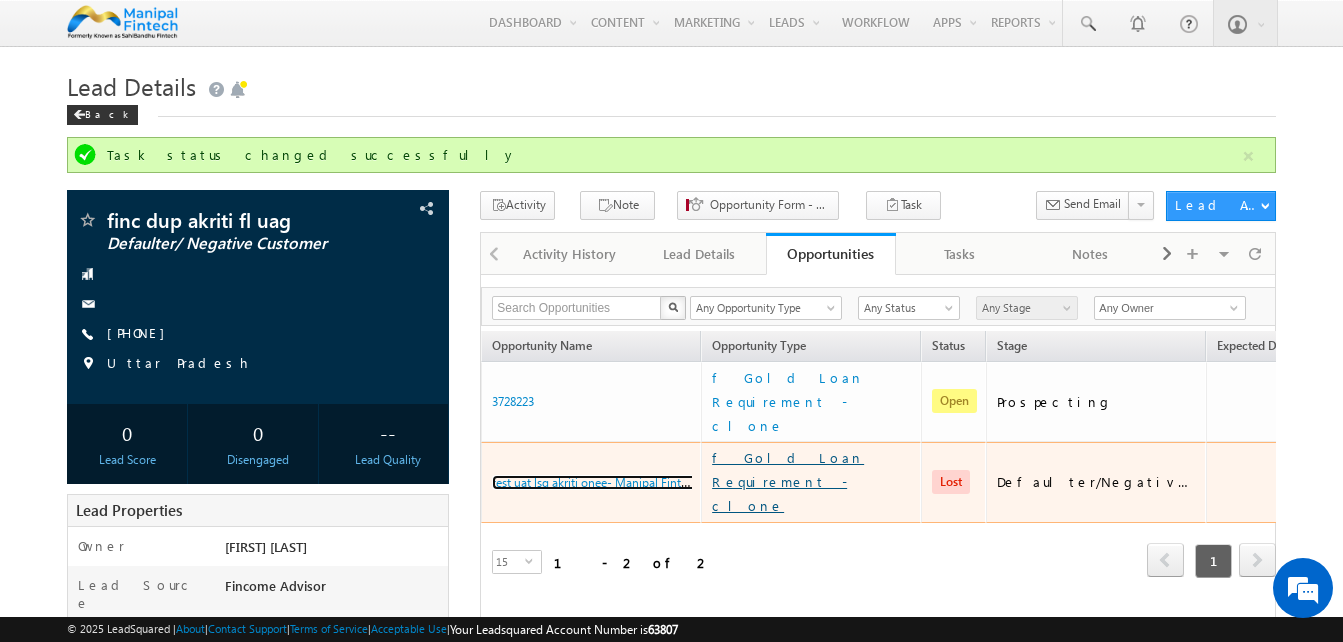 scroll, scrollTop: 0, scrollLeft: 332, axis: horizontal 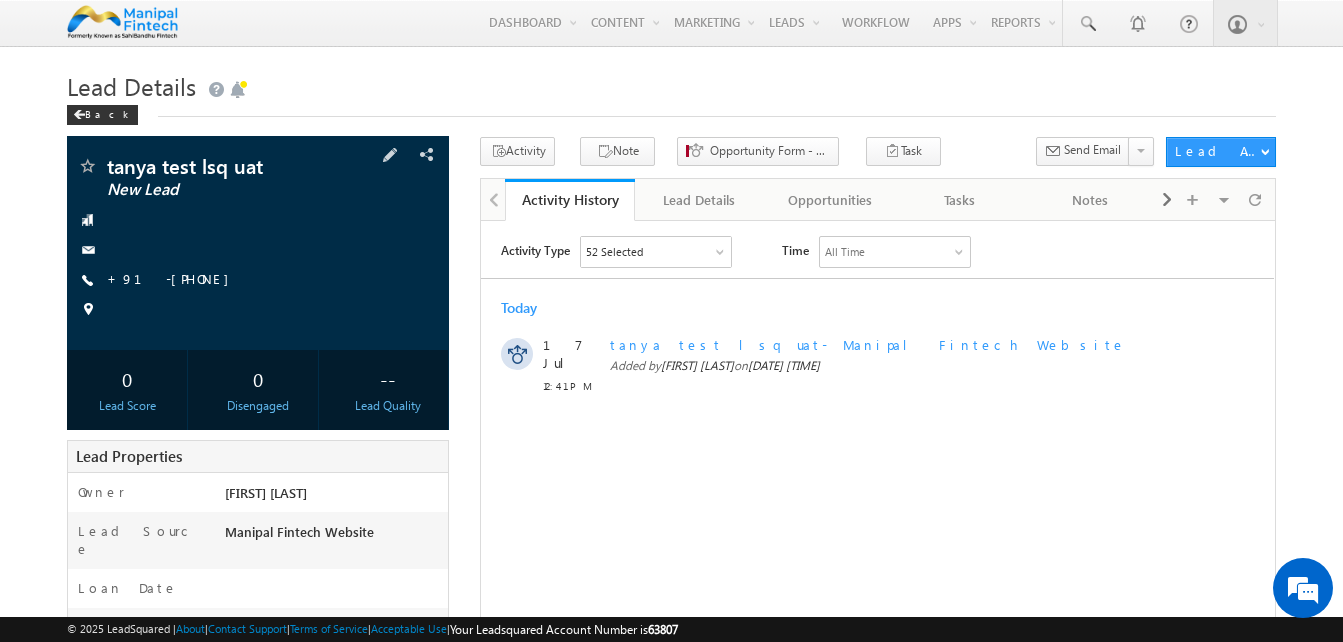 drag, startPoint x: 213, startPoint y: 282, endPoint x: 203, endPoint y: 289, distance: 12.206555 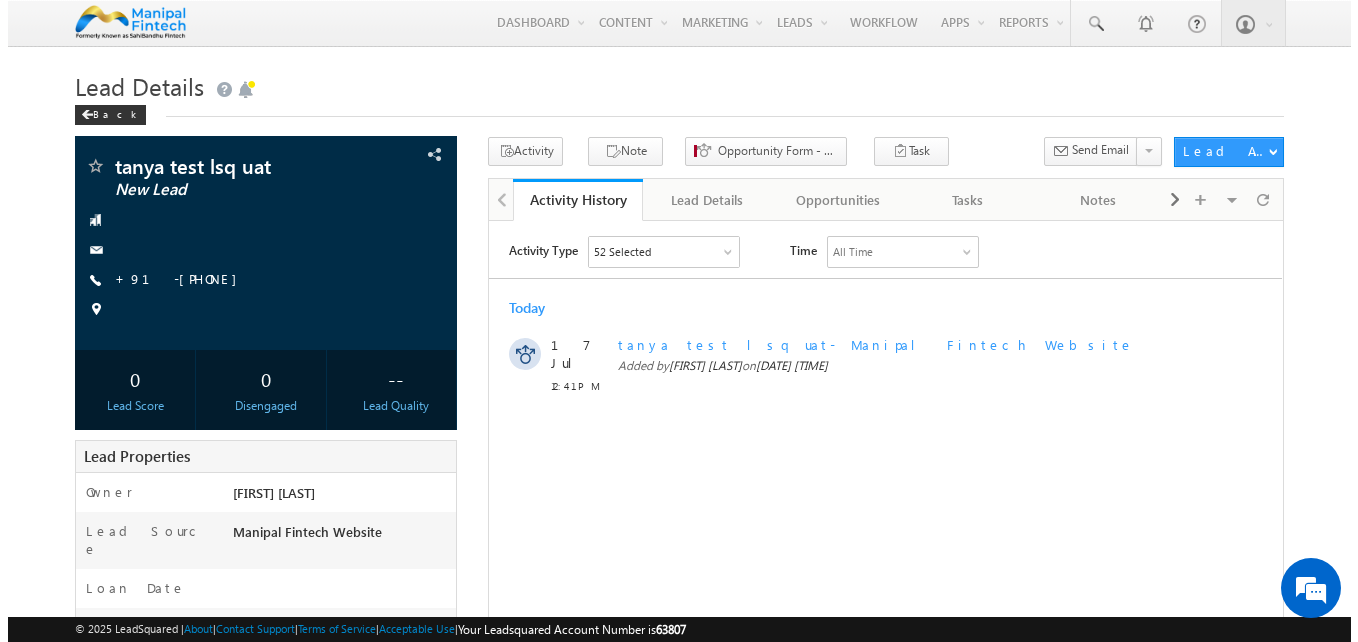 scroll, scrollTop: 0, scrollLeft: 0, axis: both 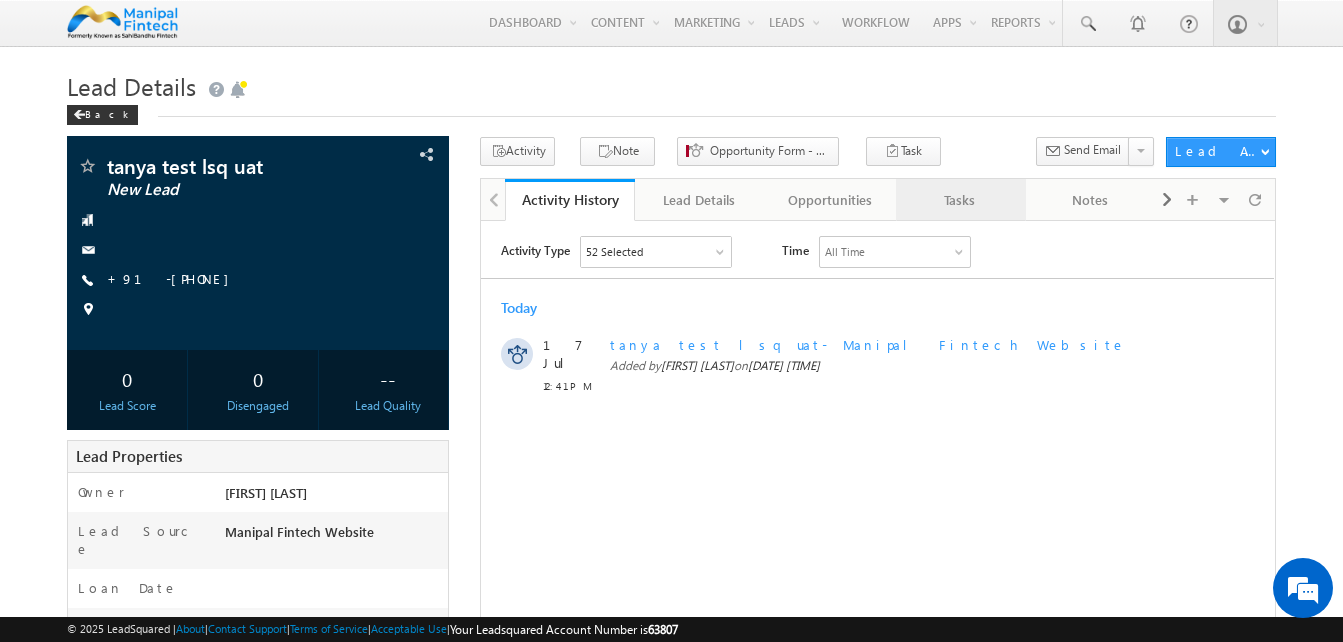 click on "Tasks" at bounding box center [960, 200] 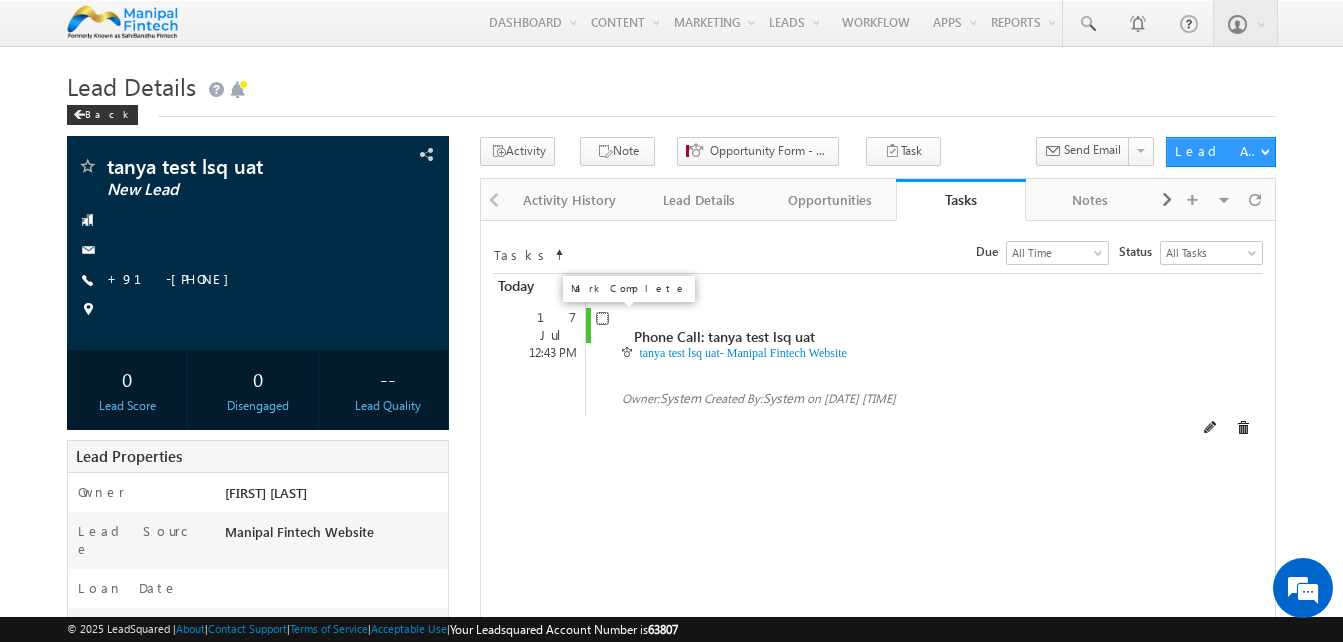click at bounding box center [602, 318] 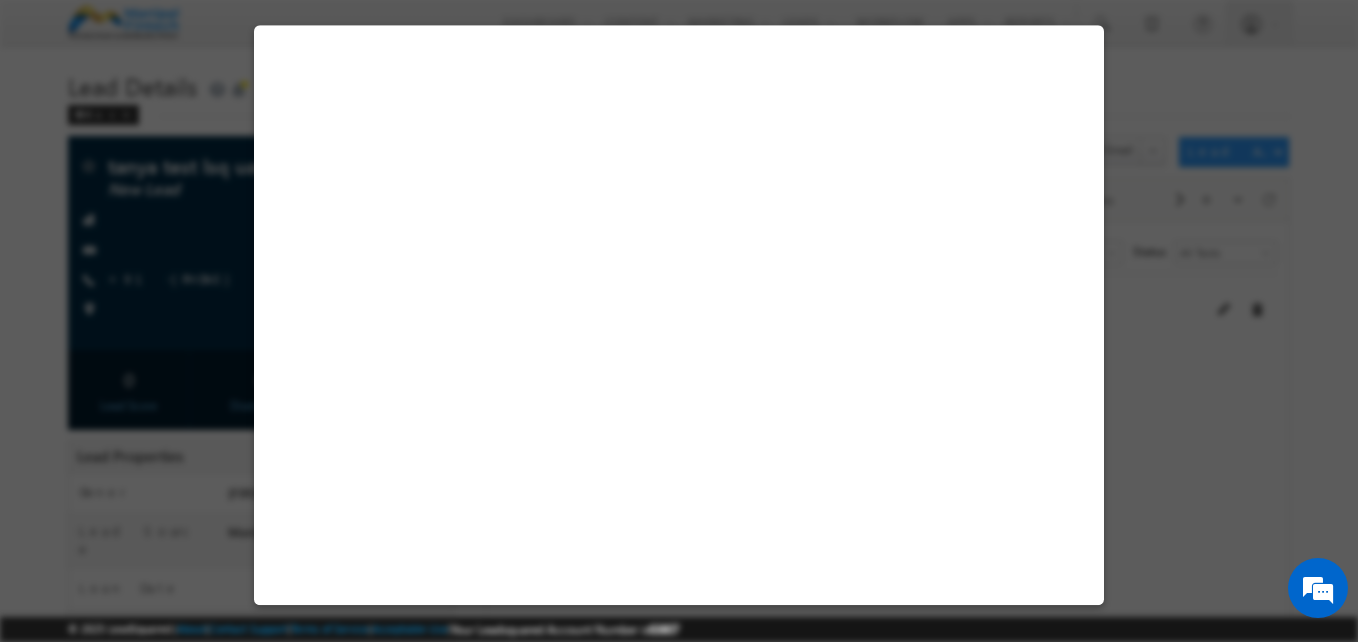 select on "Manipal Fintech Website" 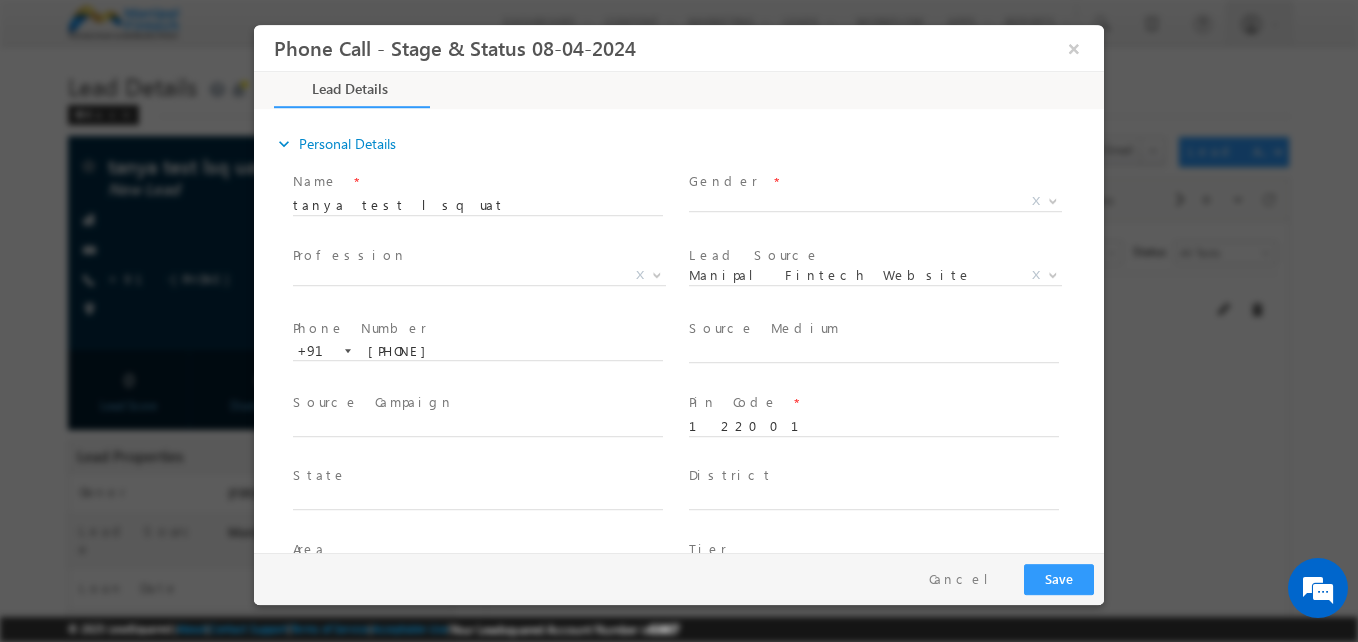 scroll, scrollTop: 0, scrollLeft: 0, axis: both 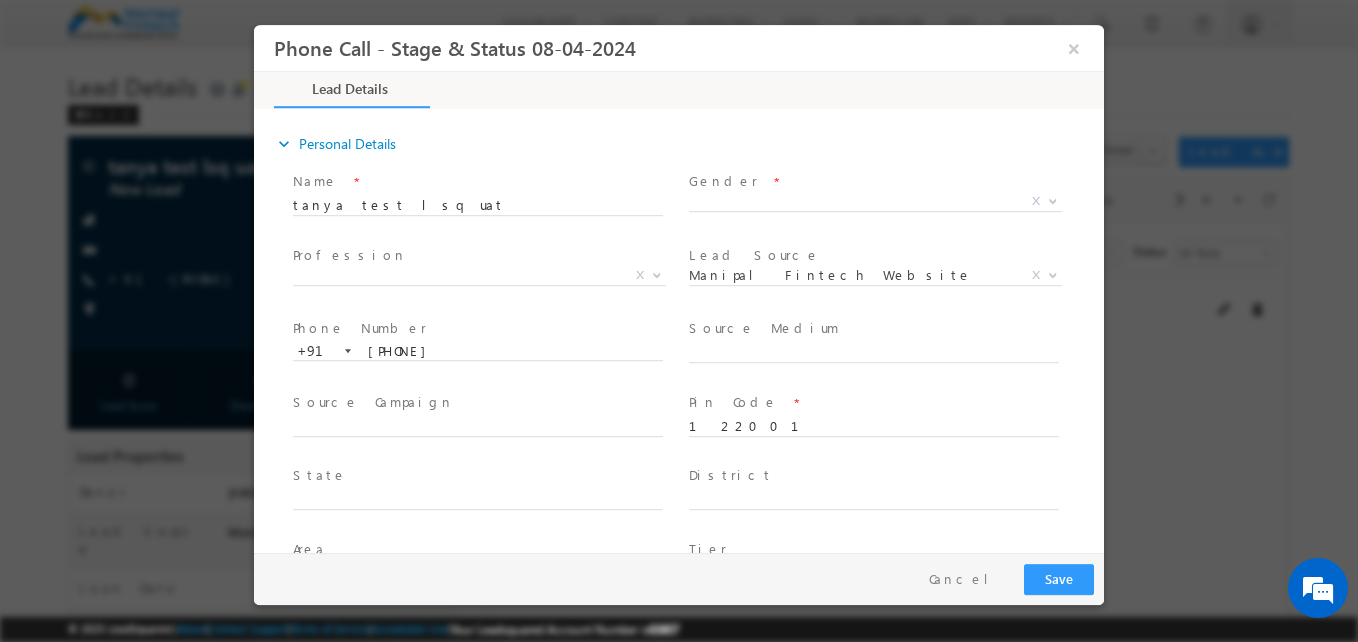 type on "[DATE] [TIME]" 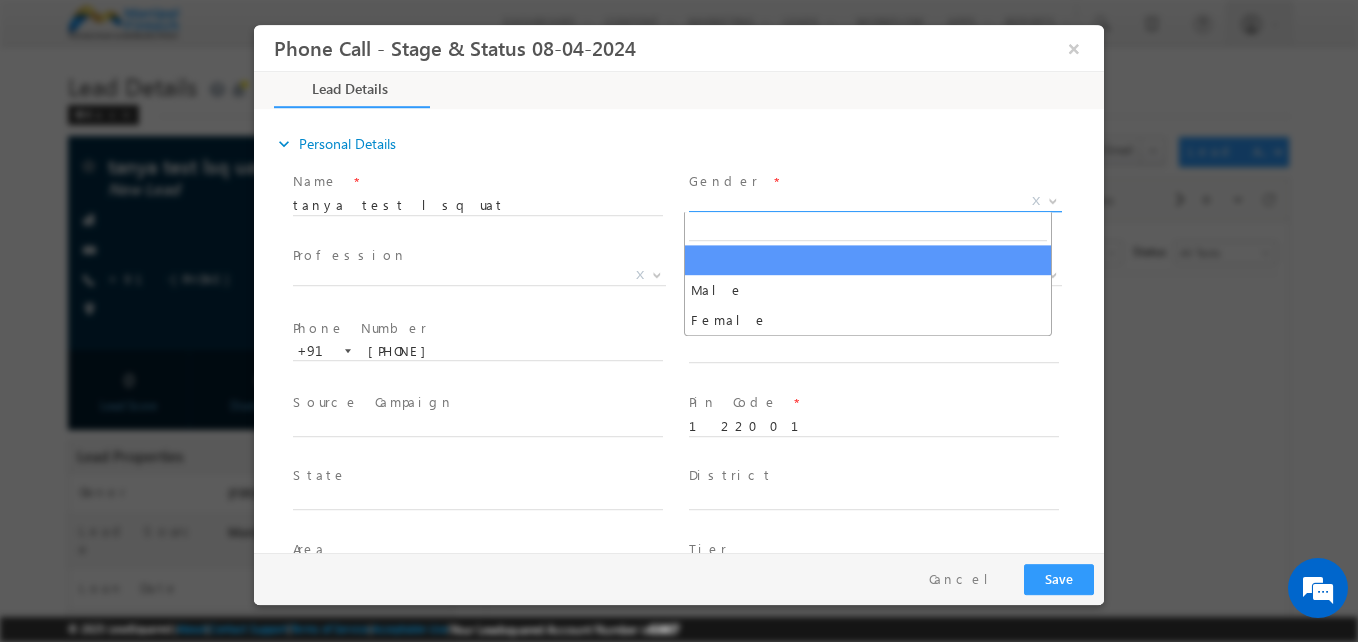 click on "X" at bounding box center [875, 202] 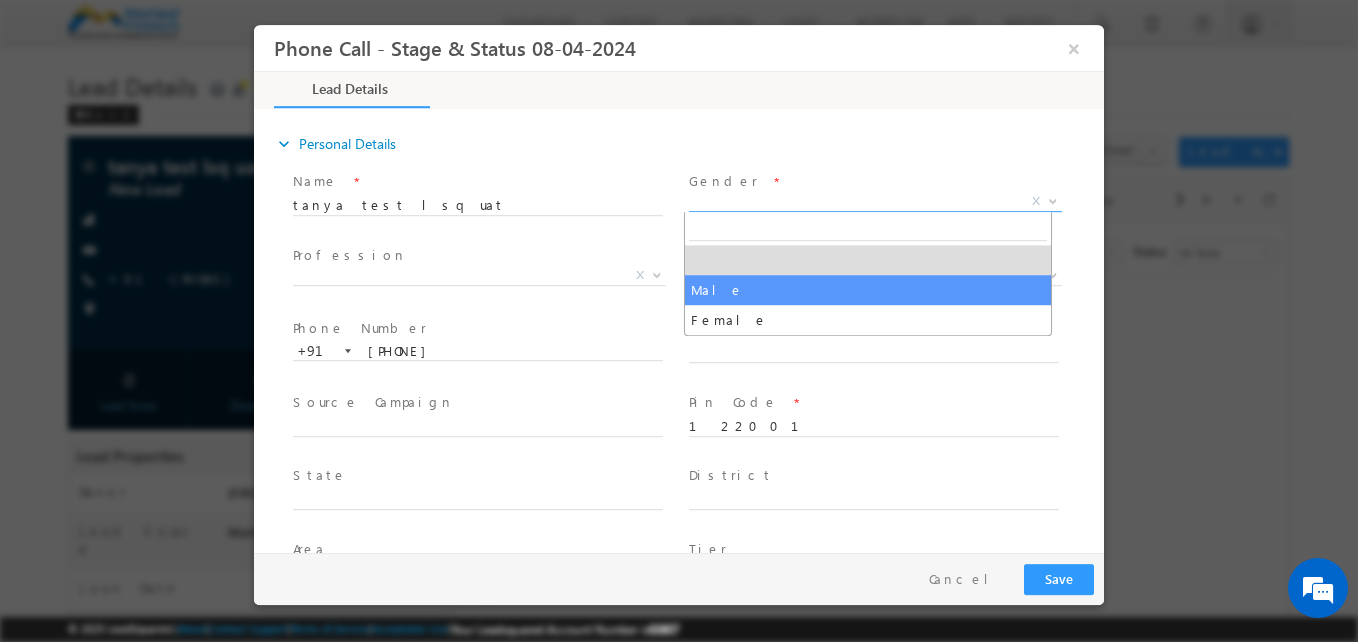 select on "Male" 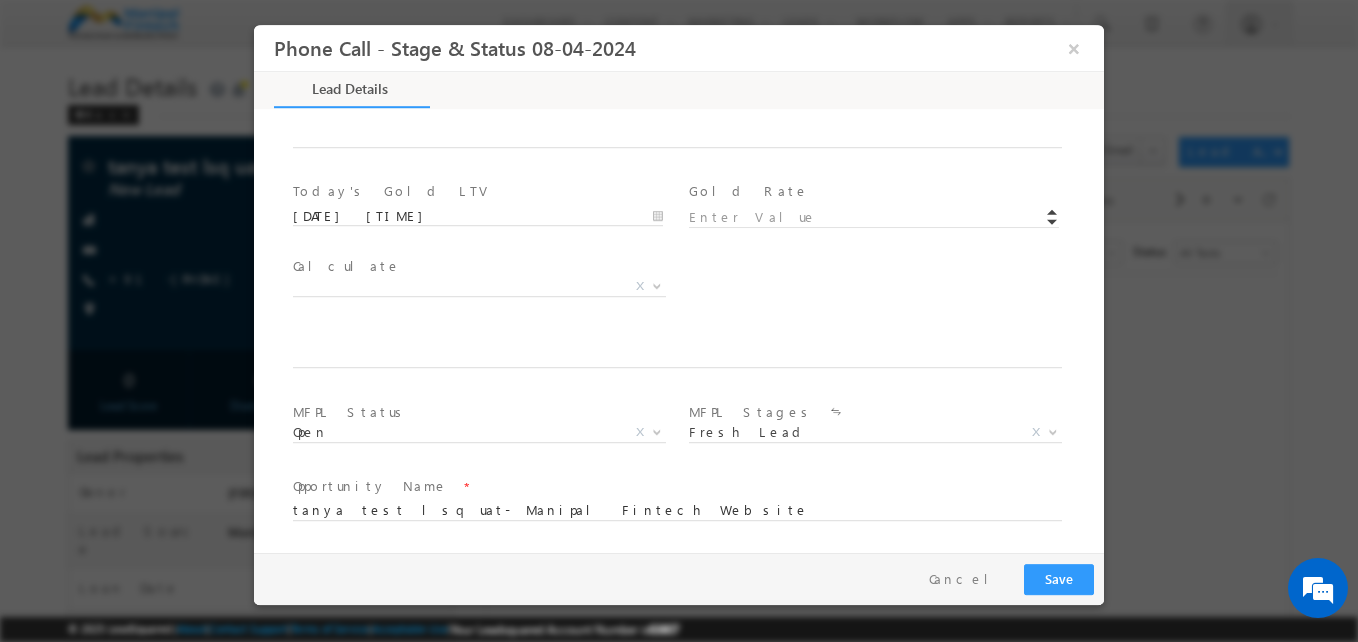 scroll, scrollTop: 1020, scrollLeft: 0, axis: vertical 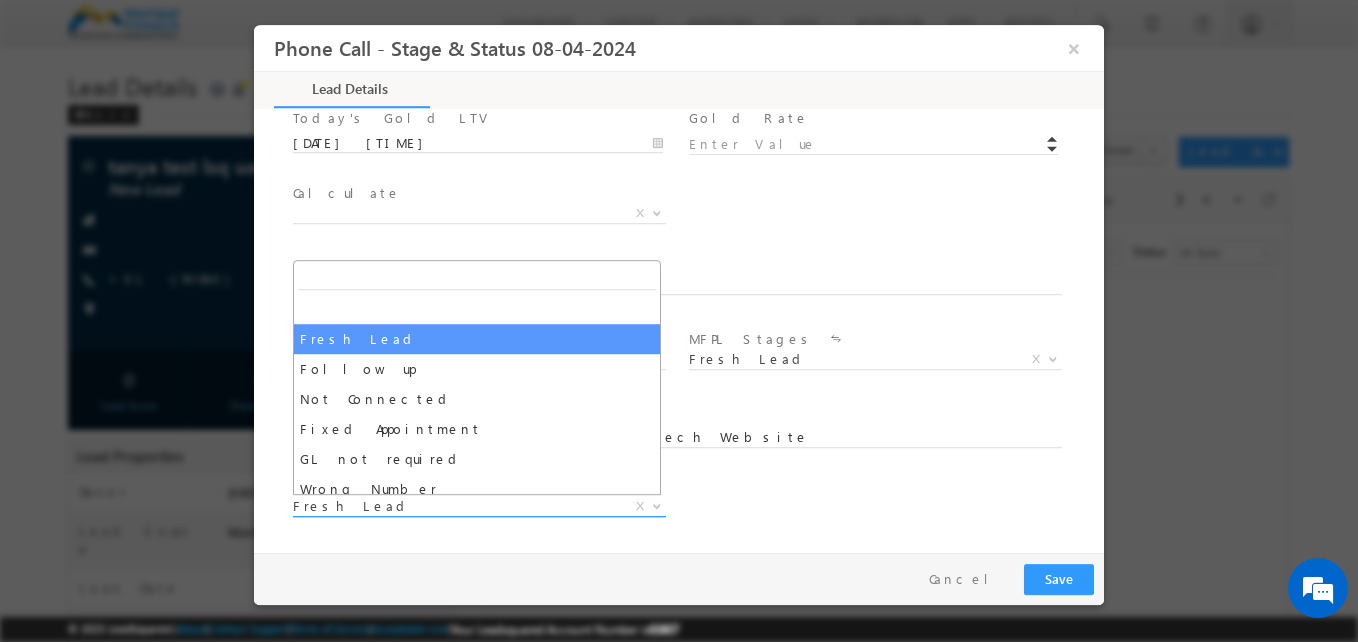 click on "Fresh Lead" at bounding box center (455, 506) 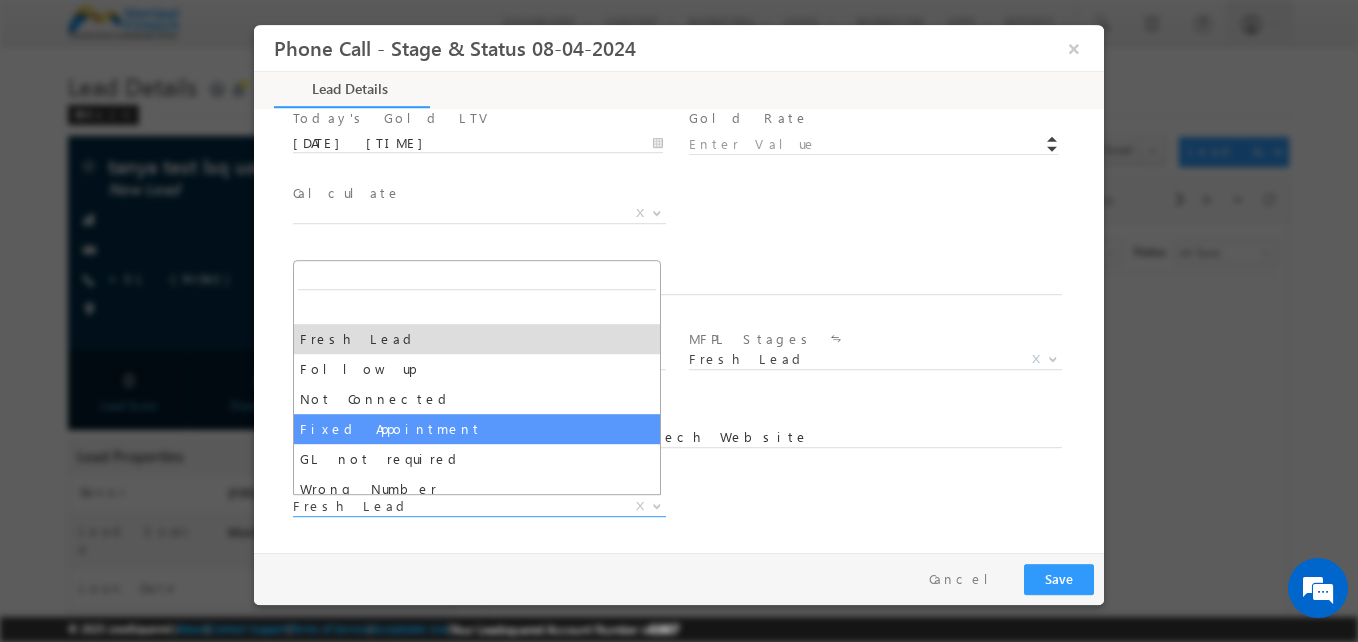 select on "Fixed Appointment" 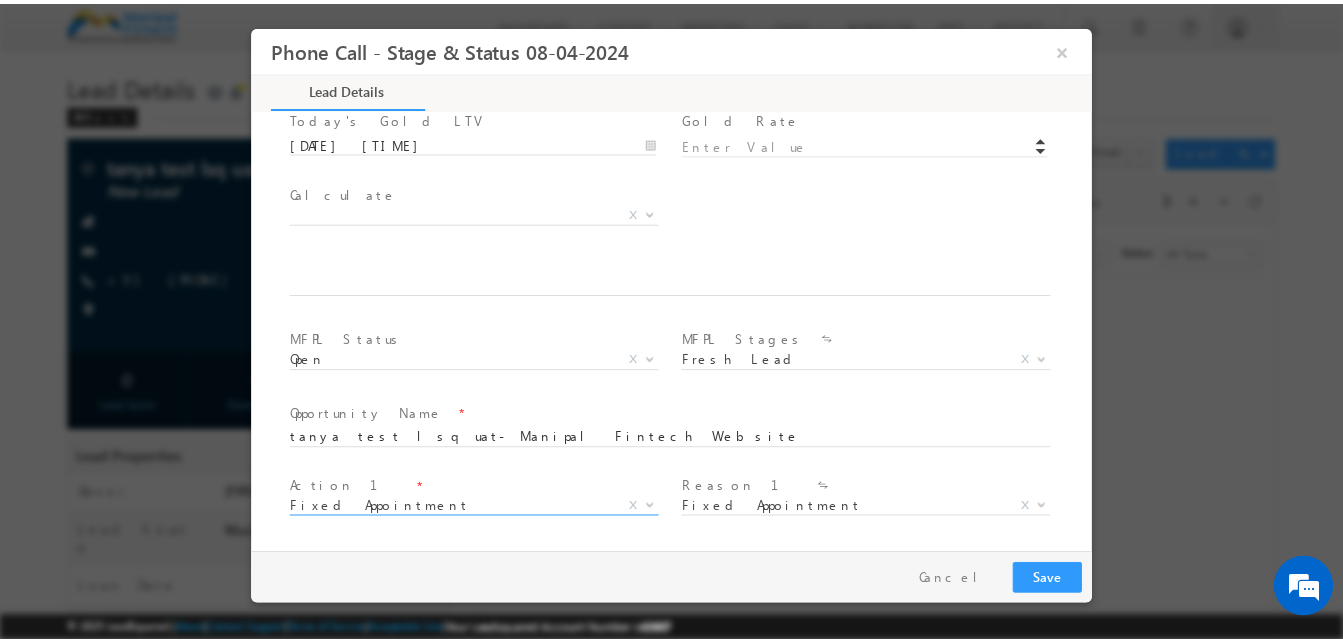 scroll, scrollTop: 1168, scrollLeft: 0, axis: vertical 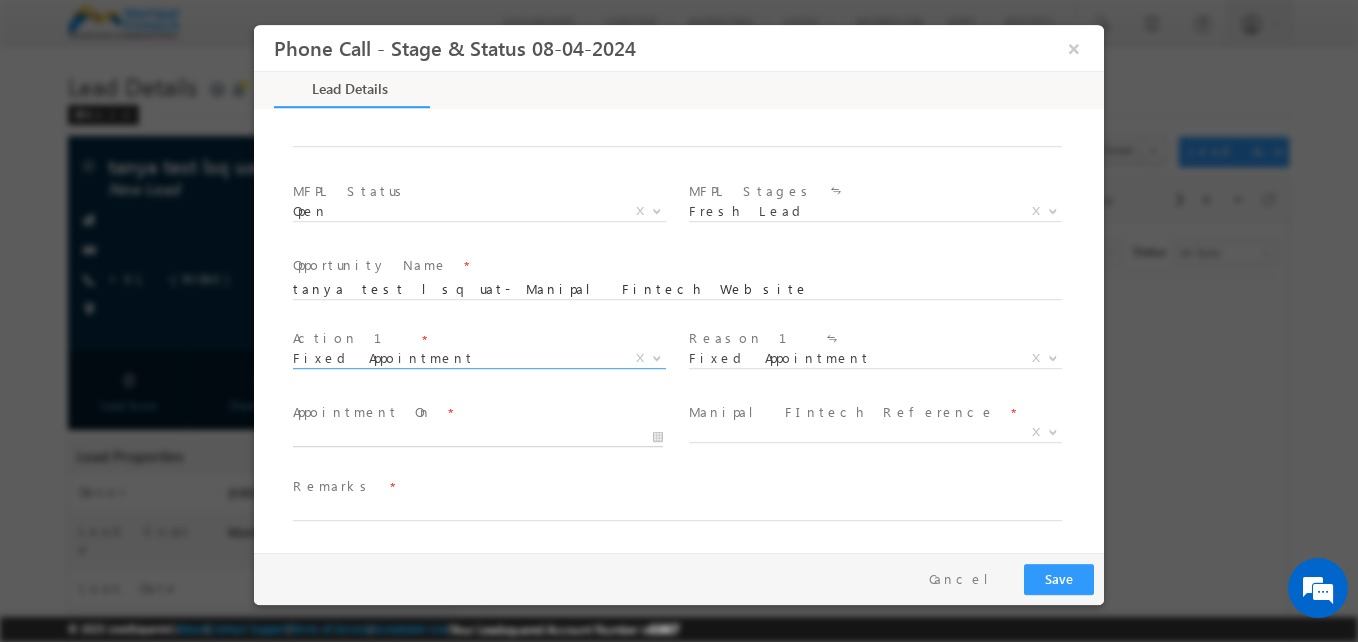 type on "07/17/25 12:44 PM" 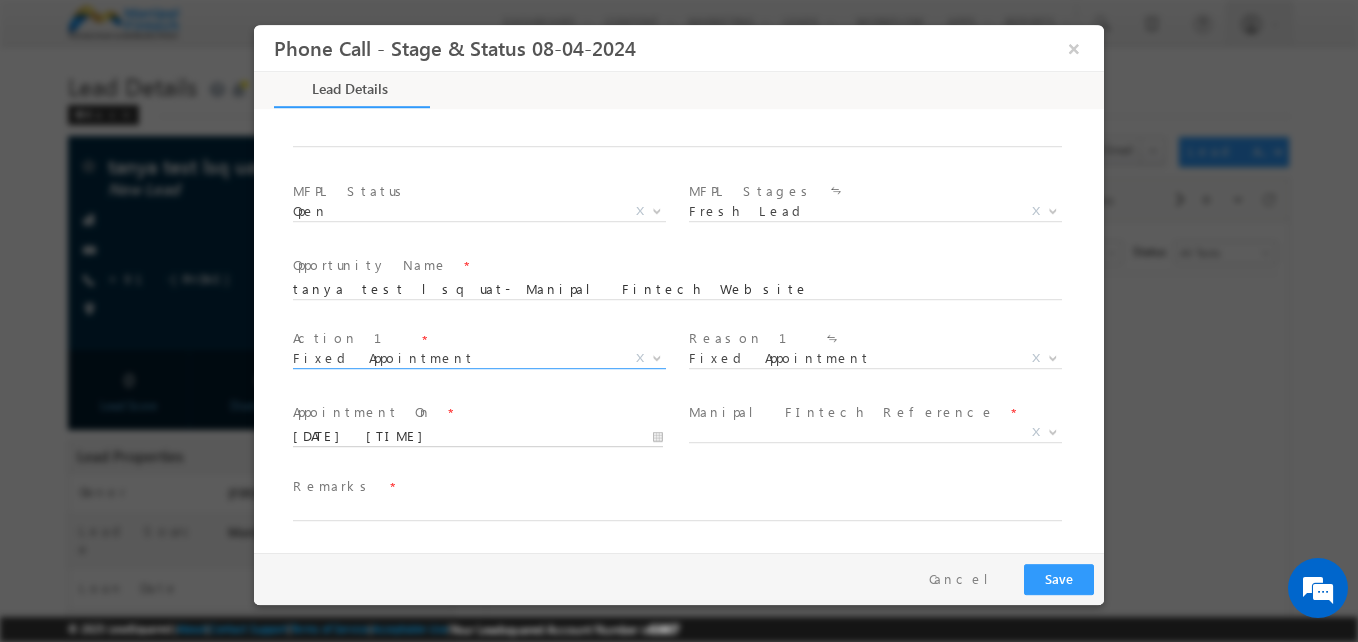 type on "44" 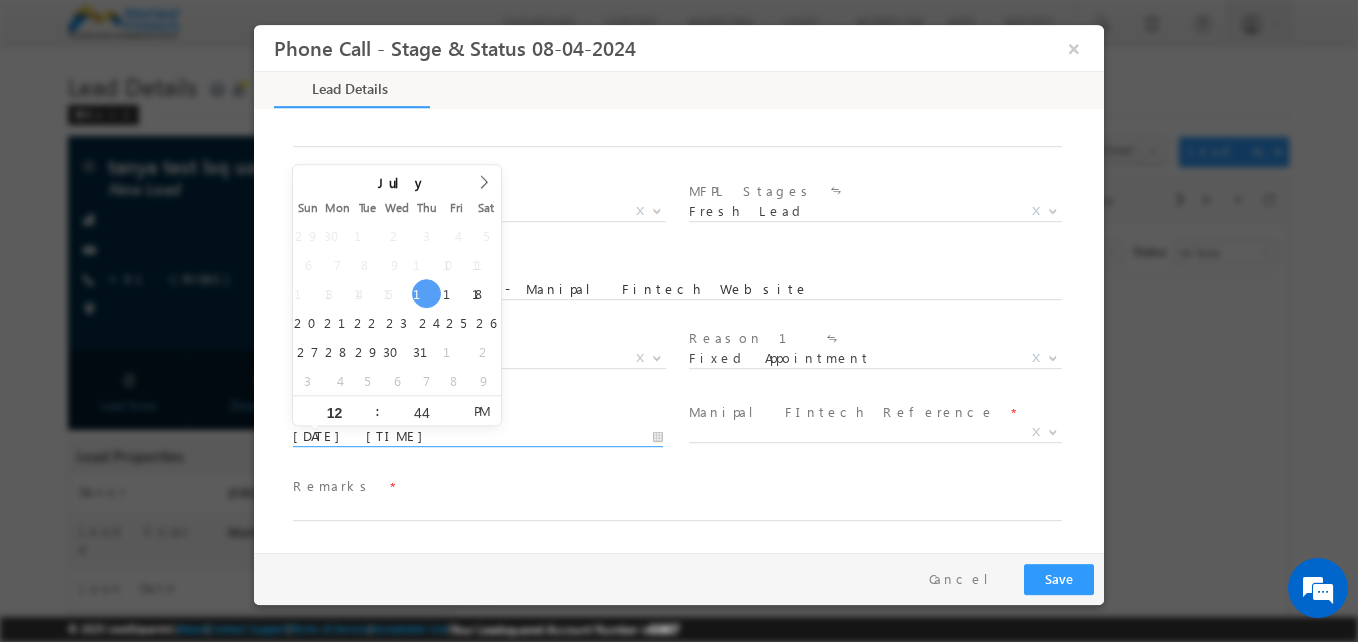 click on "07/17/25 12:44 PM" at bounding box center [478, 437] 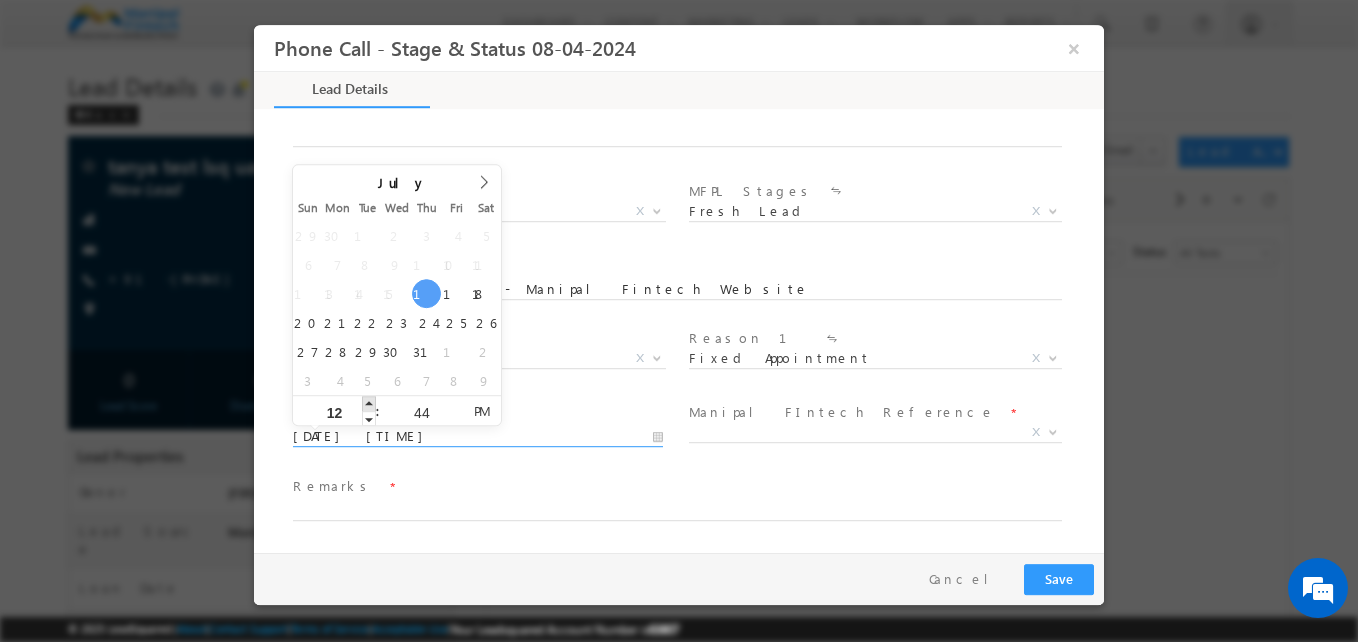 type on "07/17/25 1:44 PM" 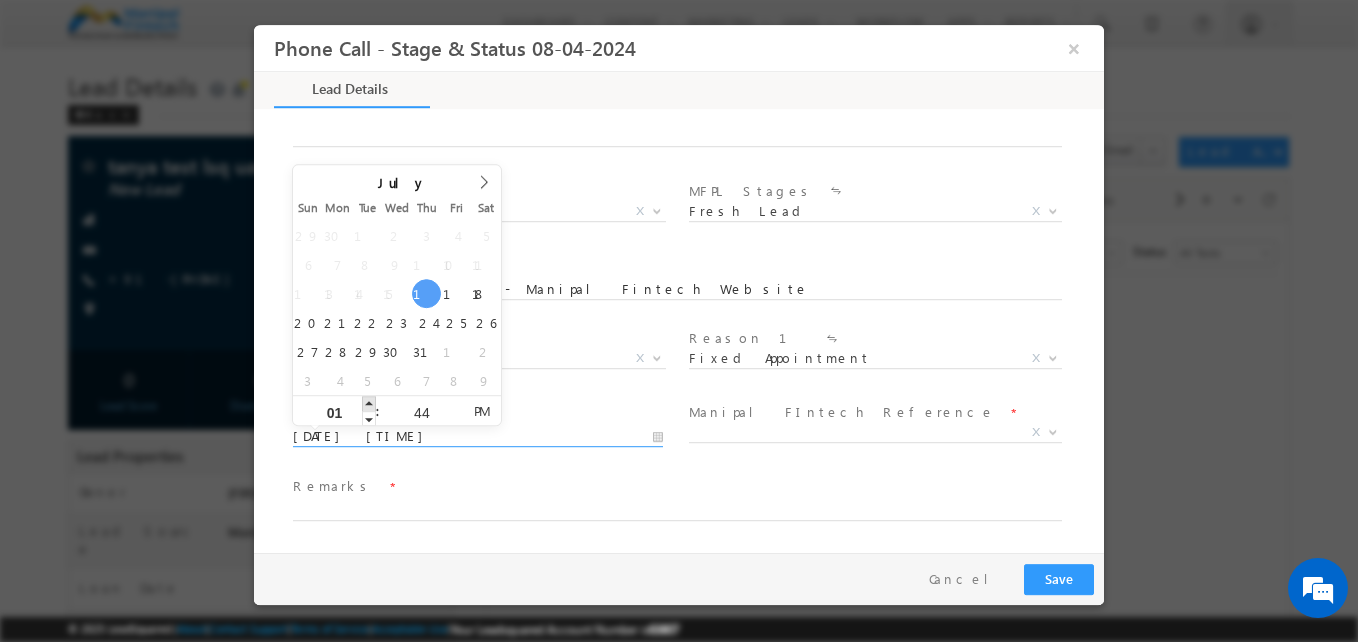 click at bounding box center (369, 403) 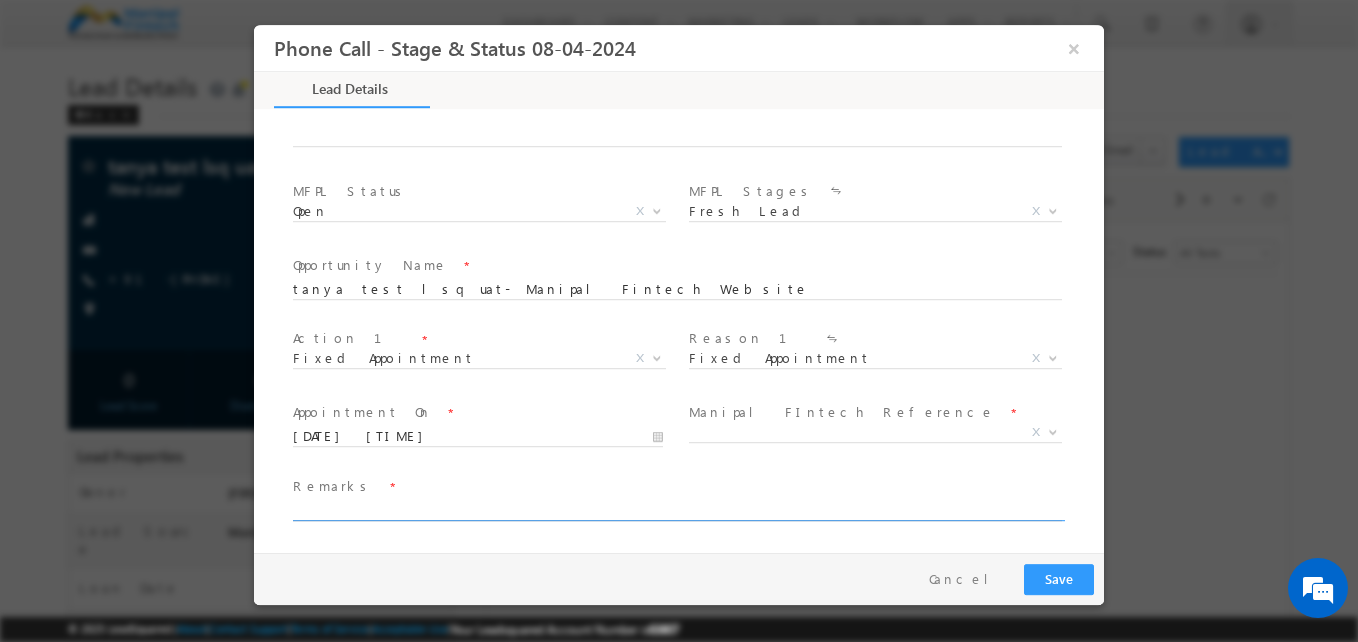 click at bounding box center (677, 511) 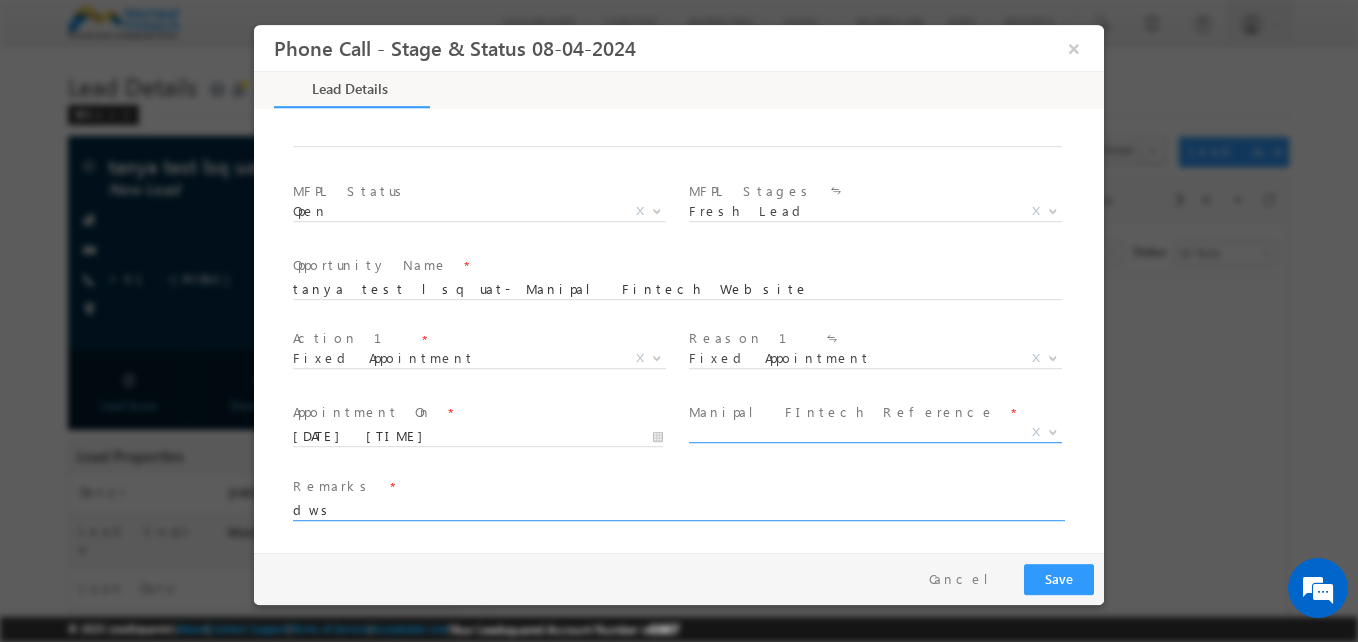 type on "dws" 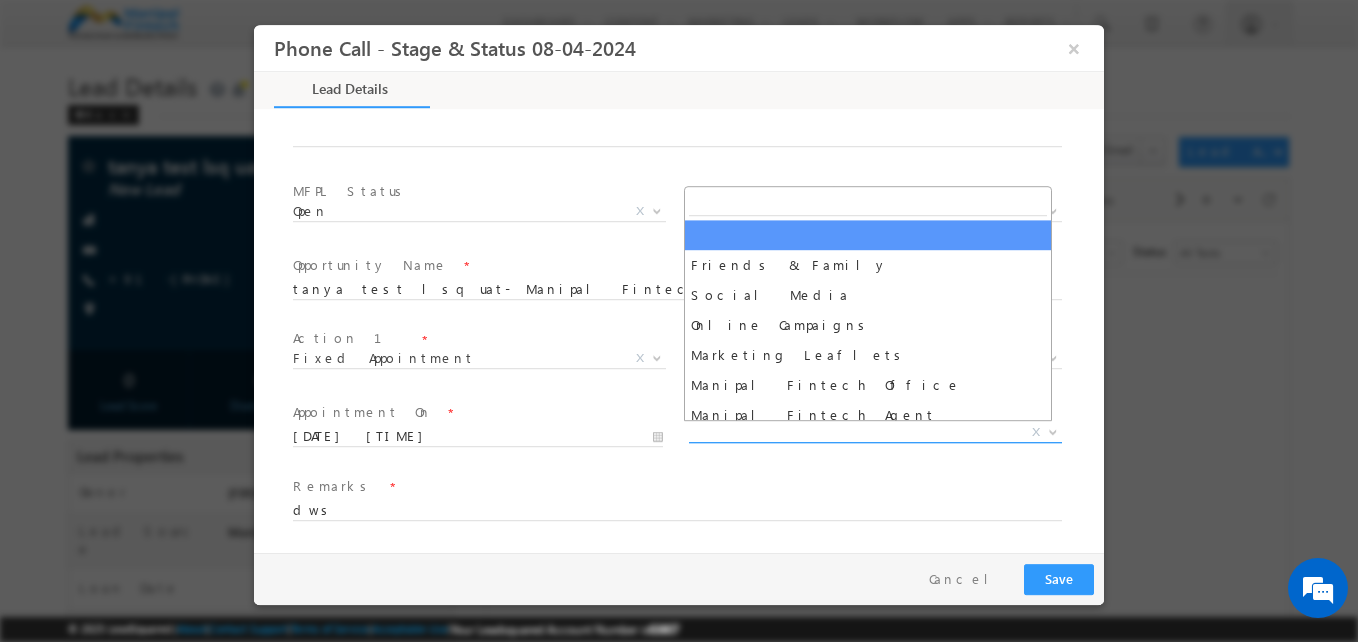 click on "X" at bounding box center [875, 433] 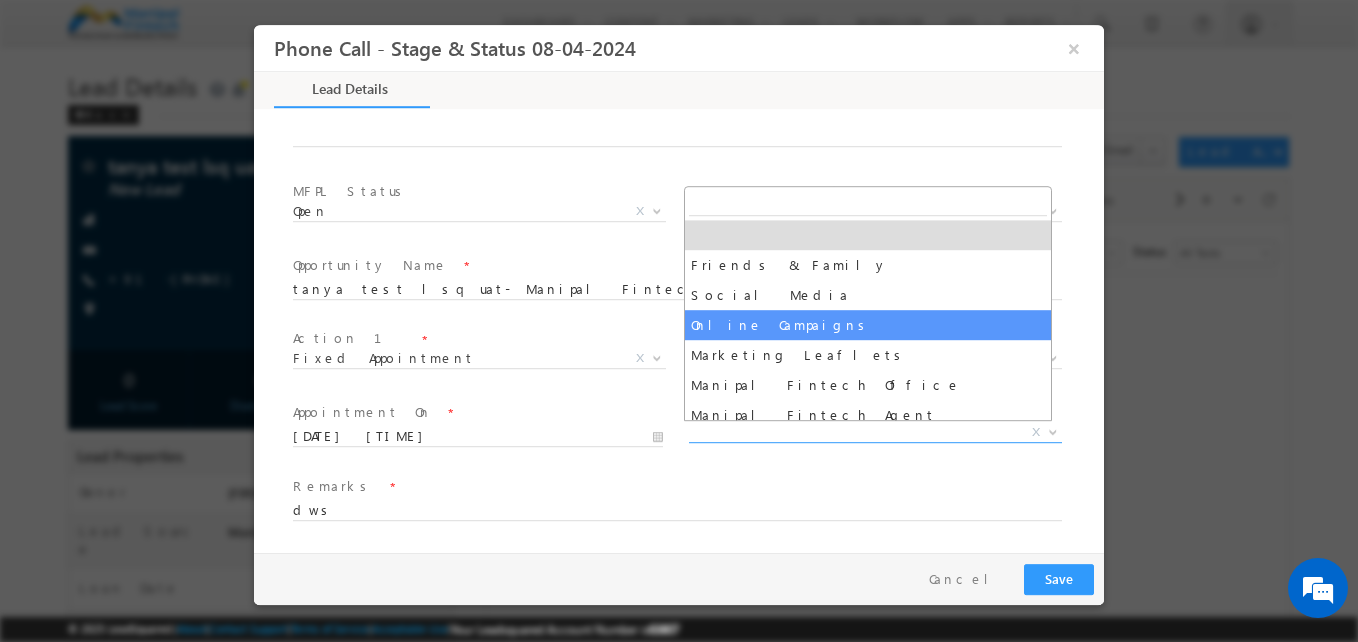 select on "Online Campaigns" 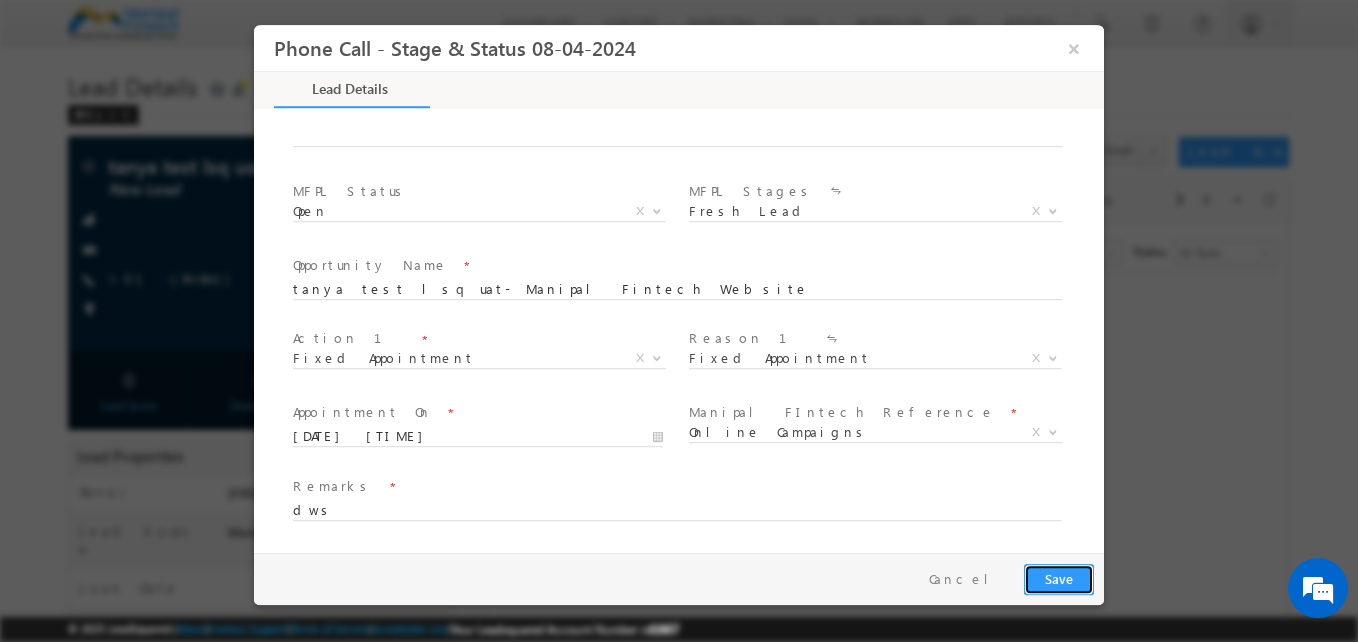 click on "Save" at bounding box center [1059, 579] 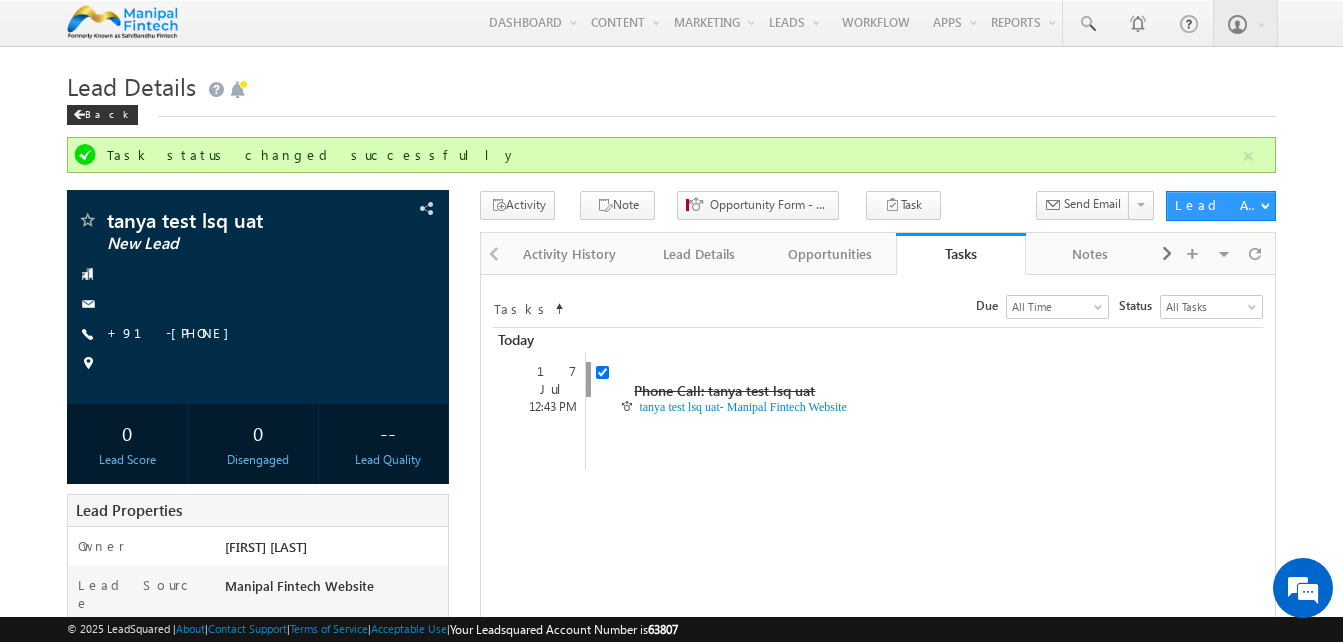 click on "12:43 PM" at bounding box center [544, 407] 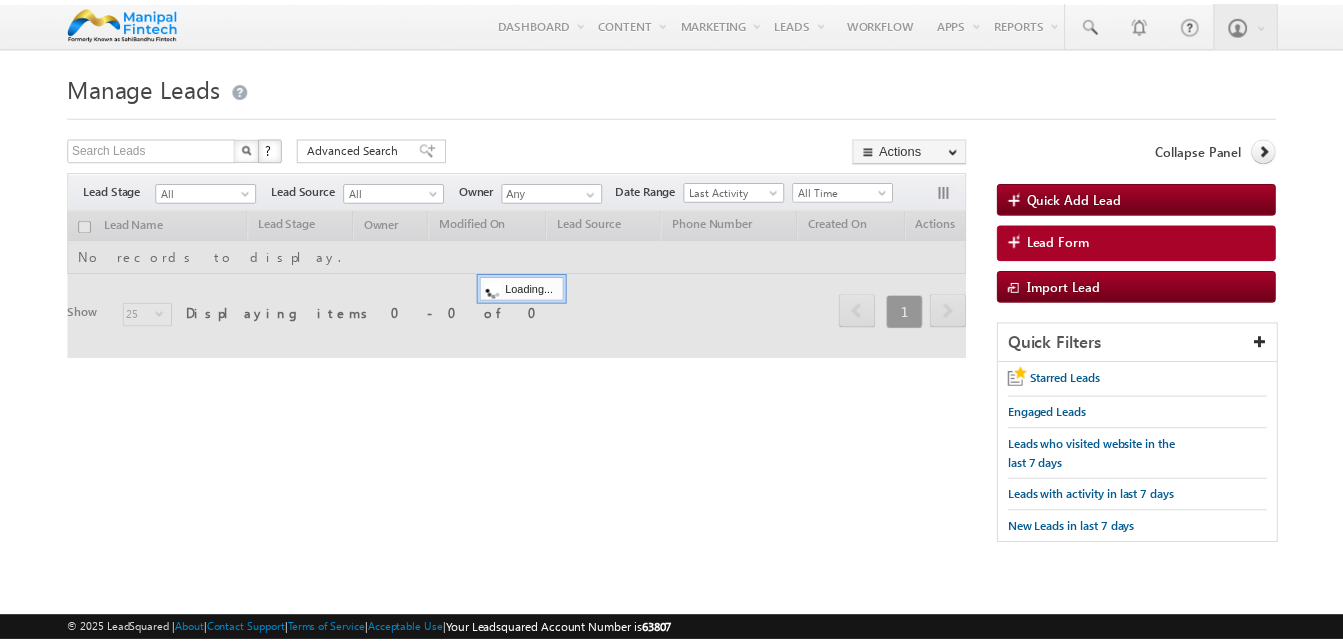 scroll, scrollTop: 0, scrollLeft: 0, axis: both 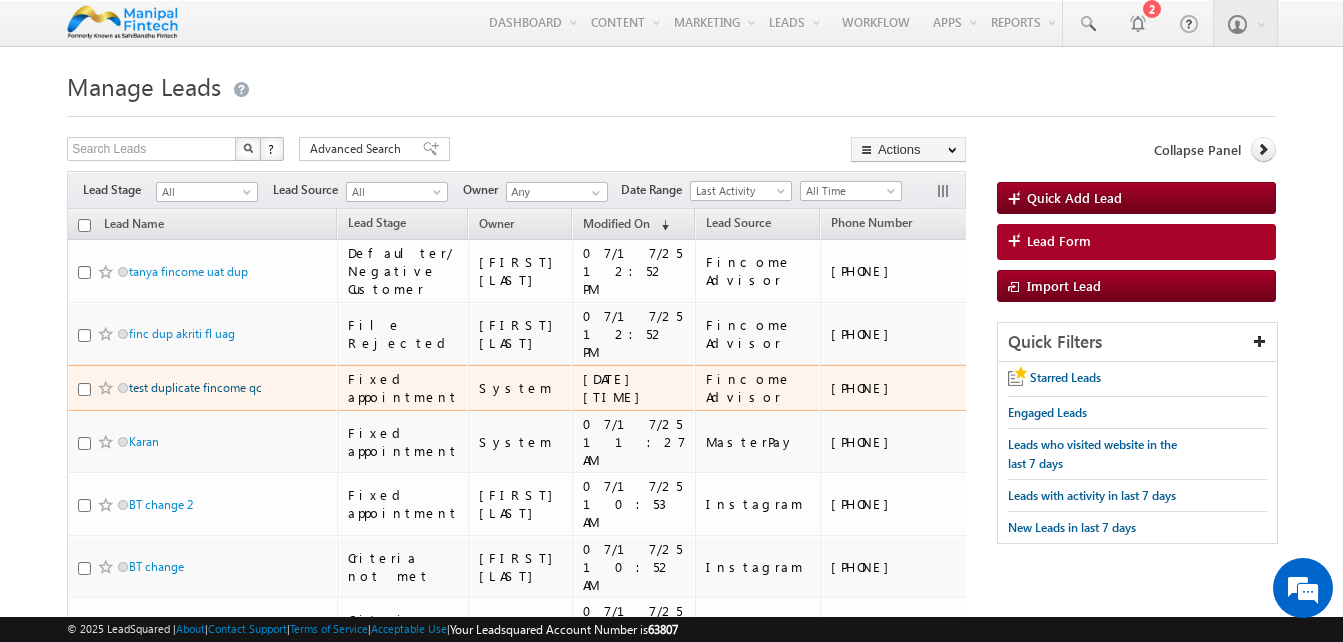 click on "test duplicate fincome qc" at bounding box center (195, 387) 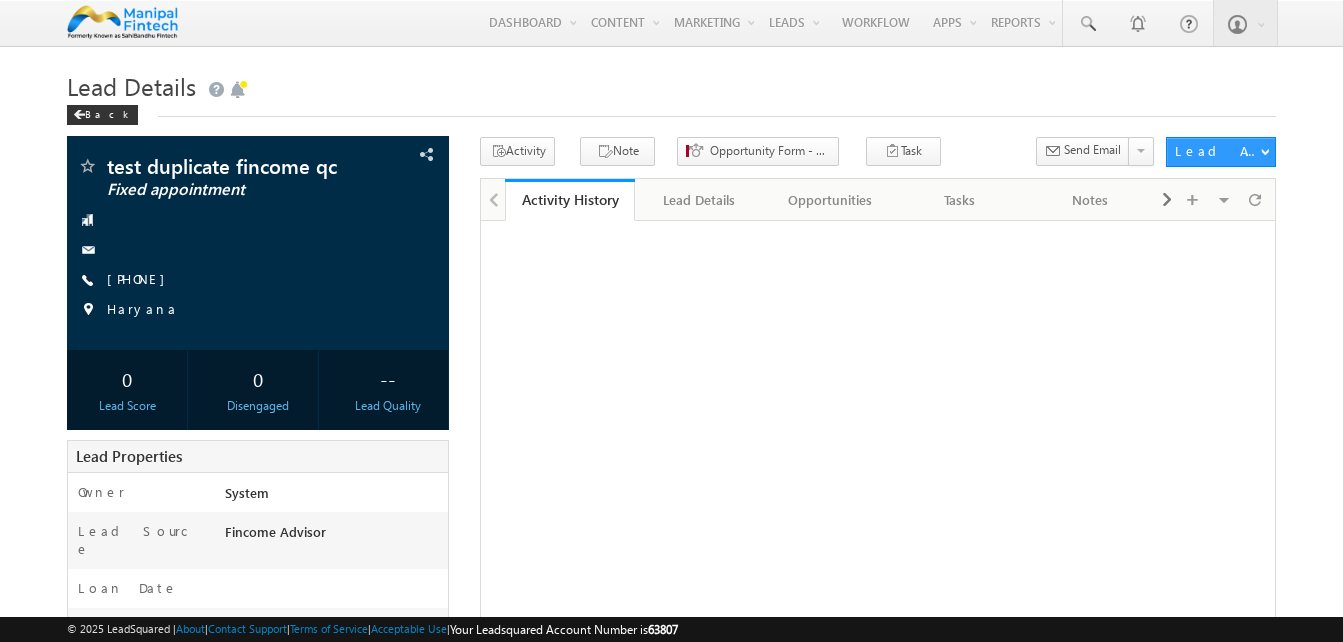 scroll, scrollTop: 0, scrollLeft: 0, axis: both 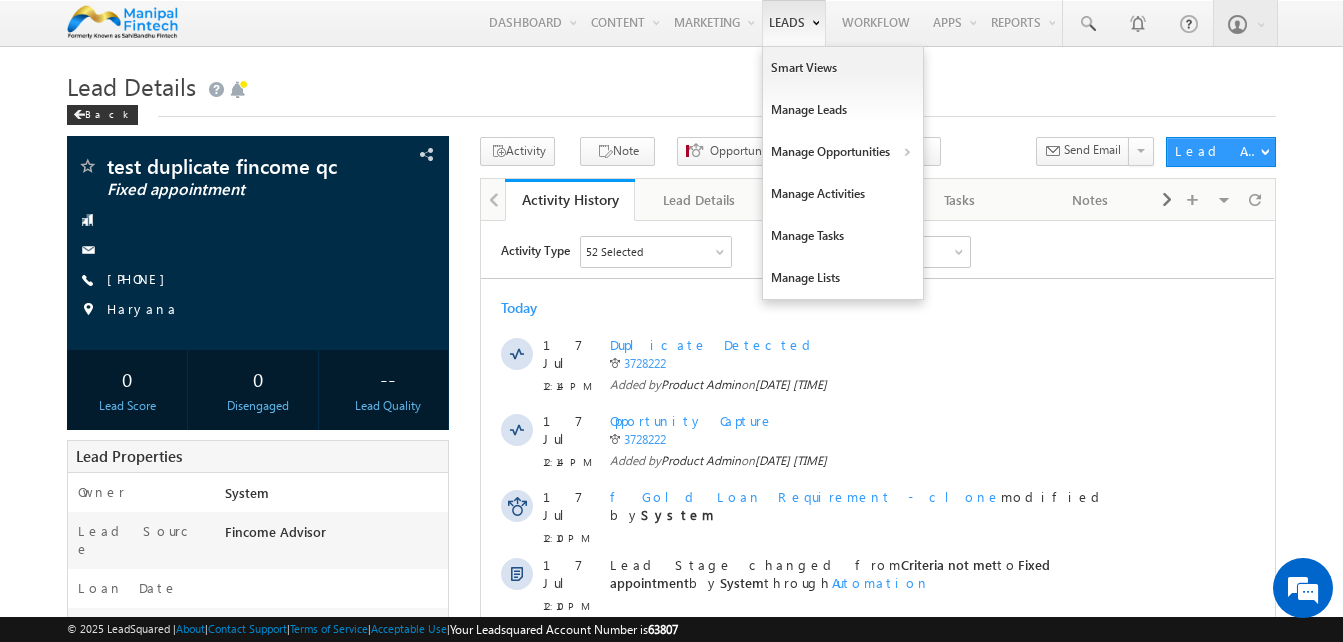 click on "Leads" at bounding box center [794, 23] 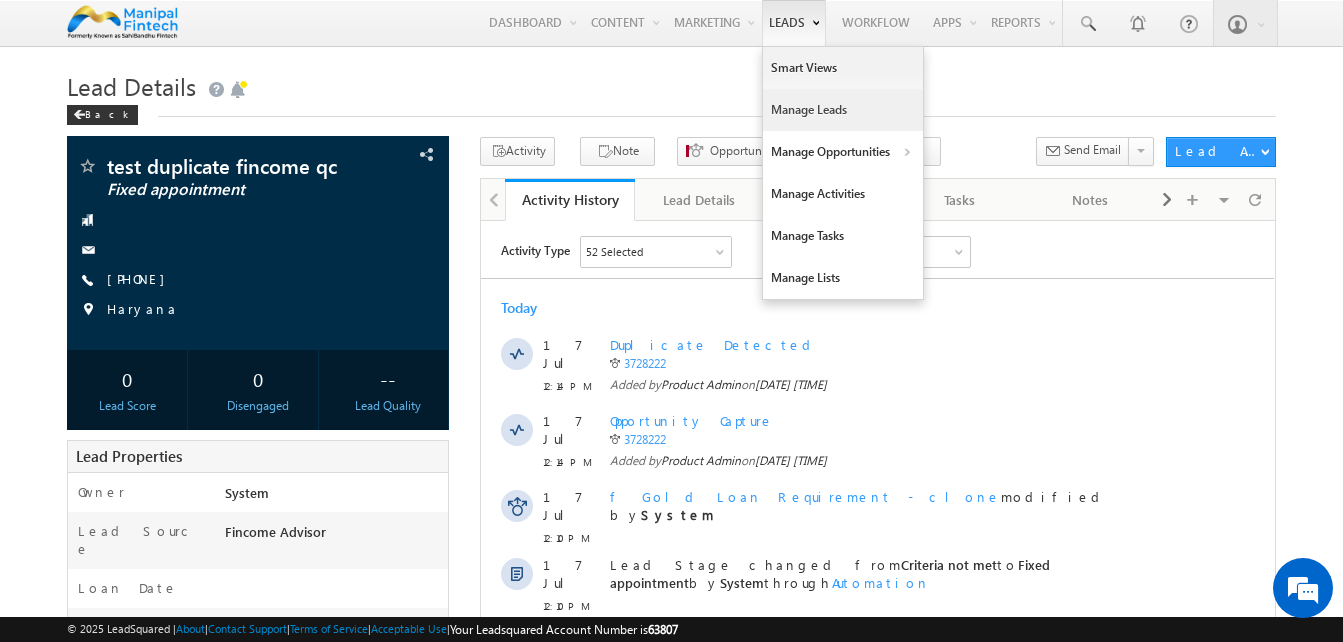 click on "Manage Leads" at bounding box center [843, 110] 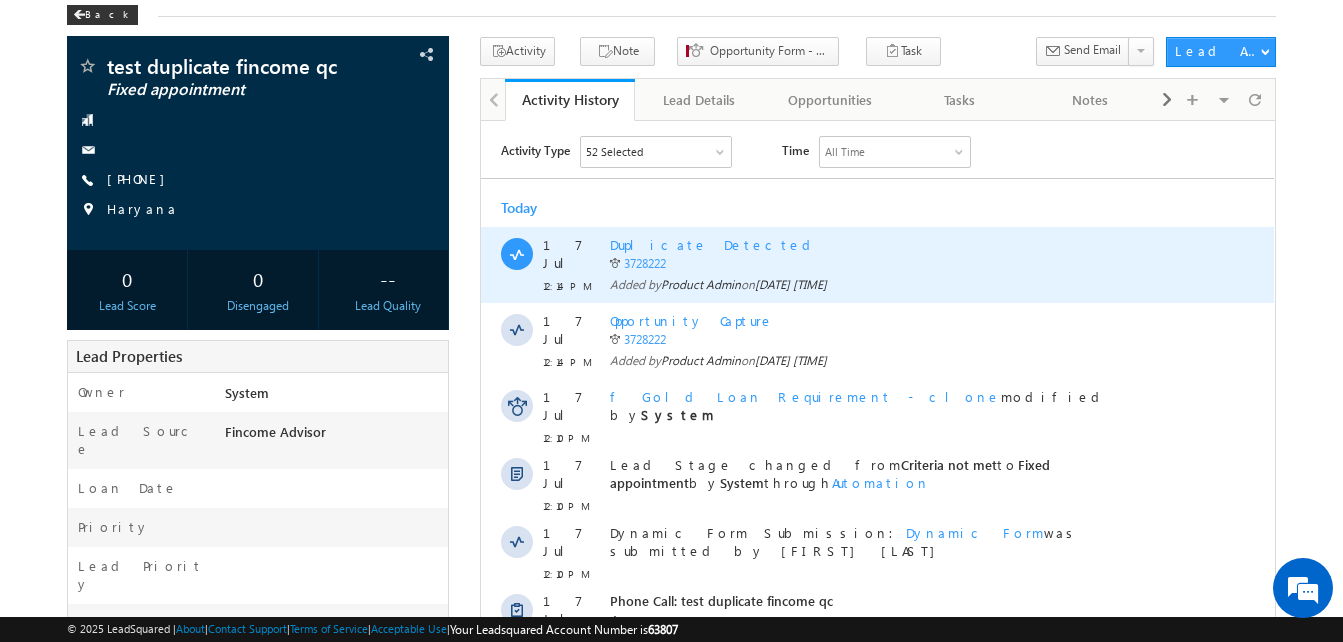 scroll, scrollTop: 0, scrollLeft: 0, axis: both 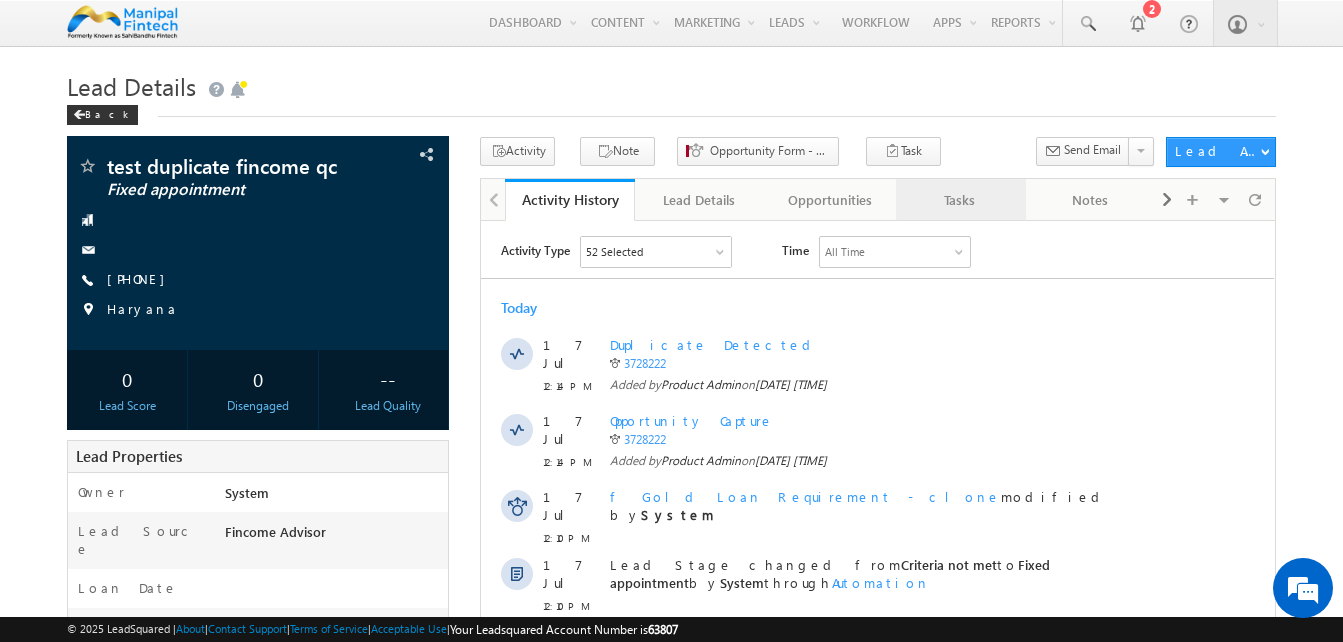 click on "Tasks" at bounding box center (960, 200) 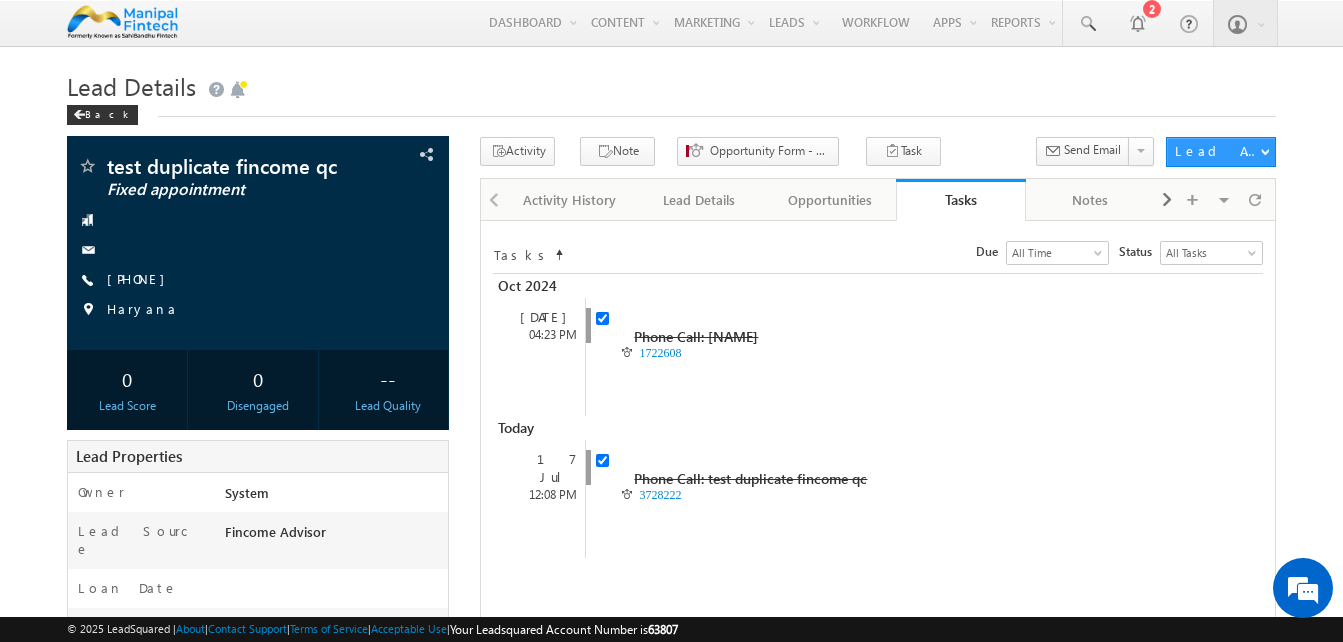 scroll, scrollTop: 0, scrollLeft: 0, axis: both 